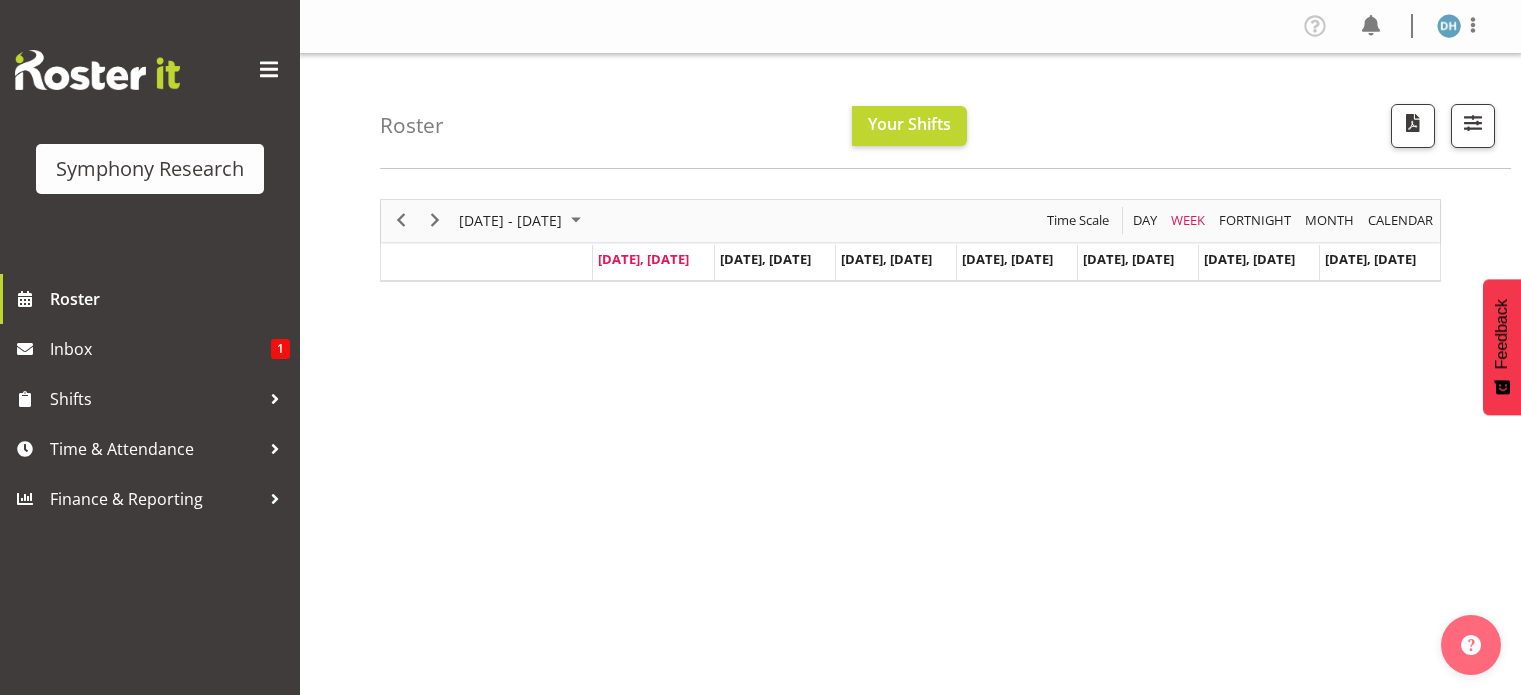 scroll, scrollTop: 0, scrollLeft: 0, axis: both 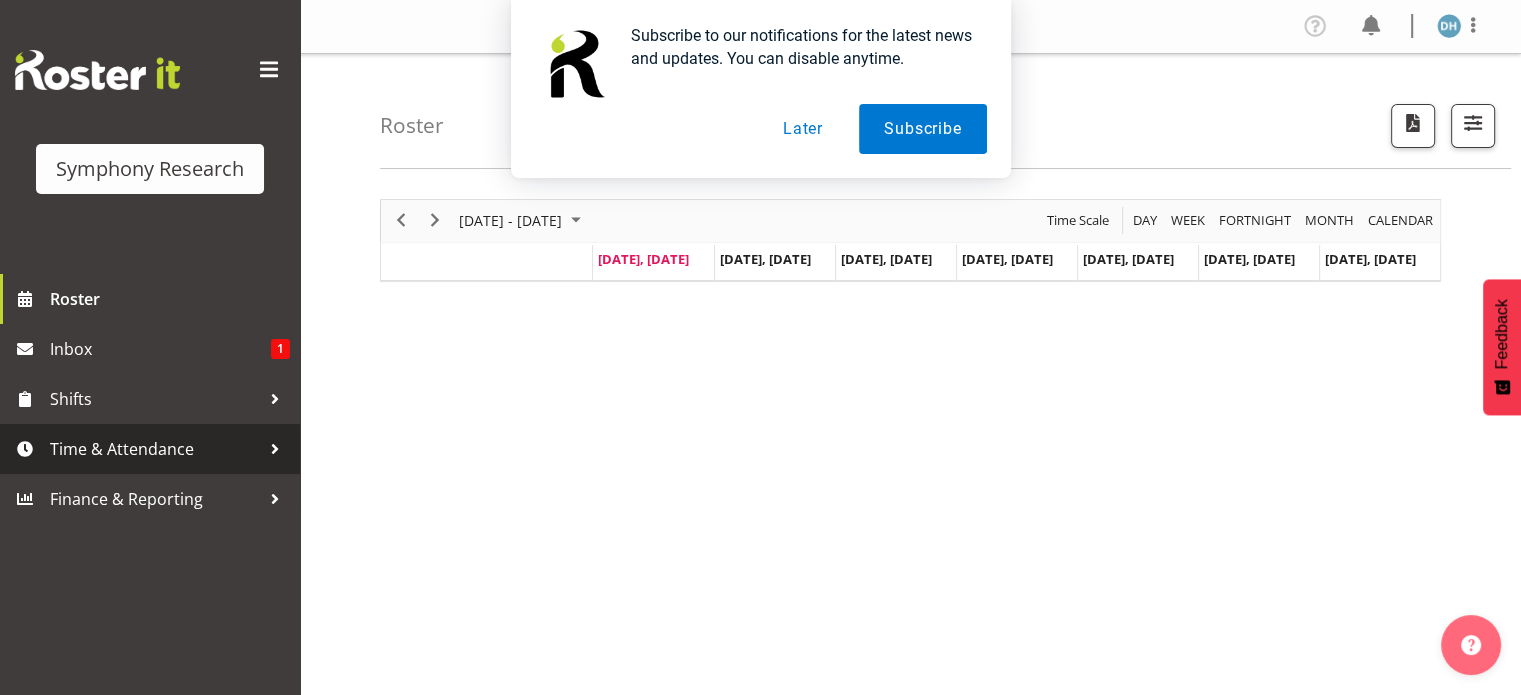 click on "Time & Attendance" at bounding box center (155, 449) 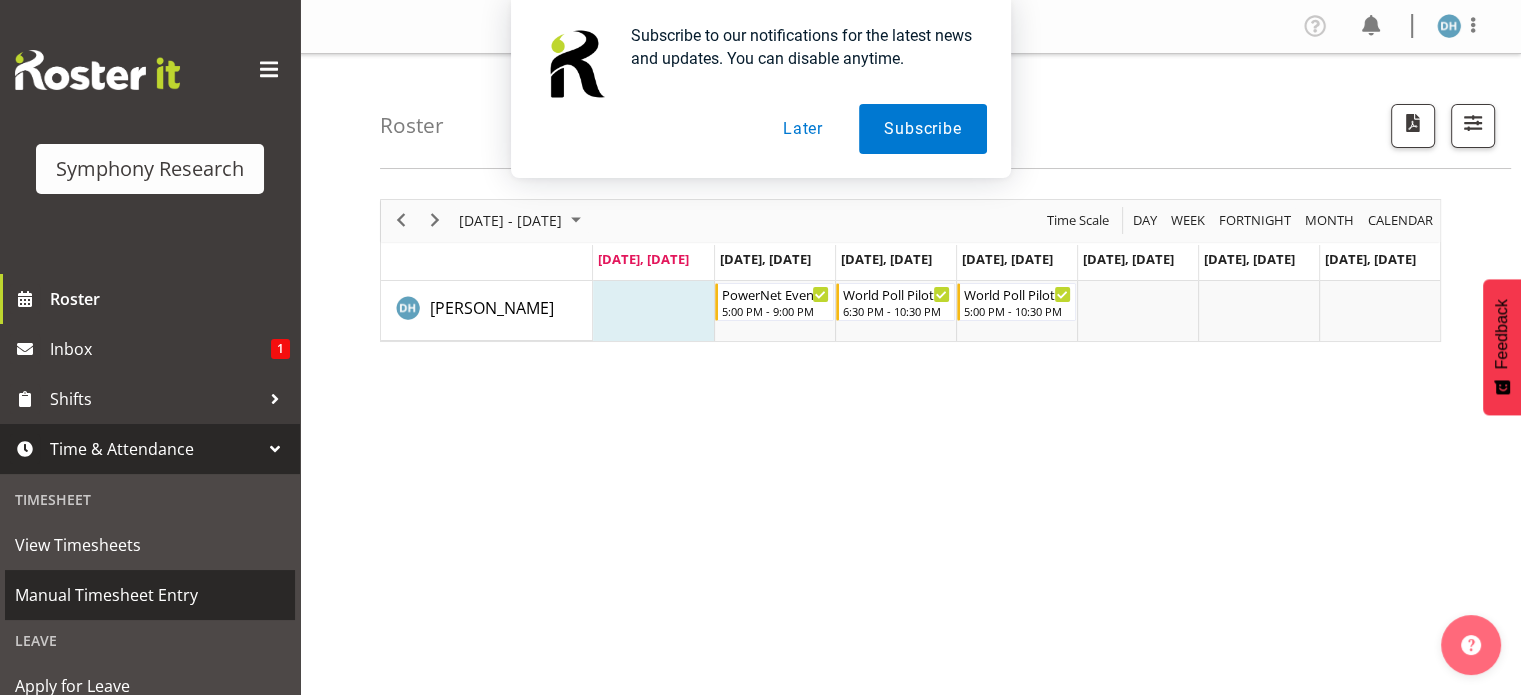 click on "Manual Timesheet Entry" at bounding box center (150, 595) 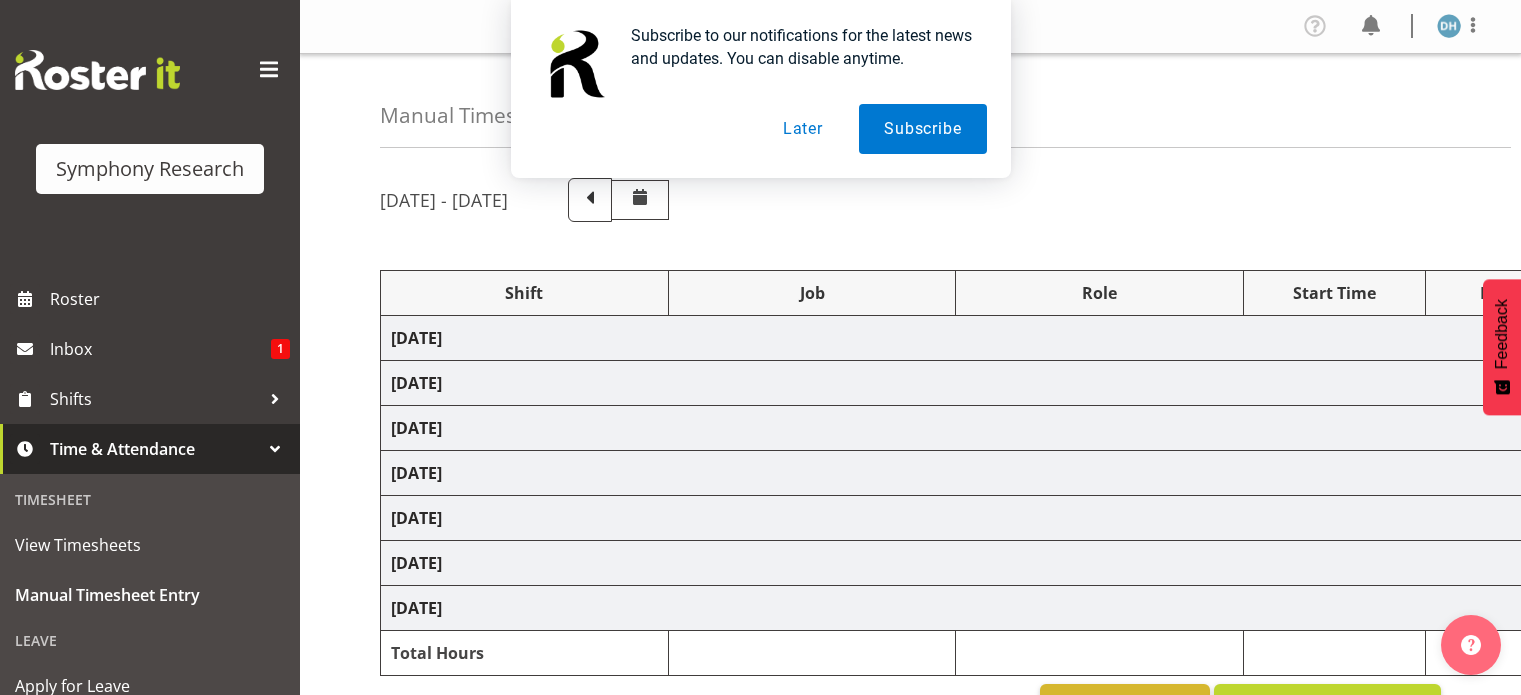 scroll, scrollTop: 0, scrollLeft: 0, axis: both 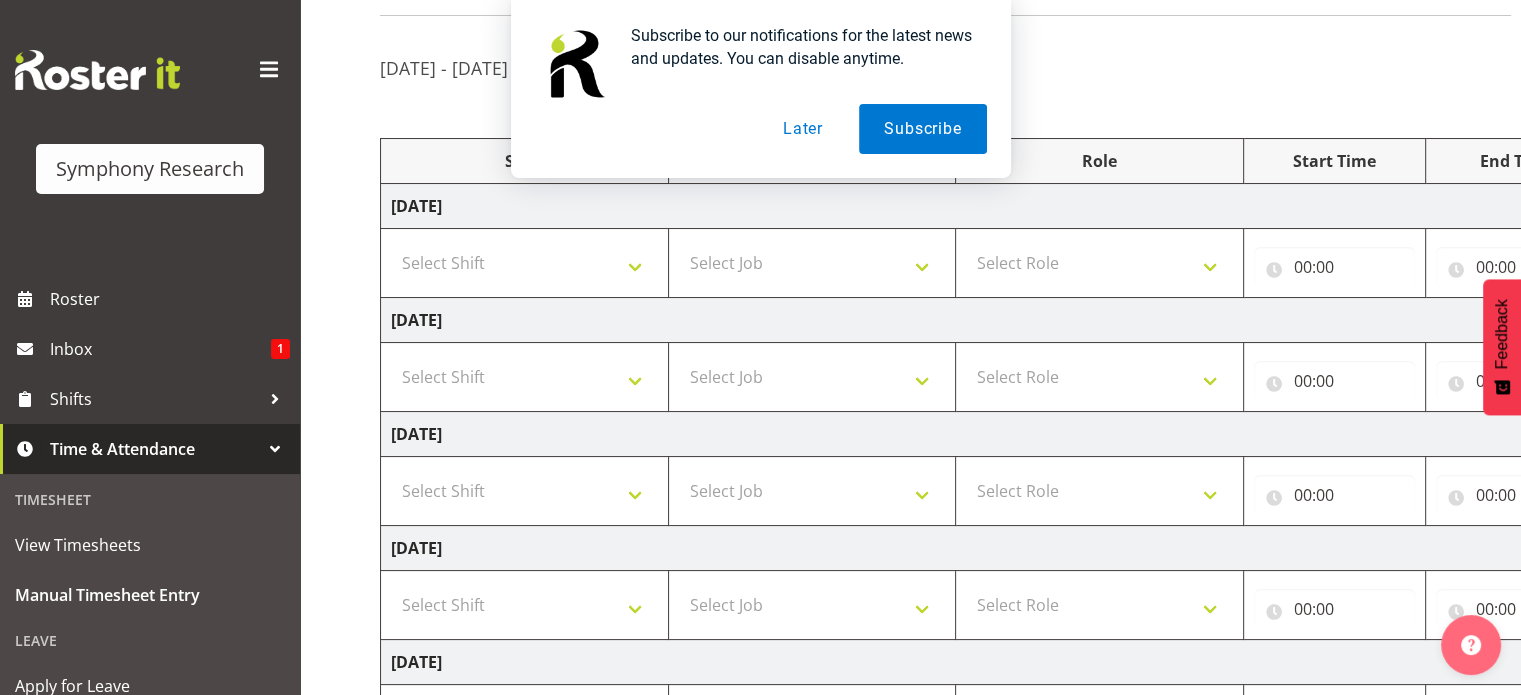 click on "Later" at bounding box center [803, 129] 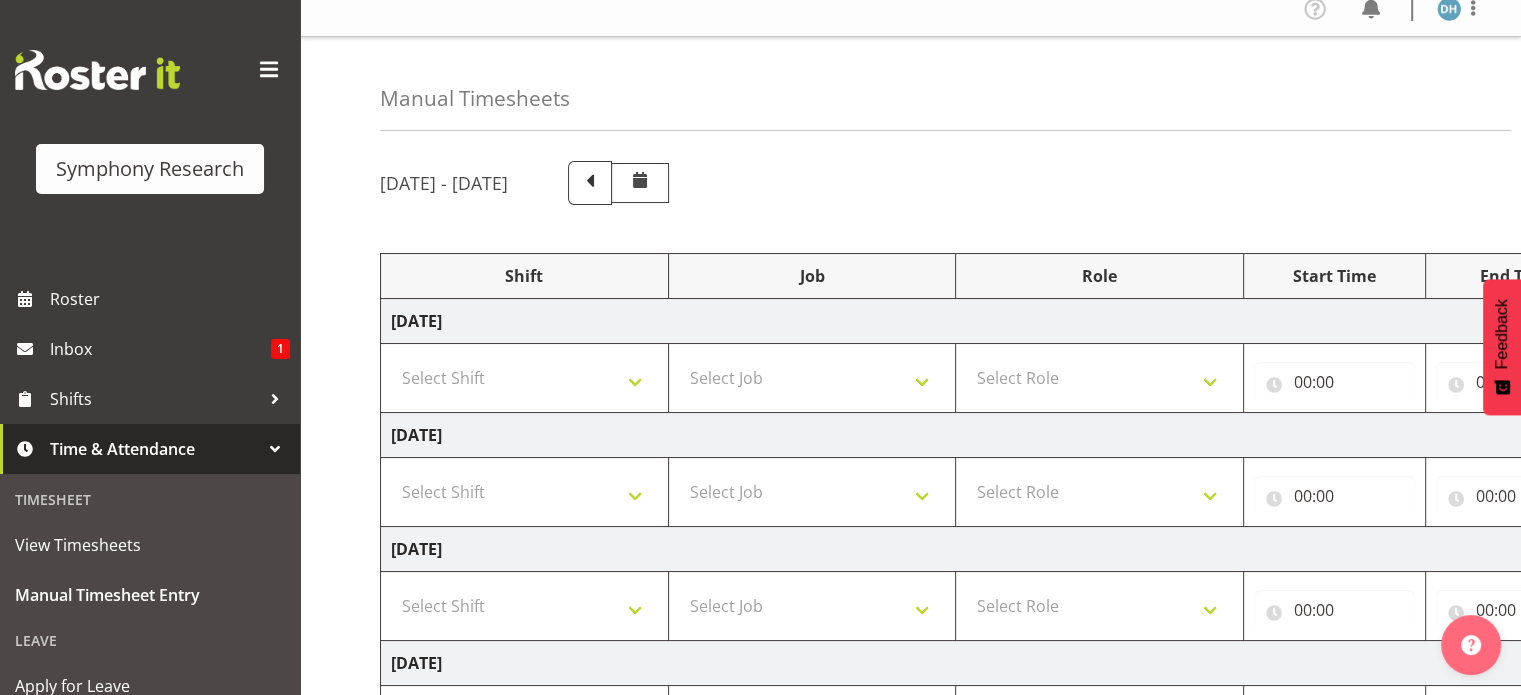 scroll, scrollTop: 0, scrollLeft: 0, axis: both 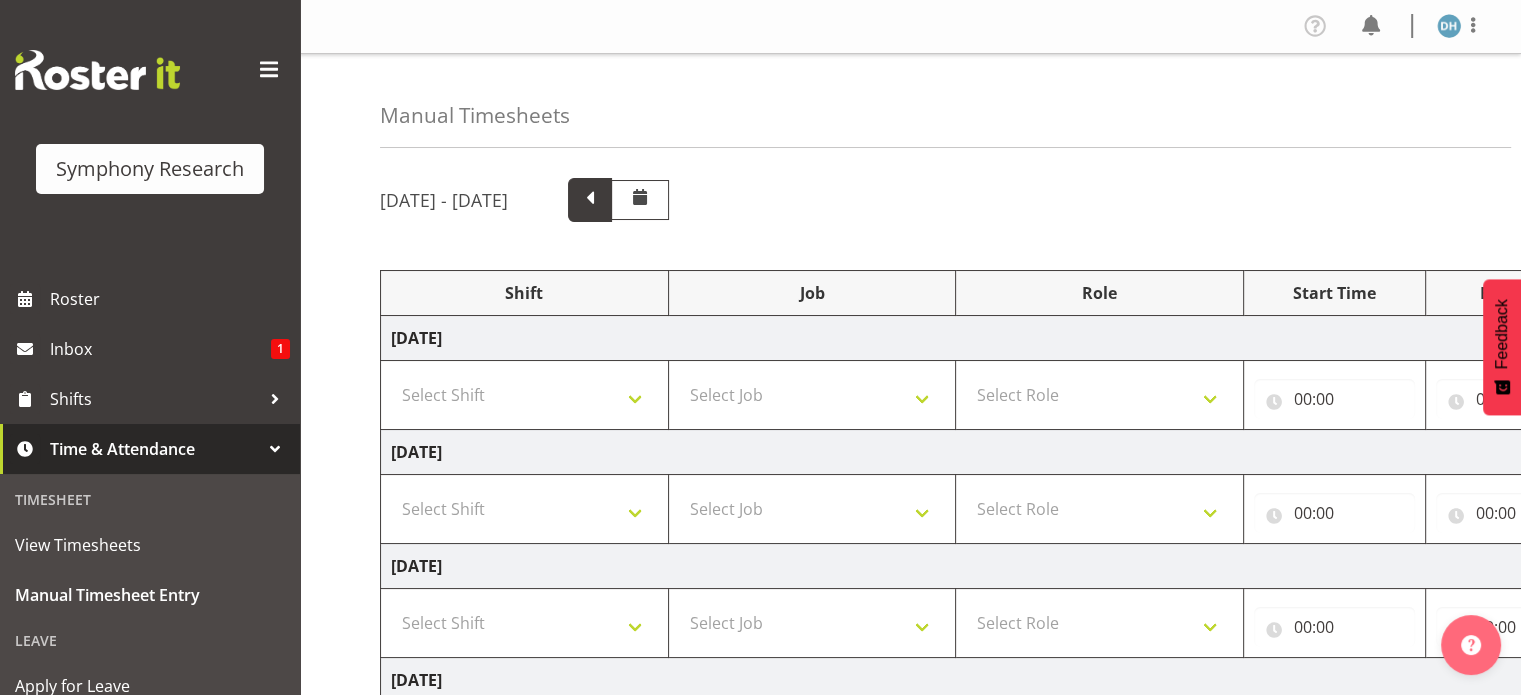 click at bounding box center (590, 198) 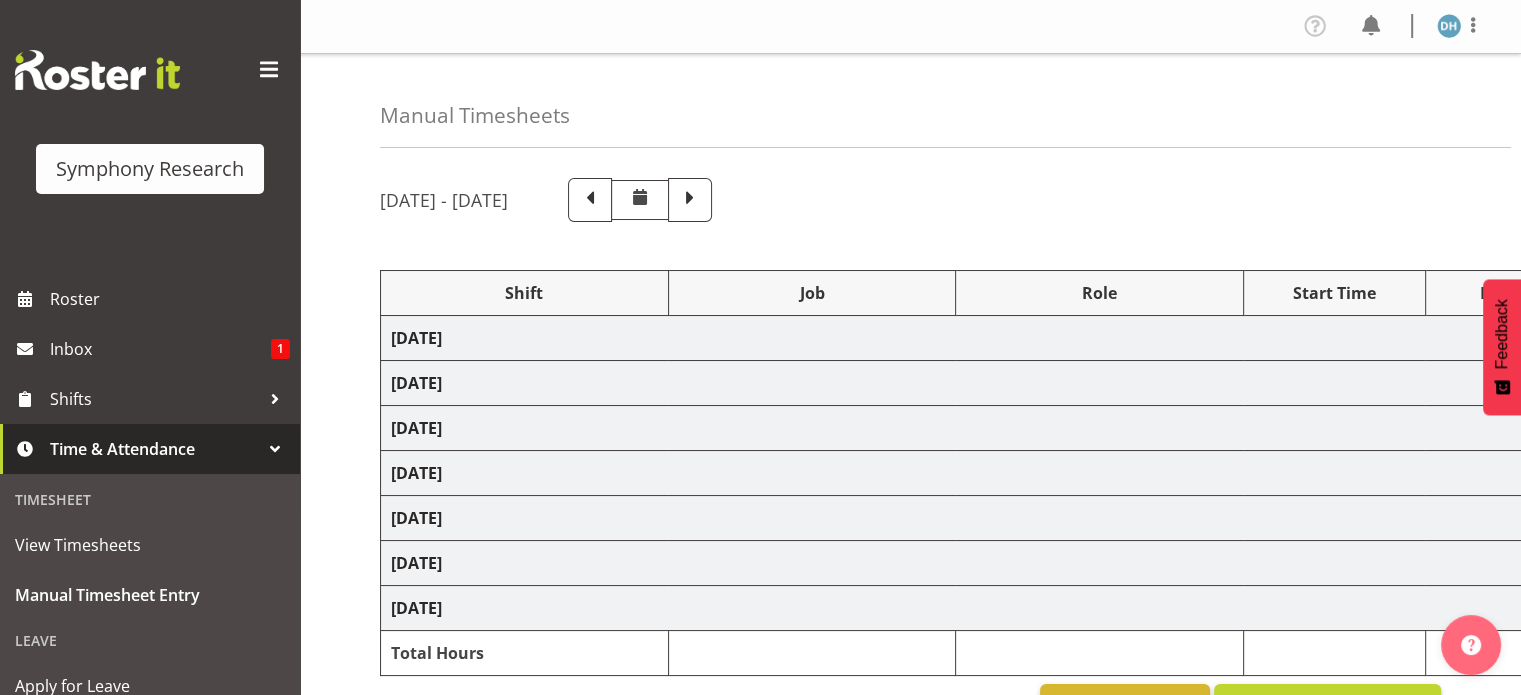 select on "48116" 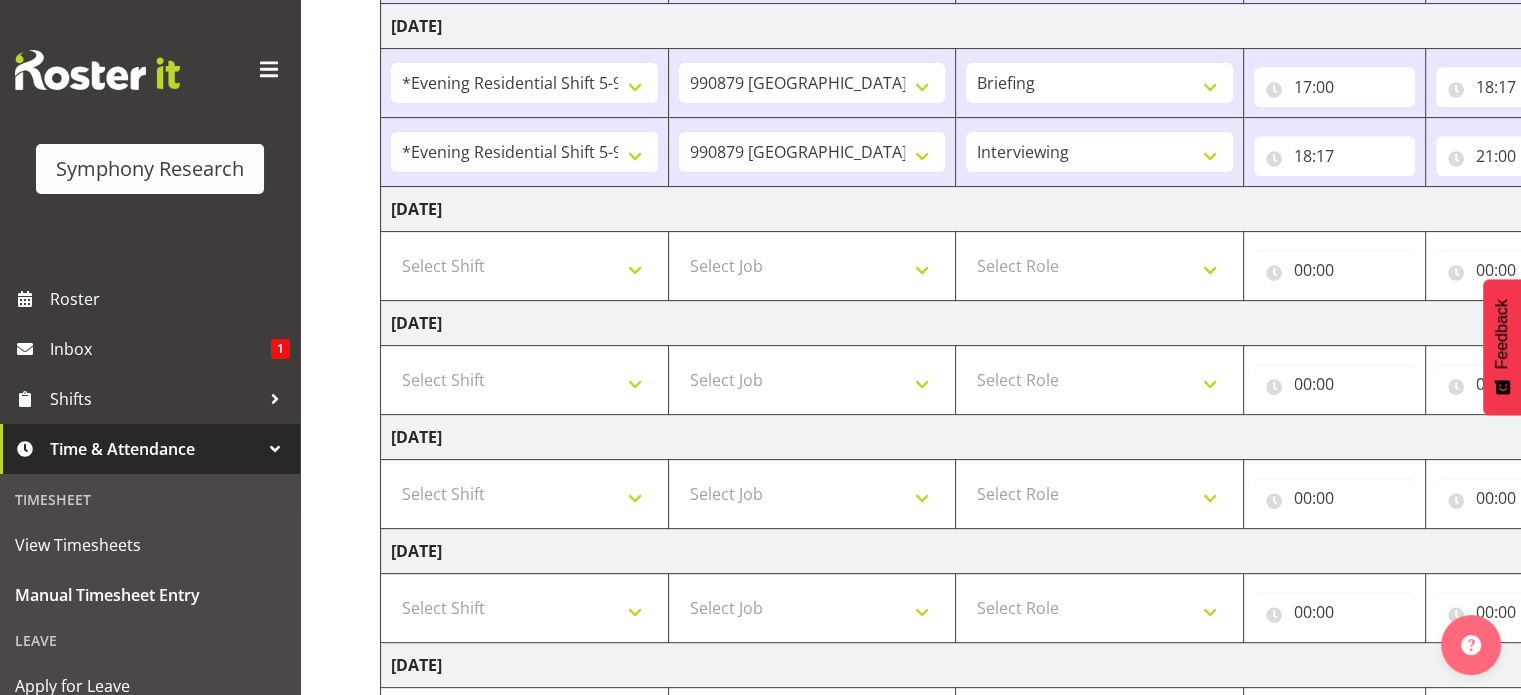 scroll, scrollTop: 567, scrollLeft: 0, axis: vertical 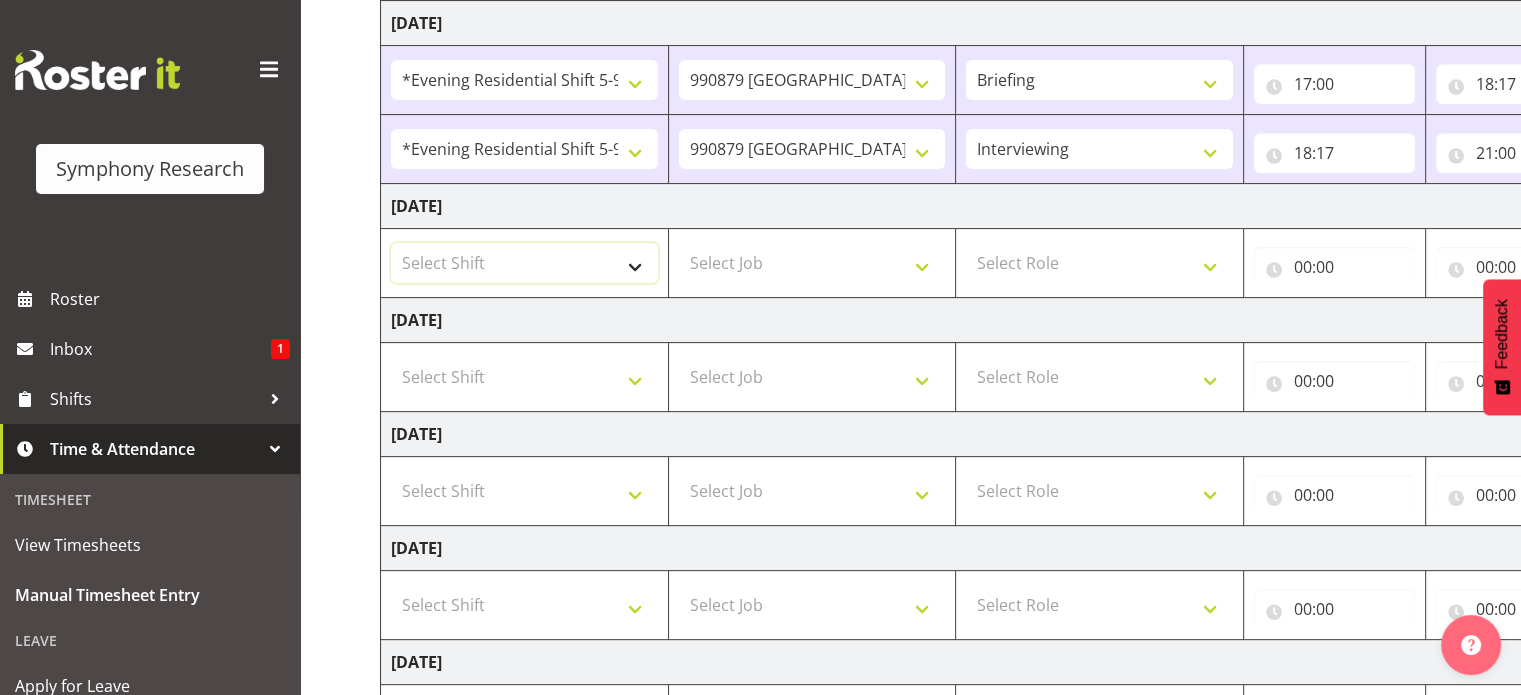 click on "Select Shift  !!Project Briefing  (Job to be assigned) !!Weekend Residential    (Roster IT Shift Label) *Business  9/10am ~ 4:30pm *Business Batteries Aust Shift 11am ~ 7pm *Business Supervisor *Evening Residential Shift 5-9pm *Farm Projects PGG Evening *Farm Projects PGG Weekend *Home Heating Evenings *Home Heating Weekend *RP Track  C *RP Track C Weekend *RP Weekly/Monthly Tracks *Supervisor Call Centre *Supervisor Evening *Supervisors & Call Centre Weekend *To Be Briefed AU Batteries Evening 5~7pm or later PowerNet Evenings PowerNet Weekend Test World Poll Aust Late 9p~10:30p World Poll Aust Wkend World Poll Aust. 6:30~10:30pm World Poll Pilot Aust 6:30~10:30pm" at bounding box center (524, 263) 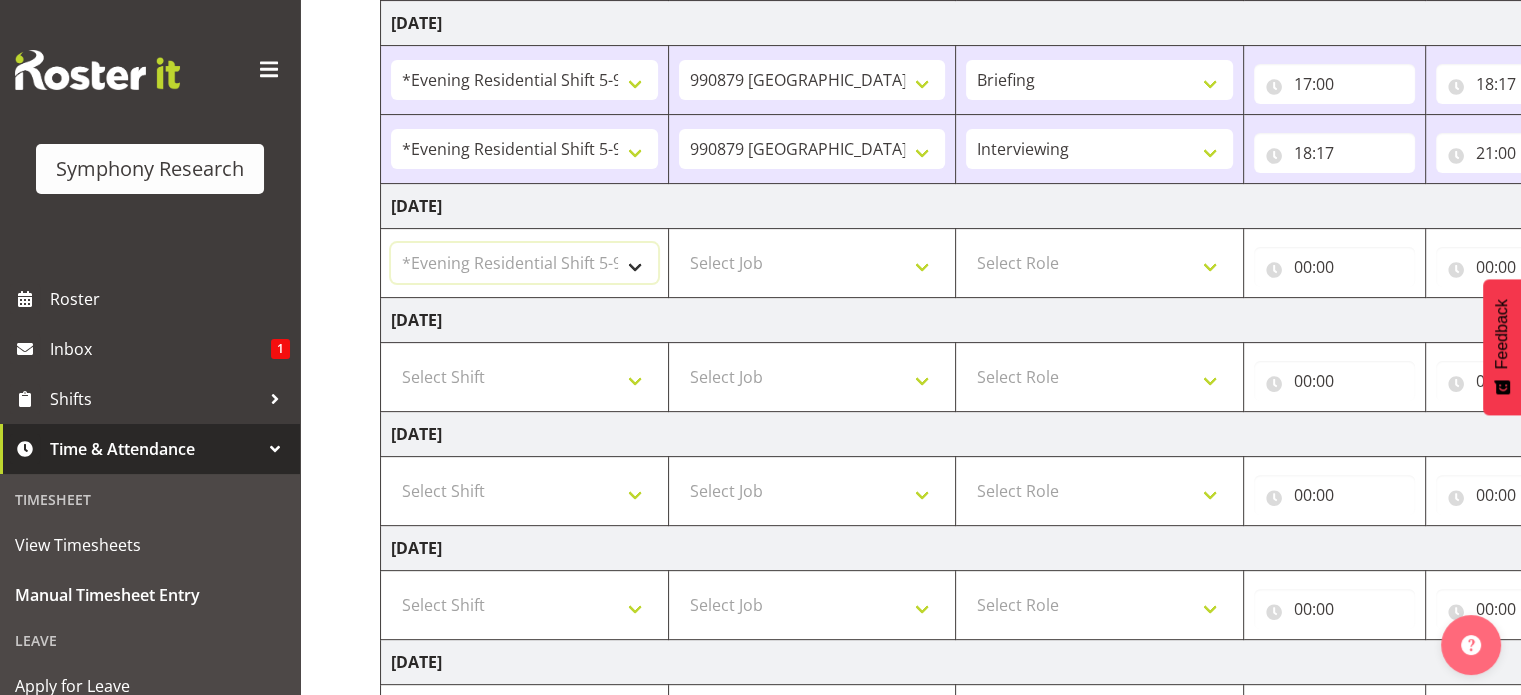 click on "Select Shift  !!Project Briefing  (Job to be assigned) !!Weekend Residential    (Roster IT Shift Label) *Business  9/10am ~ 4:30pm *Business Batteries Aust Shift 11am ~ 7pm *Business Supervisor *Evening Residential Shift 5-9pm *Farm Projects PGG Evening *Farm Projects PGG Weekend *Home Heating Evenings *Home Heating Weekend *RP Track  C *RP Track C Weekend *RP Weekly/Monthly Tracks *Supervisor Call Centre *Supervisor Evening *Supervisors & Call Centre Weekend *To Be Briefed AU Batteries Evening 5~7pm or later PowerNet Evenings PowerNet Weekend Test World Poll Aust Late 9p~10:30p World Poll Aust Wkend World Poll Aust. 6:30~10:30pm World Poll Pilot Aust 6:30~10:30pm" at bounding box center [524, 263] 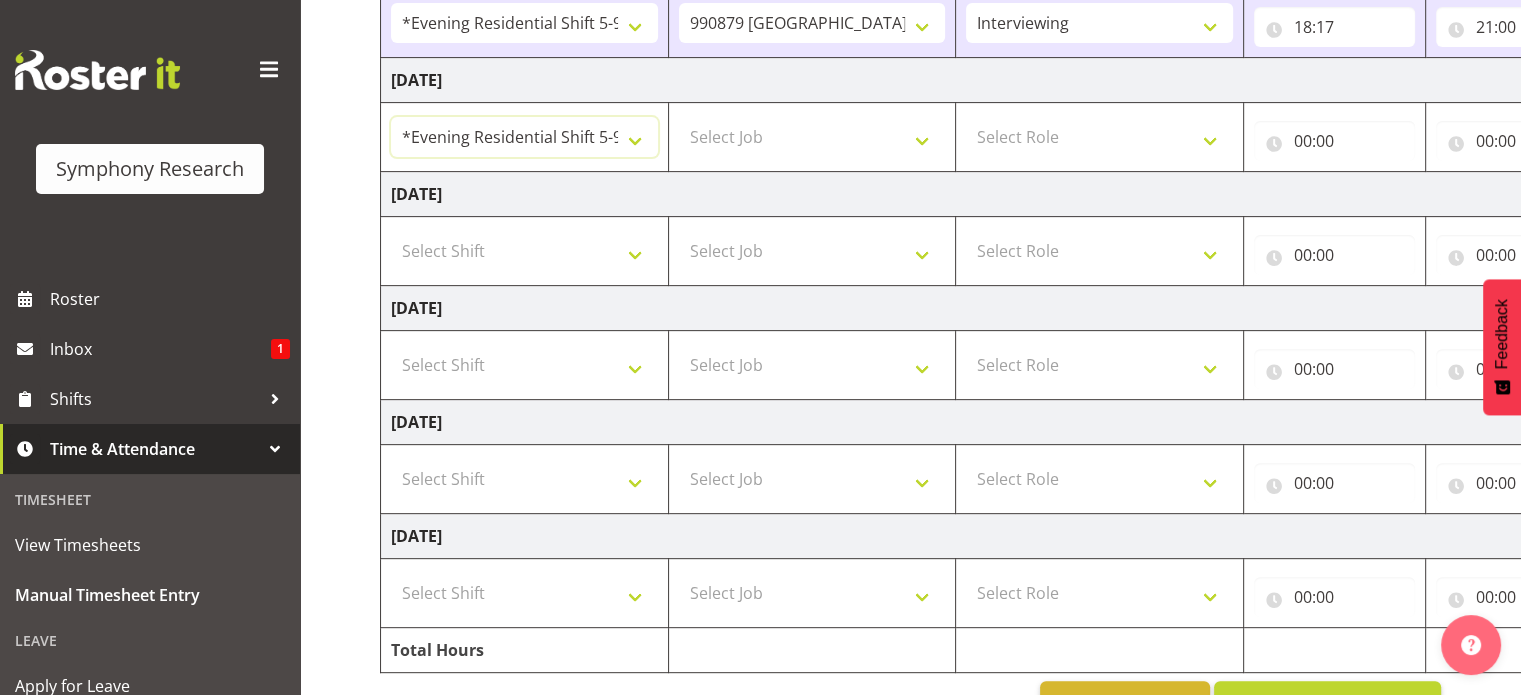 scroll, scrollTop: 748, scrollLeft: 0, axis: vertical 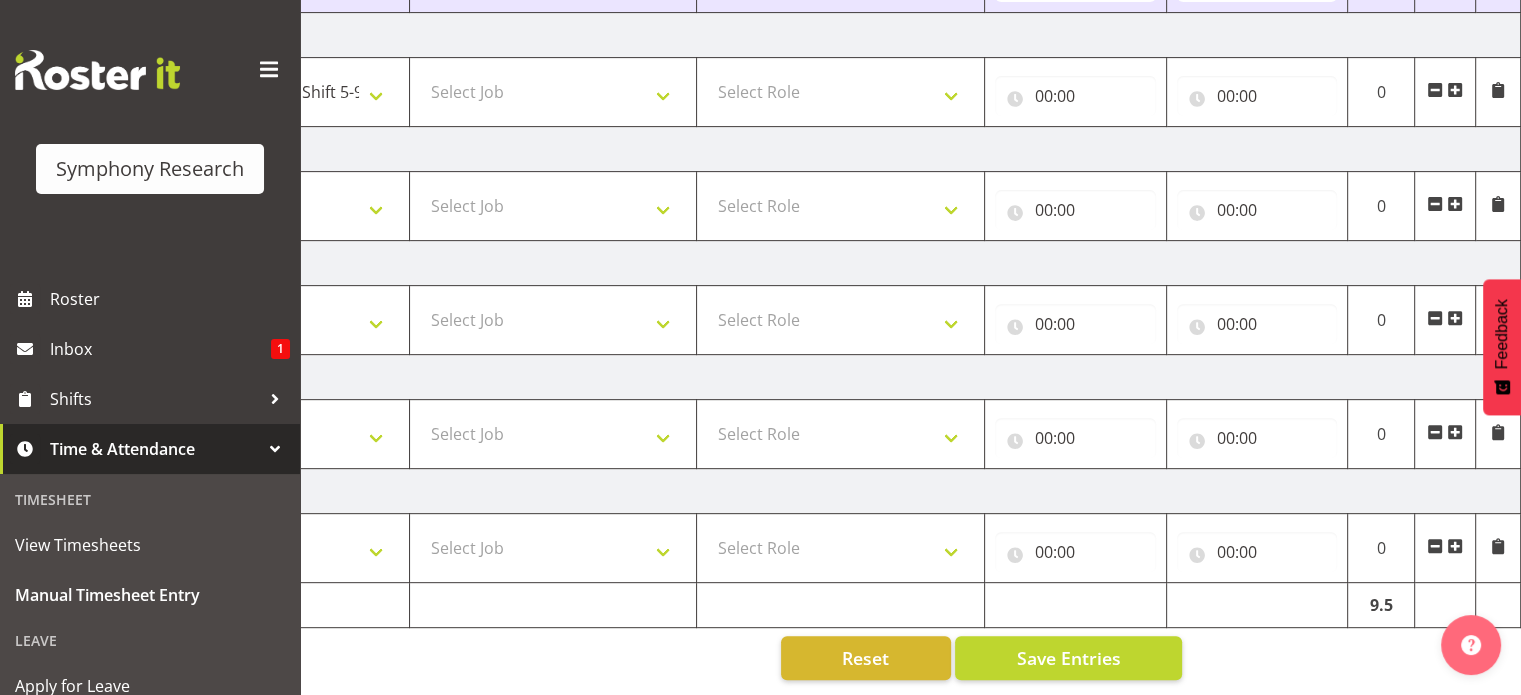 click at bounding box center (1455, 90) 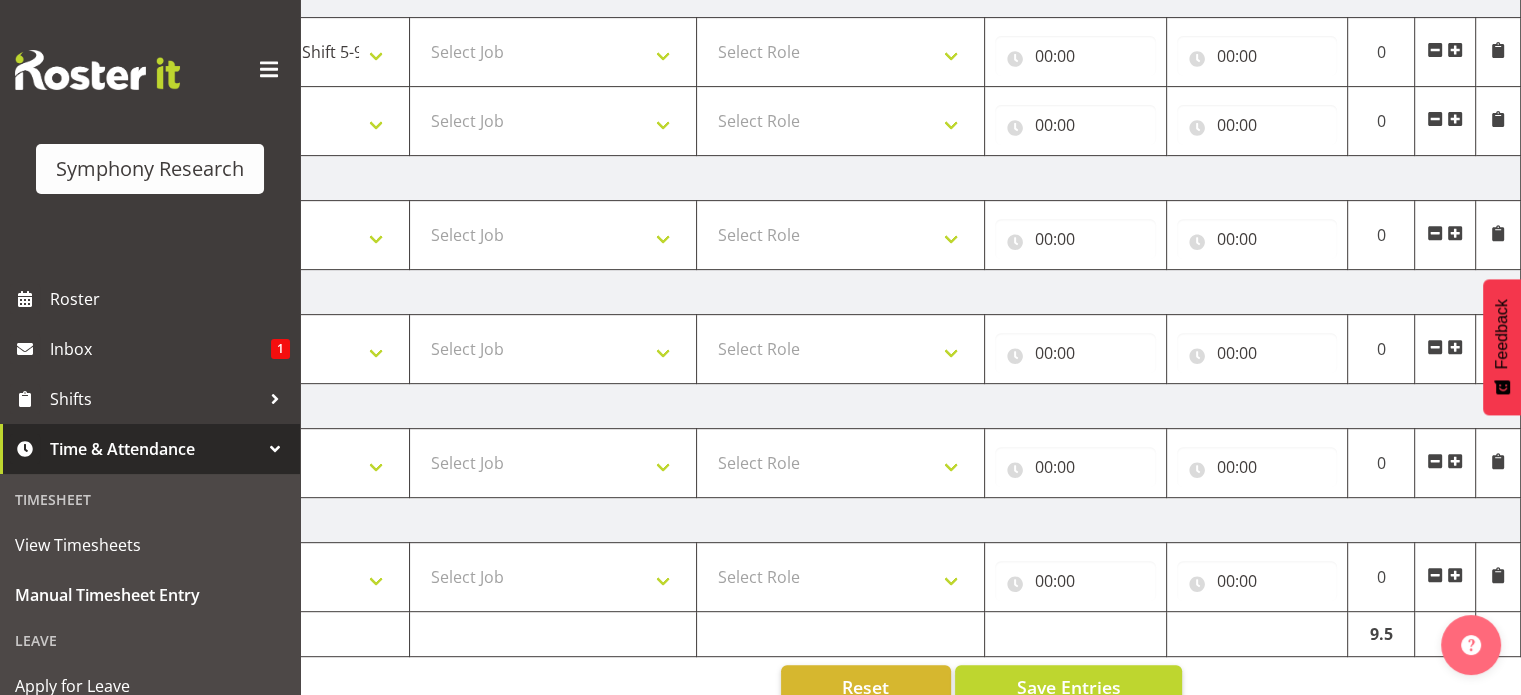 scroll, scrollTop: 817, scrollLeft: 0, axis: vertical 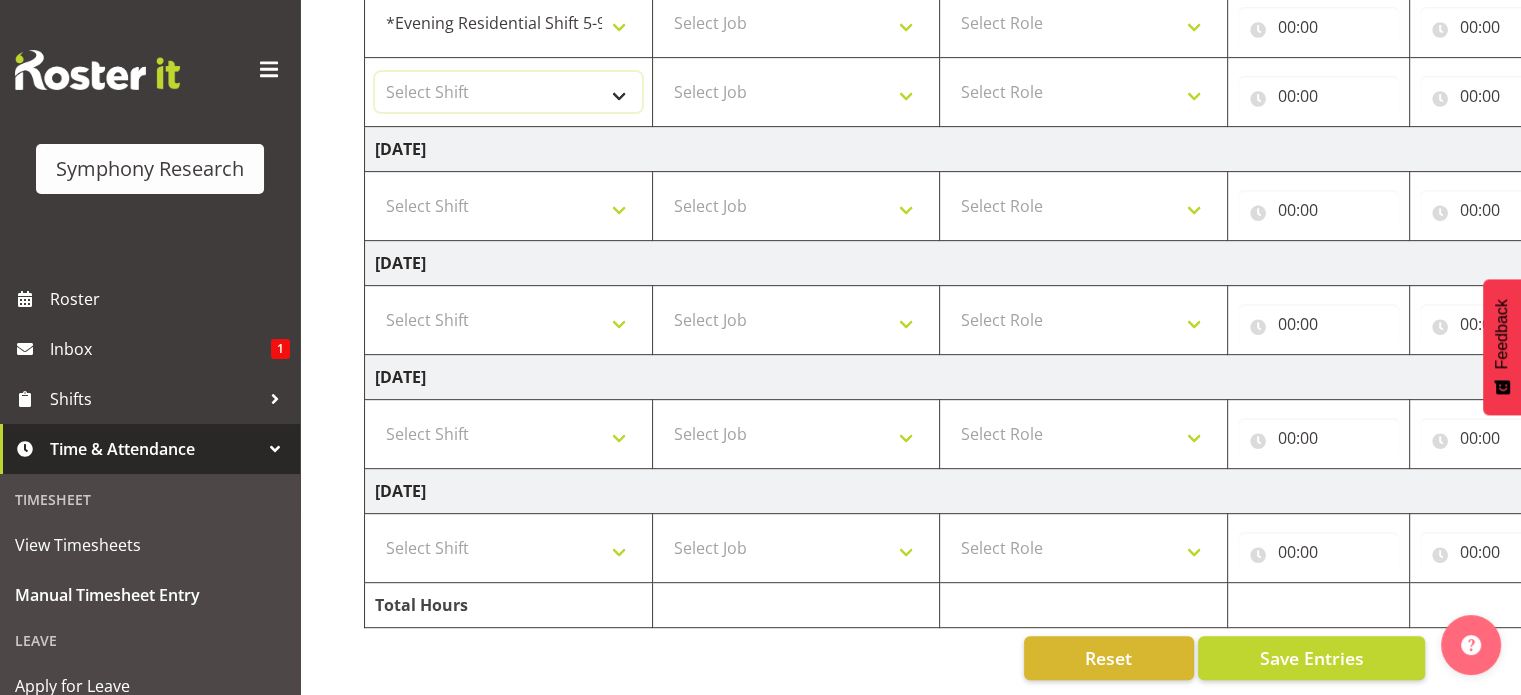 click on "Select Shift  !!Project Briefing  (Job to be assigned) !!Weekend Residential    (Roster IT Shift Label) *Business  9/10am ~ 4:30pm *Business Batteries Aust Shift 11am ~ 7pm *Business Supervisor *Evening Residential Shift 5-9pm *Farm Projects PGG Evening *Farm Projects PGG Weekend *Home Heating Evenings *Home Heating Weekend *RP Track  C *RP Track C Weekend *RP Weekly/Monthly Tracks *Supervisor Call Centre *Supervisor Evening *Supervisors & Call Centre Weekend *To Be Briefed AU Batteries Evening 5~7pm or later PowerNet Evenings PowerNet Weekend Test World Poll Aust Late 9p~10:30p World Poll Aust Wkend World Poll Aust. 6:30~10:30pm World Poll Pilot Aust 6:30~10:30pm" at bounding box center (508, 92) 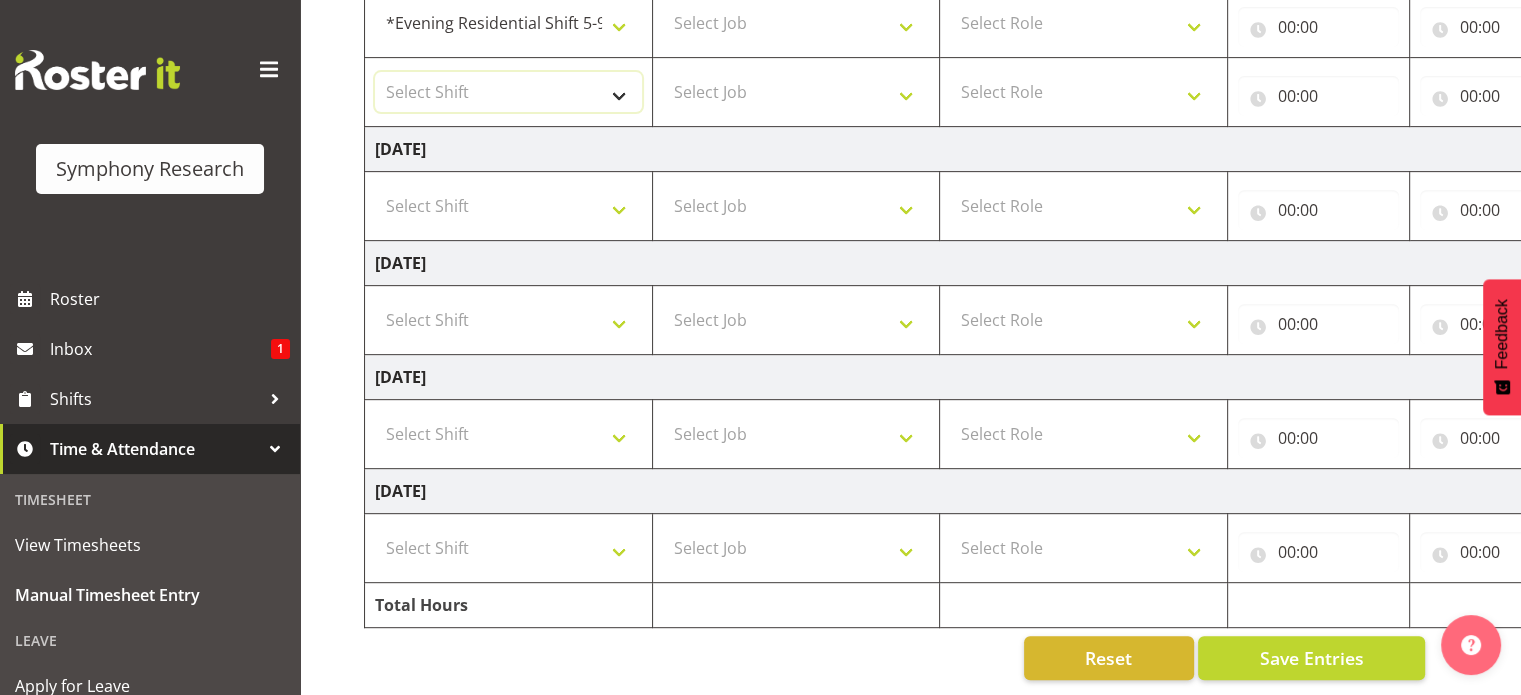 select on "48116" 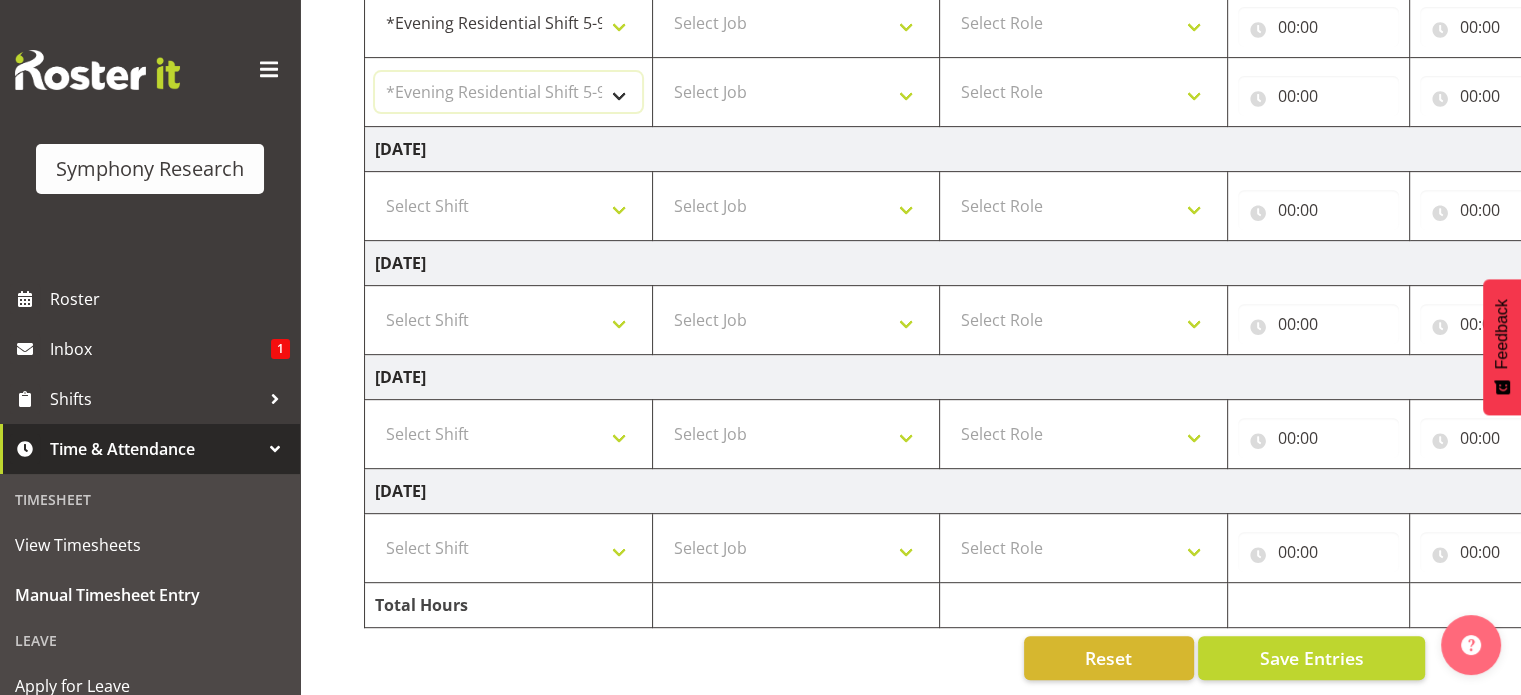 click on "Select Shift  !!Project Briefing  (Job to be assigned) !!Weekend Residential    (Roster IT Shift Label) *Business  9/10am ~ 4:30pm *Business Batteries Aust Shift 11am ~ 7pm *Business Supervisor *Evening Residential Shift 5-9pm *Farm Projects PGG Evening *Farm Projects PGG Weekend *Home Heating Evenings *Home Heating Weekend *RP Track  C *RP Track C Weekend *RP Weekly/Monthly Tracks *Supervisor Call Centre *Supervisor Evening *Supervisors & Call Centre Weekend *To Be Briefed AU Batteries Evening 5~7pm or later PowerNet Evenings PowerNet Weekend Test World Poll Aust Late 9p~10:30p World Poll Aust Wkend World Poll Aust. 6:30~10:30pm World Poll Pilot Aust 6:30~10:30pm" at bounding box center [508, 92] 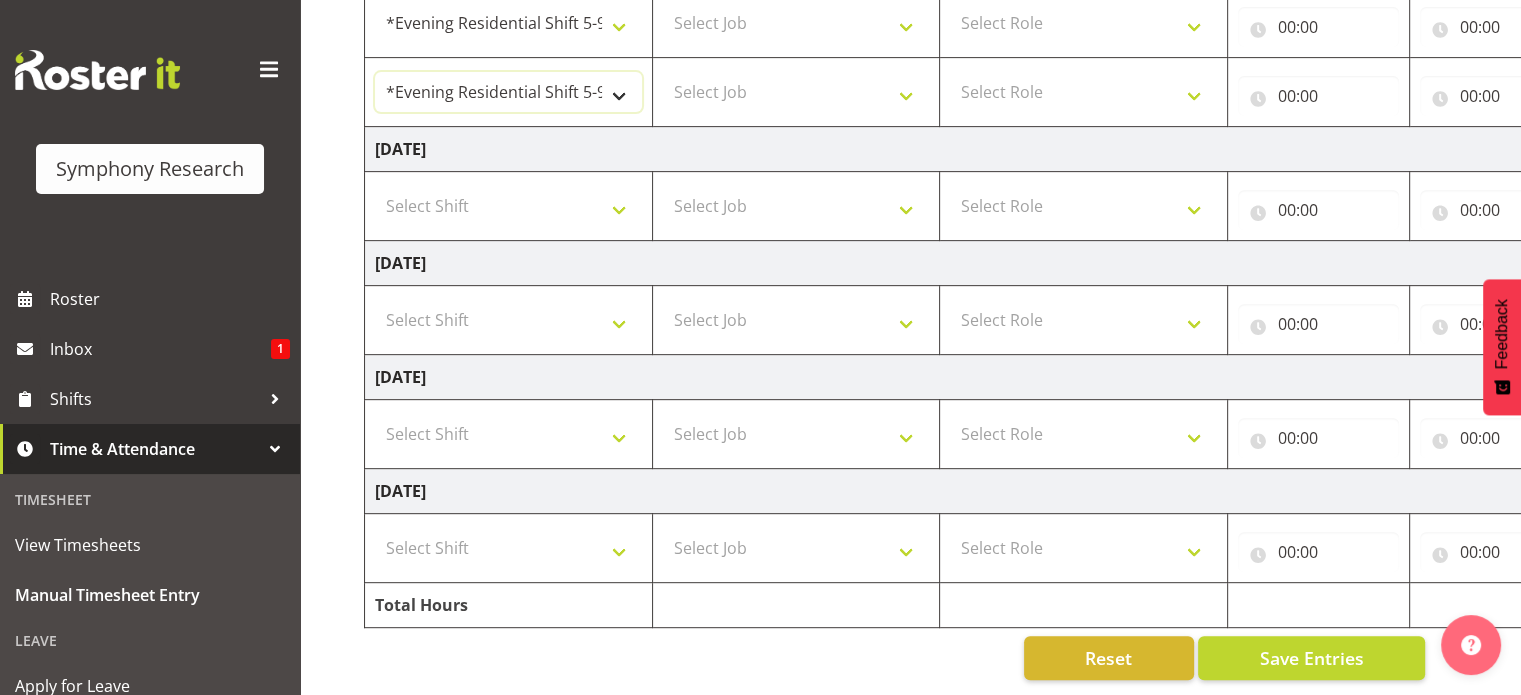 select 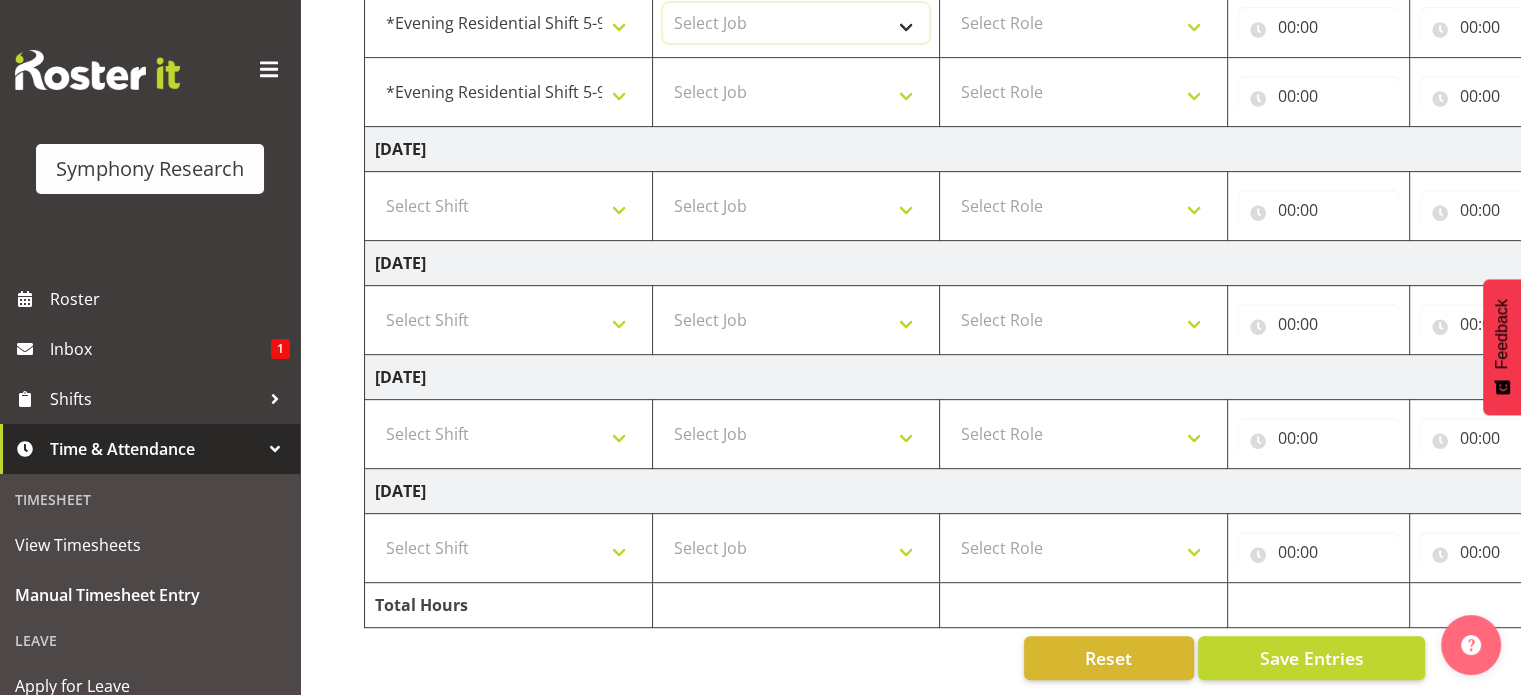 scroll, scrollTop: 808, scrollLeft: 0, axis: vertical 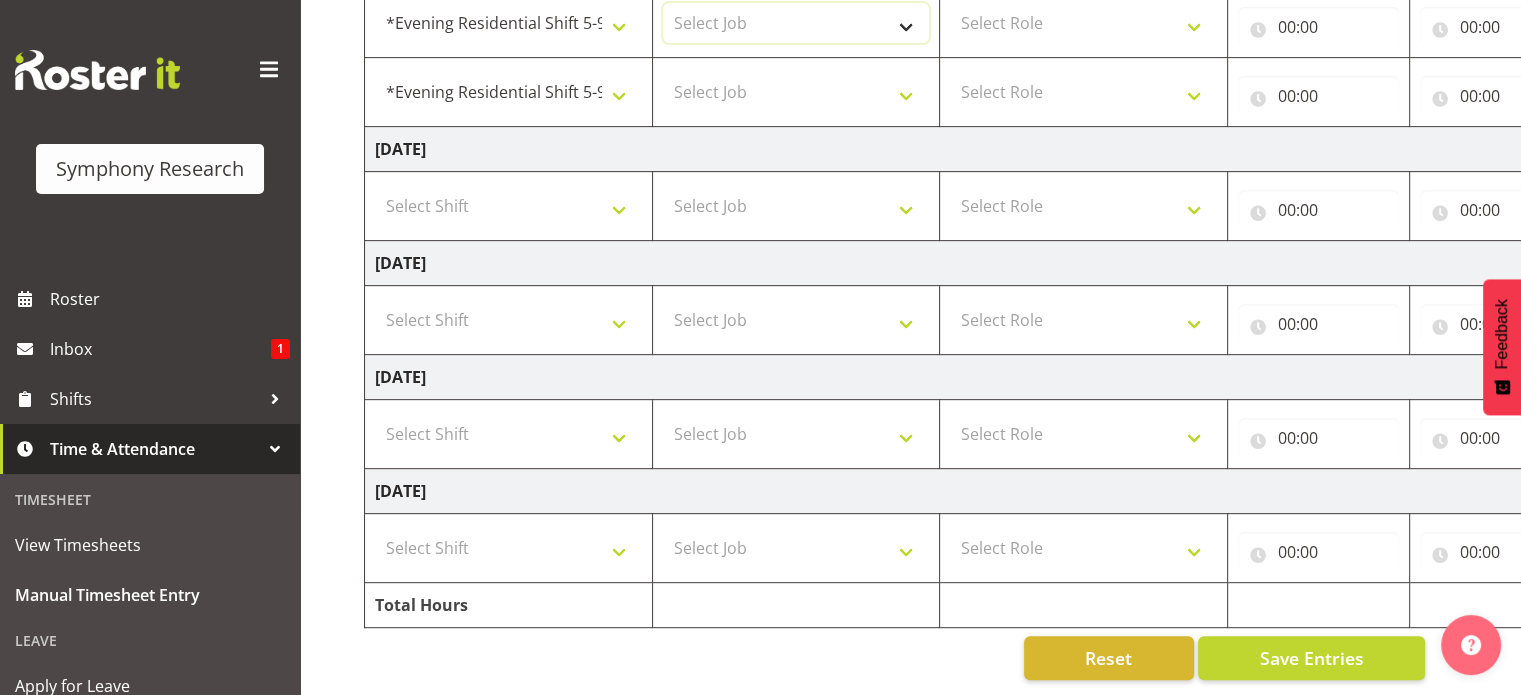 select on "10238" 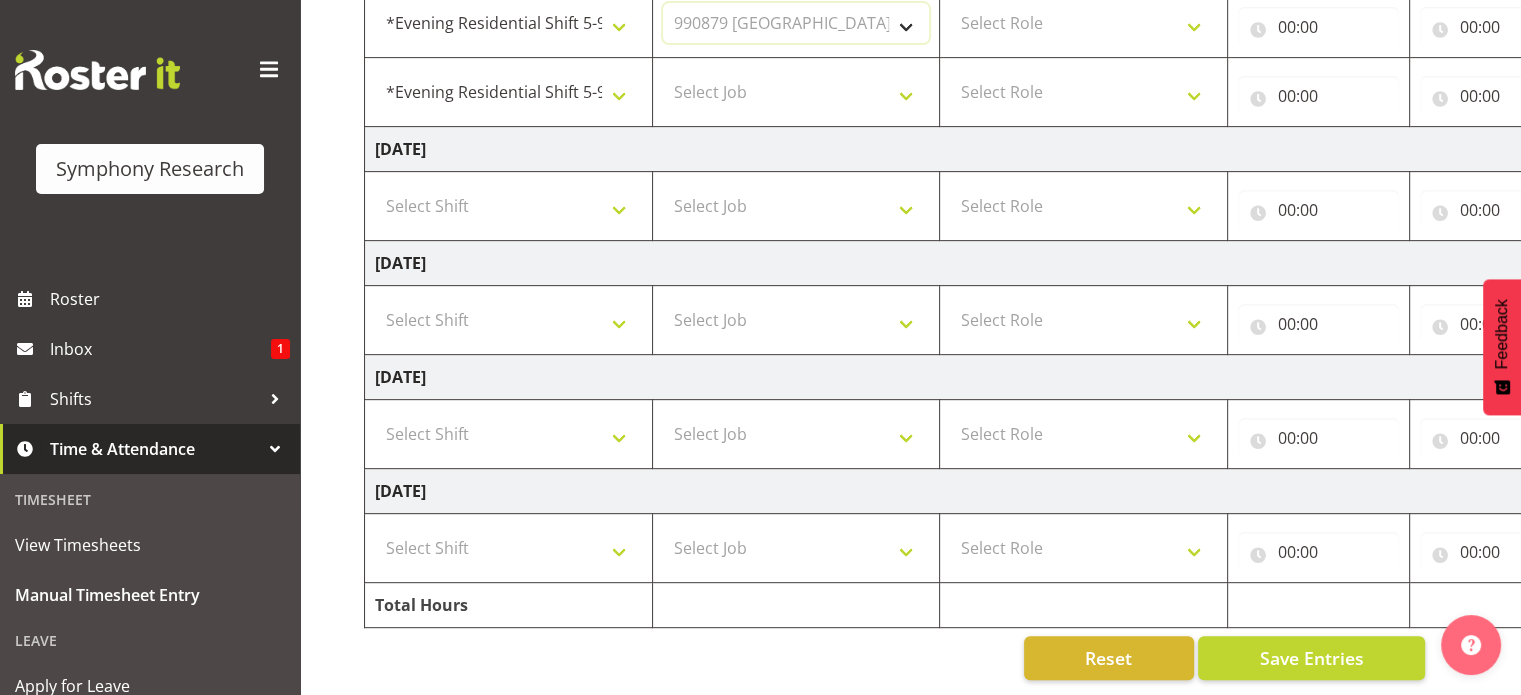 click on "Select Job  550060 IF Admin 553495 Rural Omnibus [DATE] - [DATE] 553500 BFM [DATE] - [DATE] 553501 FMG [DATE] 990000 General 990820 Mobtest 2024 990821 Goldrush 2024 990846 Toka Tu Ake 2025 990855 FENZ 990869 Richmond Home Heating 990873 Batteries 990877 PGG 2025 990878 CMI Q3 2025 990879 Selwyn DC 990881 PowerNet 999996 Training 999997 Recruitment & Training 999999 DT" at bounding box center [796, 23] 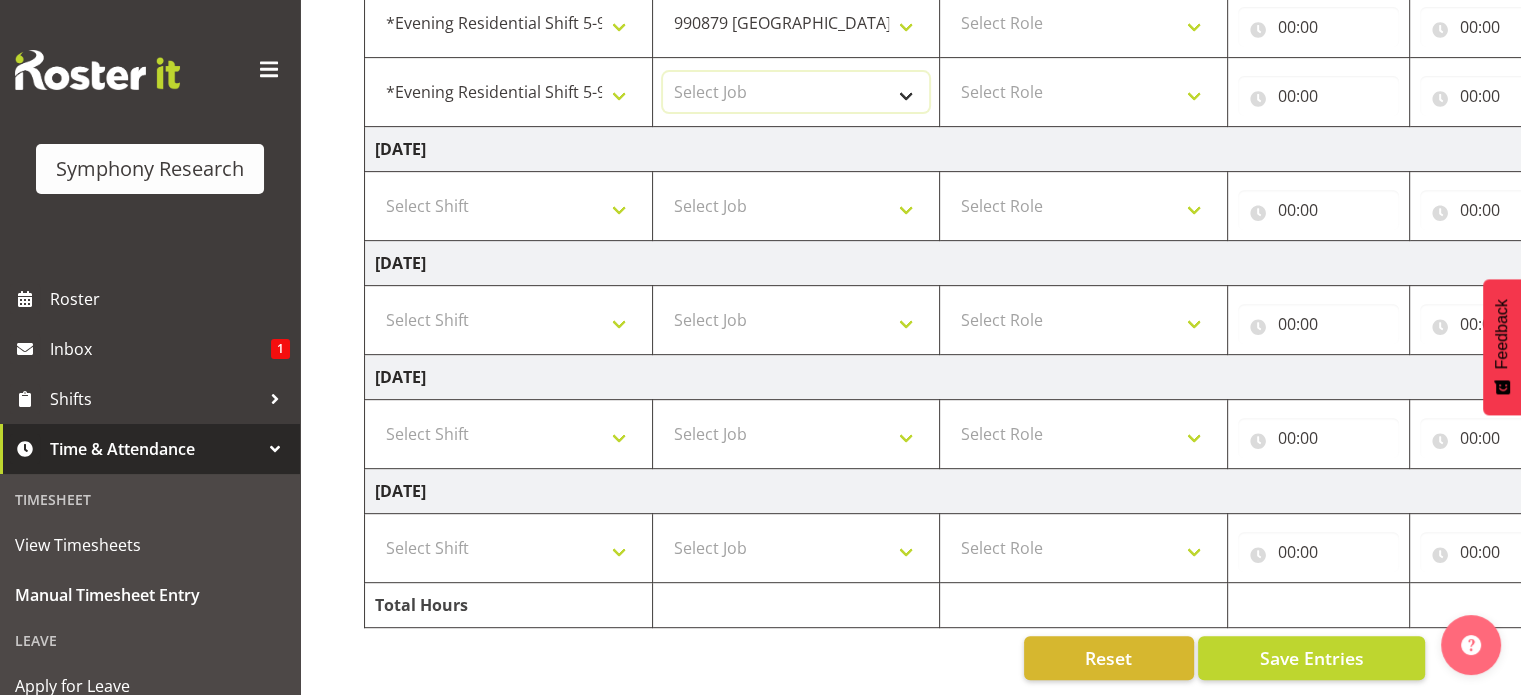 click on "Select Job  550060 IF Admin 553495 Rural Omnibus [DATE] - [DATE] 553500 BFM [DATE] - [DATE] 553501 FMG [DATE] 990000 General 990820 Mobtest 2024 990821 Goldrush 2024 990846 Toka Tu Ake 2025 990855 FENZ 990869 Richmond Home Heating 990873 Batteries 990877 PGG 2025 990878 CMI Q3 2025 990879 Selwyn DC 990881 PowerNet 999996 Training 999997 Recruitment & Training 999999 DT" at bounding box center (796, 92) 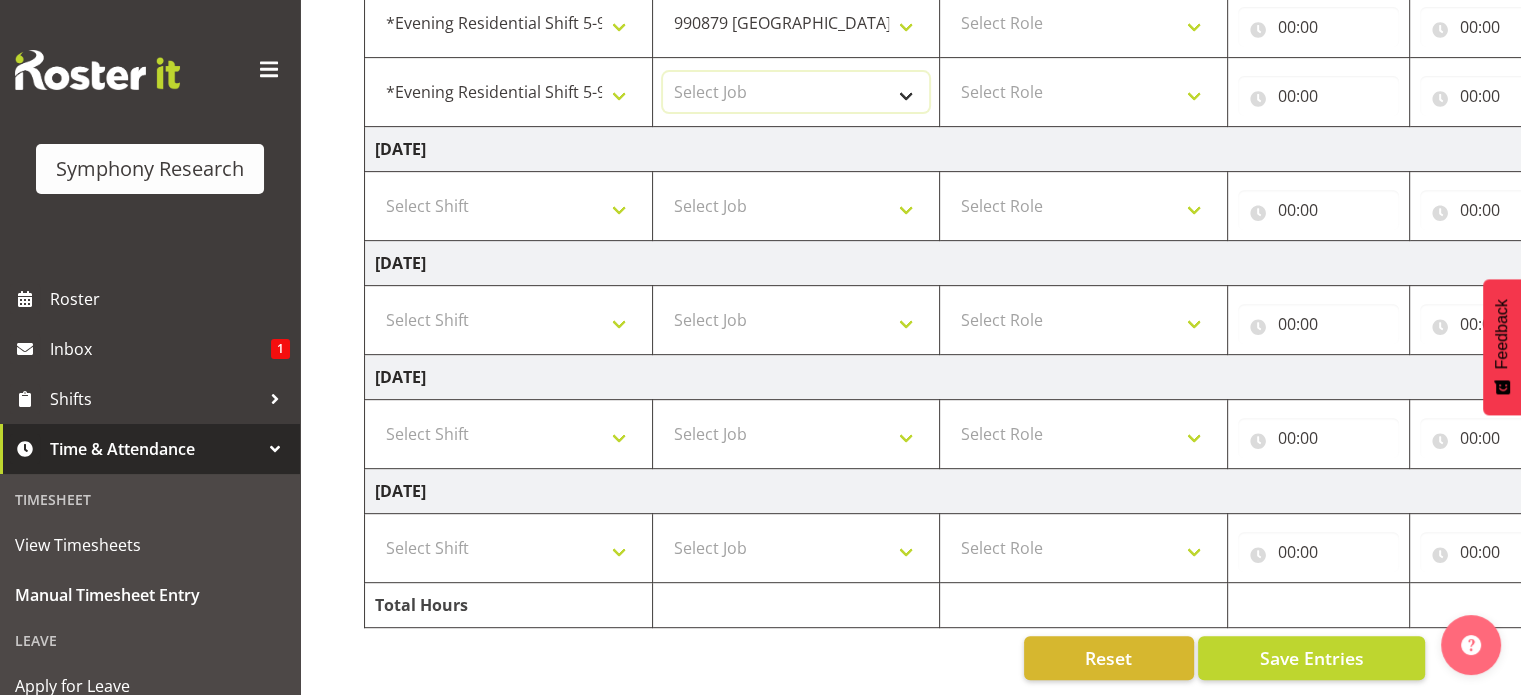 select on "10238" 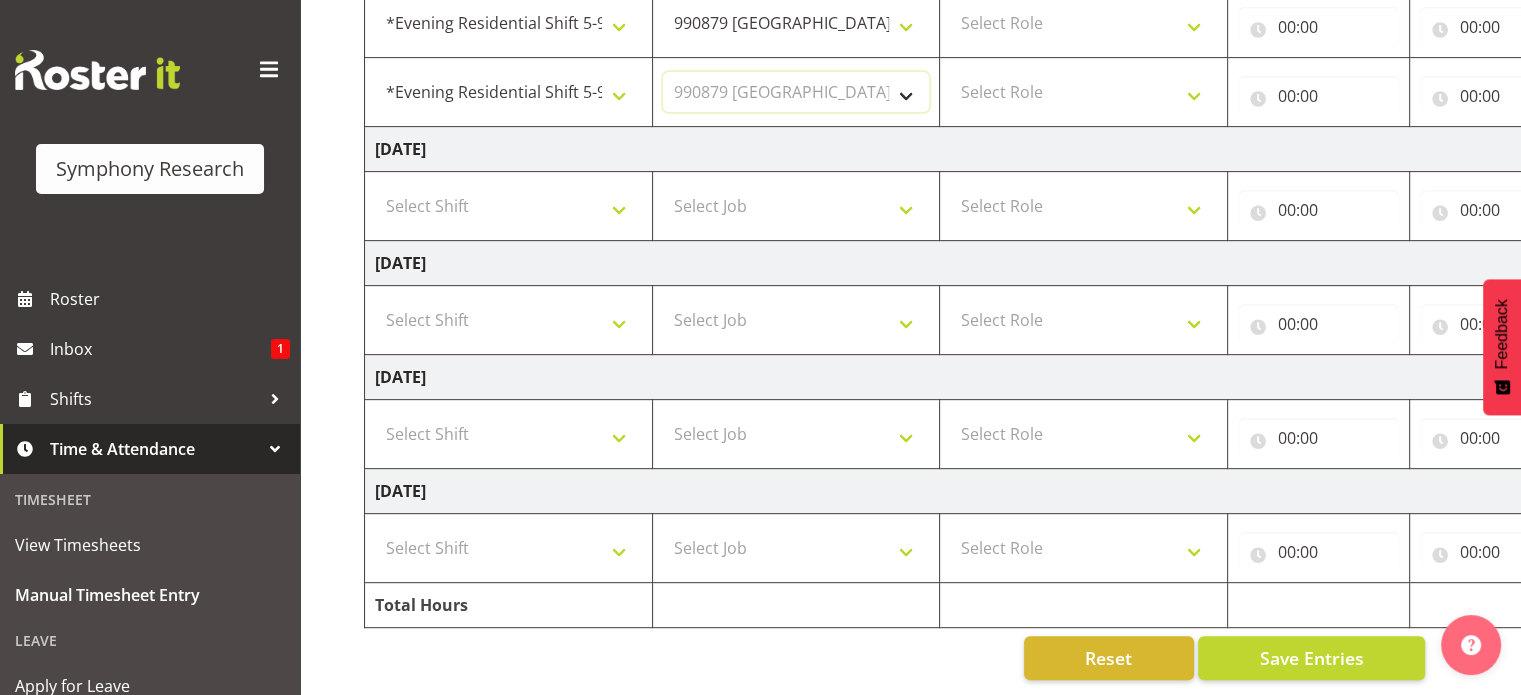 click on "Select Job  550060 IF Admin 553495 Rural Omnibus [DATE] - [DATE] 553500 BFM [DATE] - [DATE] 553501 FMG [DATE] 990000 General 990820 Mobtest 2024 990821 Goldrush 2024 990846 Toka Tu Ake 2025 990855 FENZ 990869 Richmond Home Heating 990873 Batteries 990877 PGG 2025 990878 CMI Q3 2025 990879 Selwyn DC 990881 PowerNet 999996 Training 999997 Recruitment & Training 999999 DT" at bounding box center (796, 92) 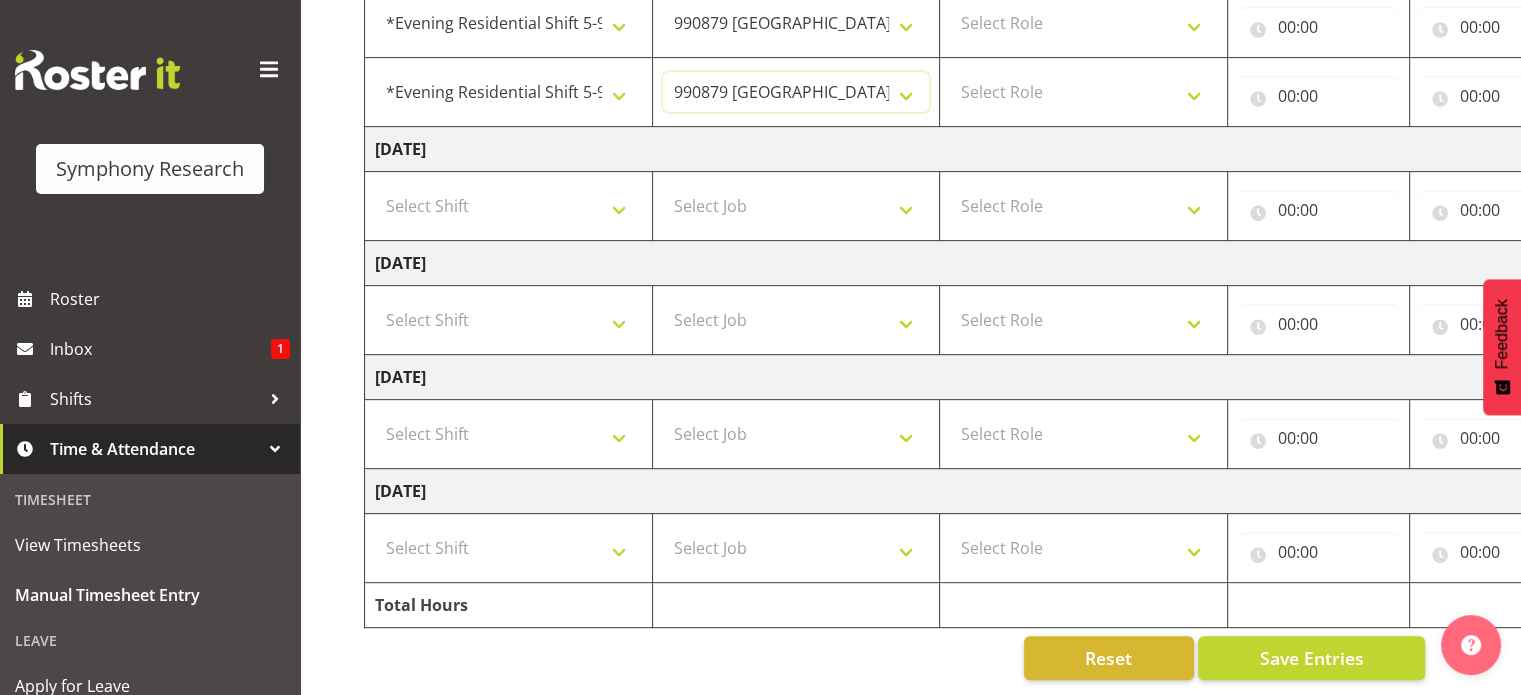 scroll, scrollTop: 817, scrollLeft: 0, axis: vertical 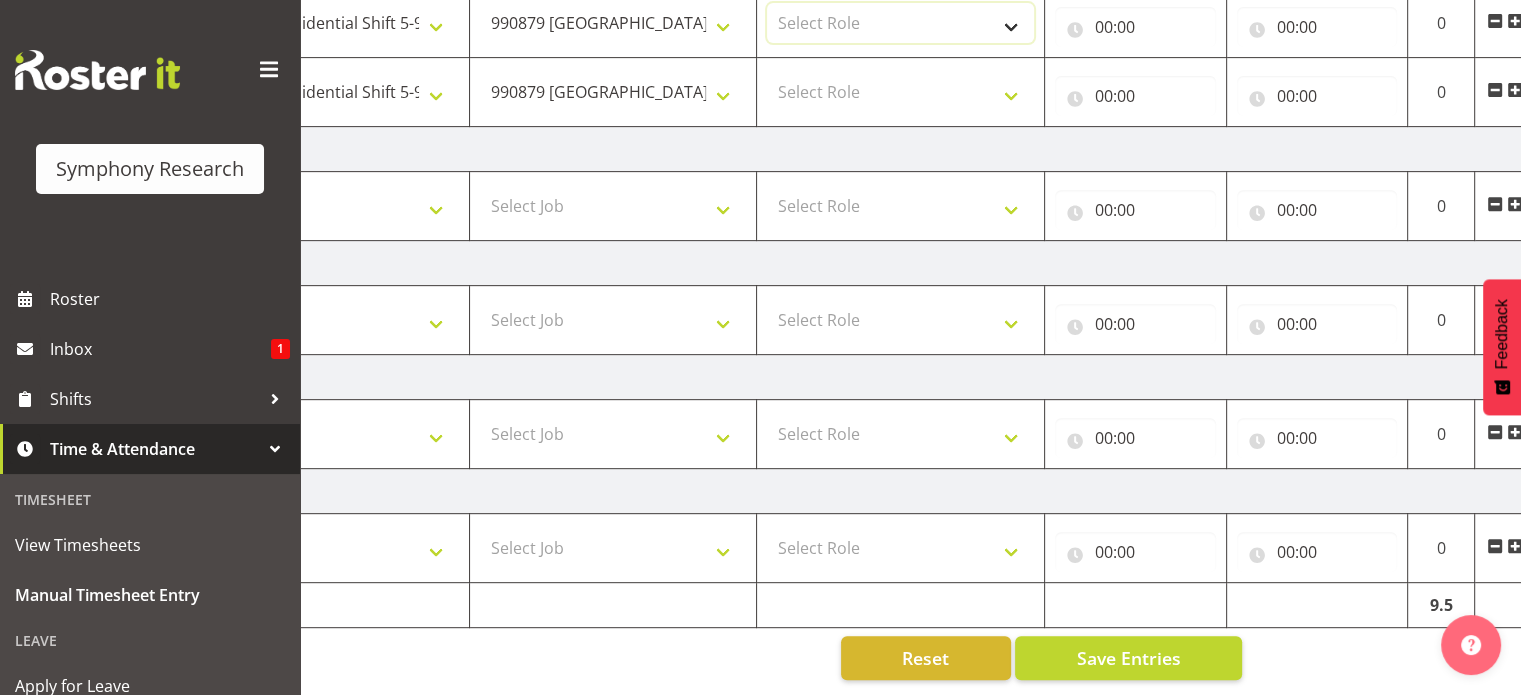 click on "Select Role  Briefing Interviewing" at bounding box center (900, 23) 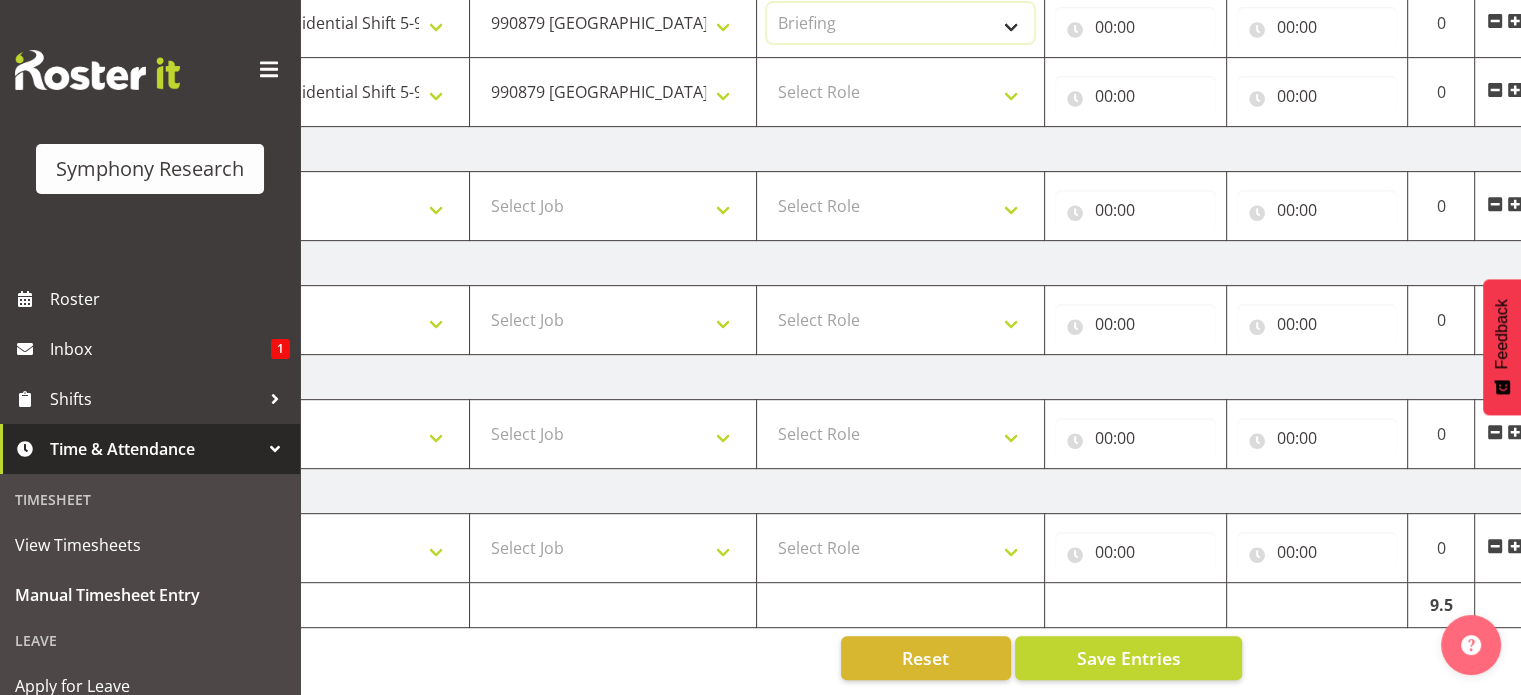 click on "Select Role  Briefing Interviewing" at bounding box center (900, 23) 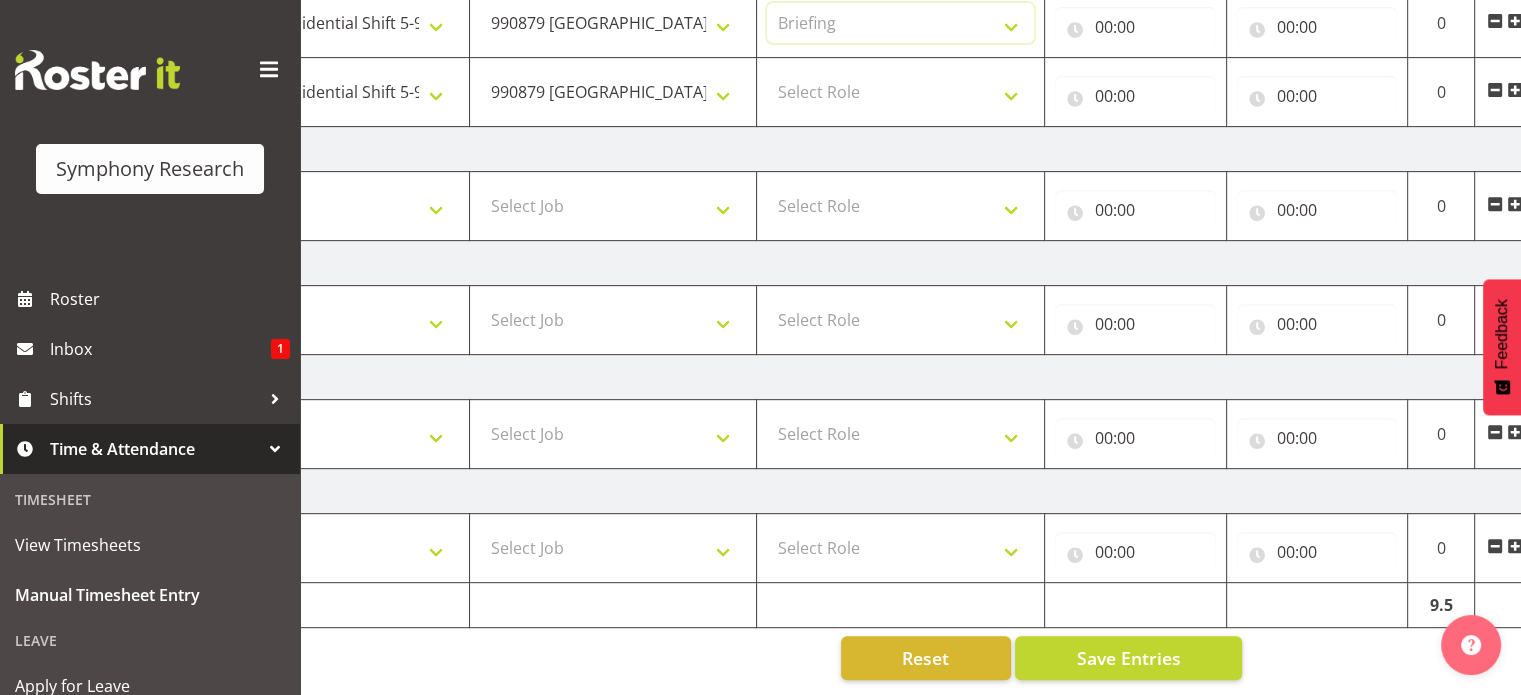 select 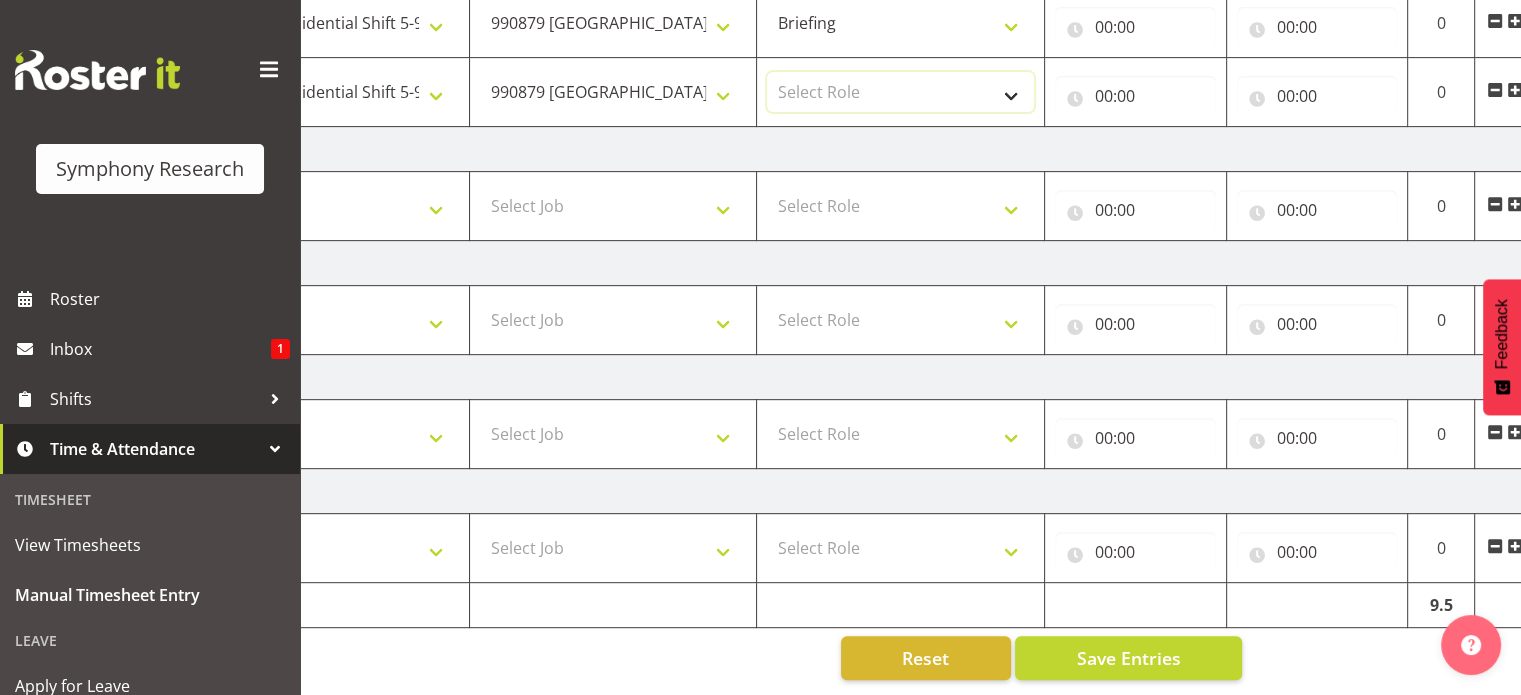 click on "Select Role  Briefing Interviewing" at bounding box center (900, 92) 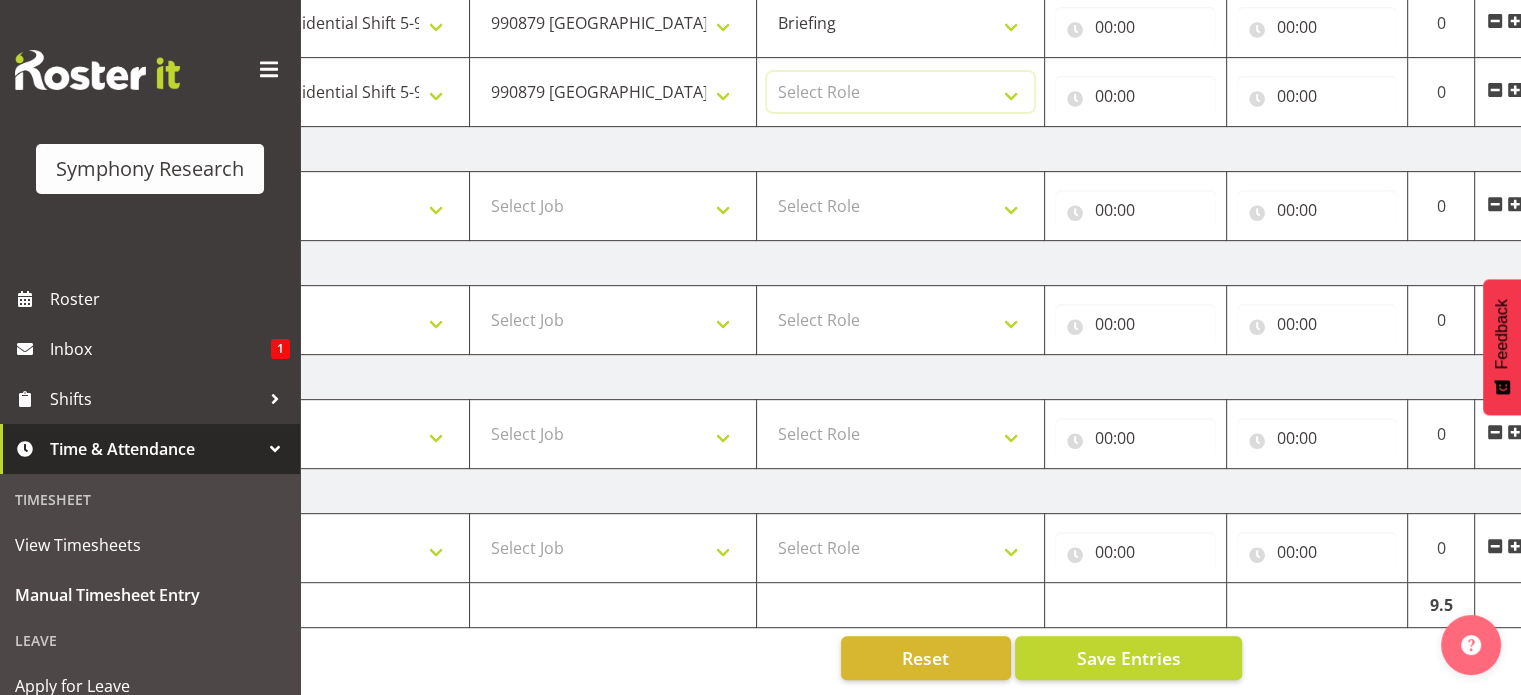select on "47" 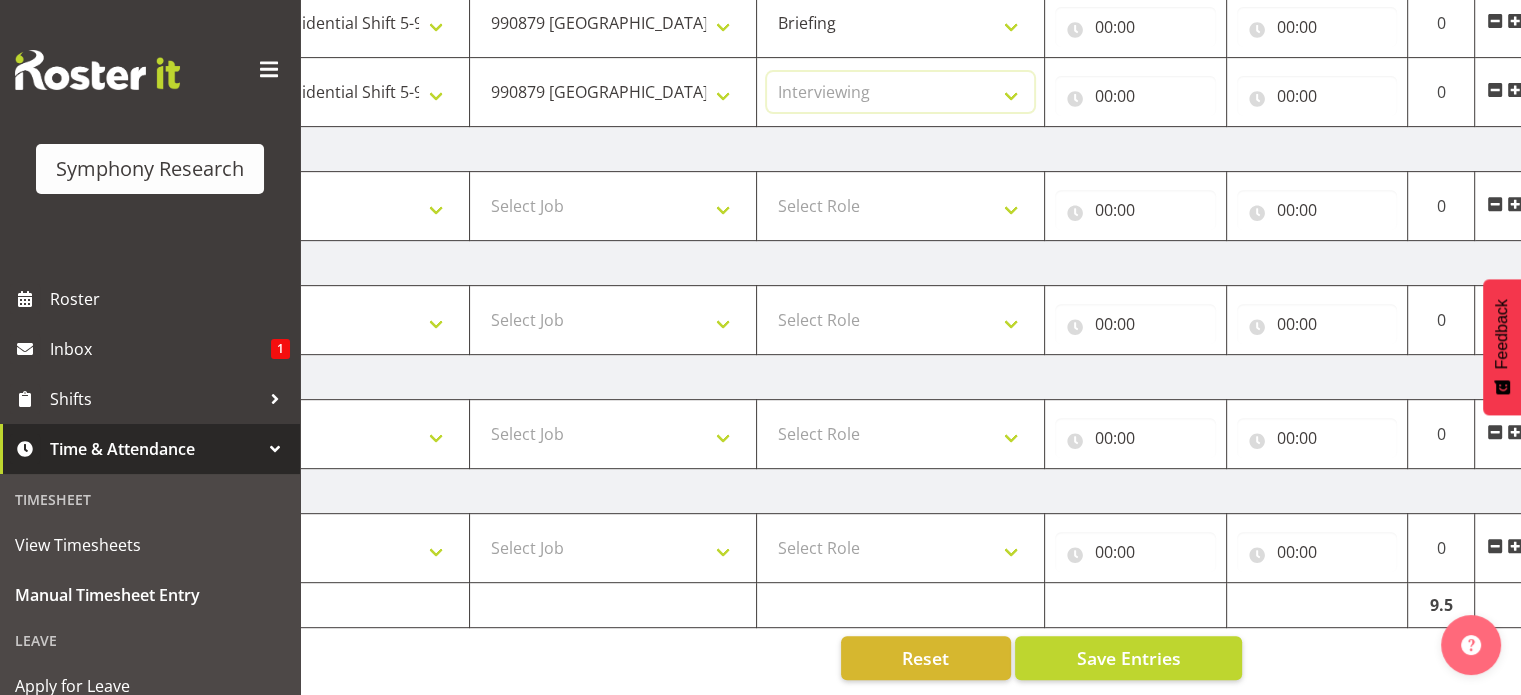 click on "Select Role  Briefing Interviewing" at bounding box center (900, 92) 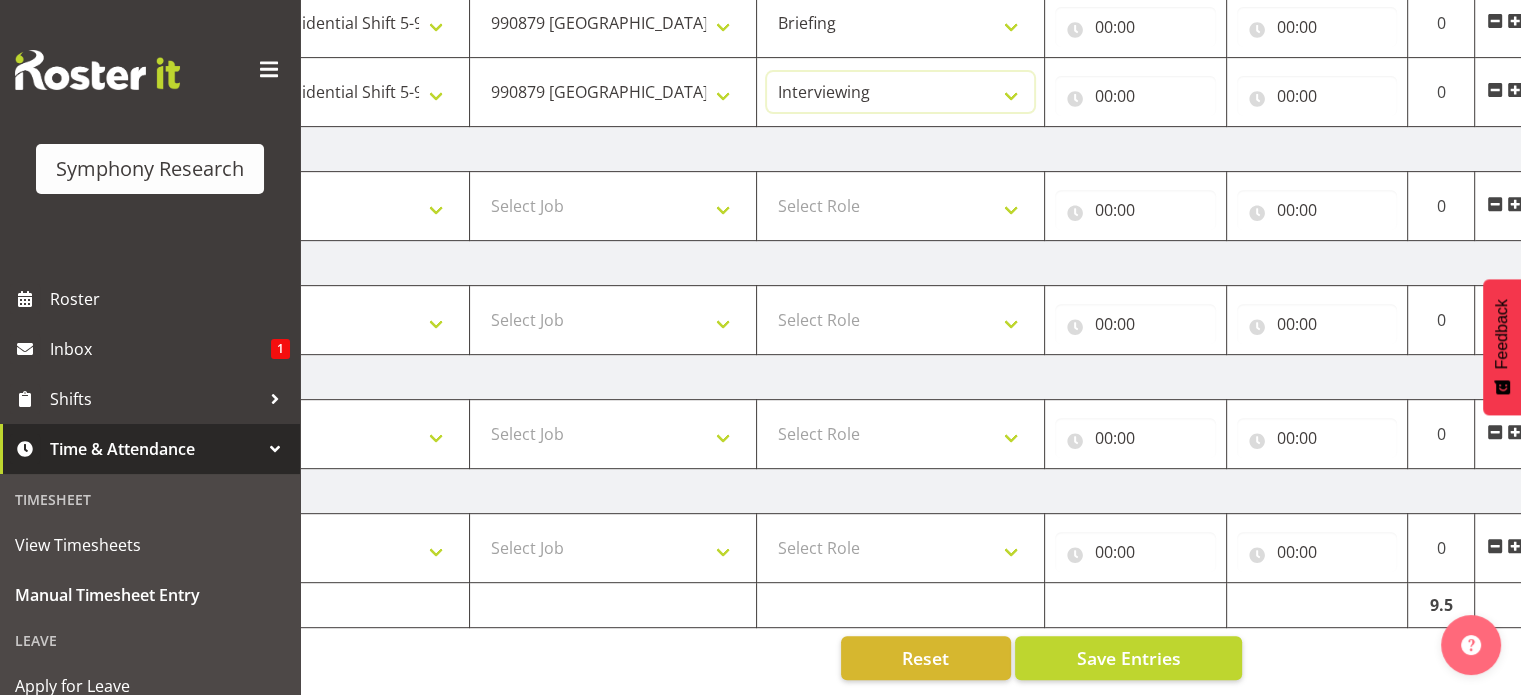 scroll, scrollTop: 817, scrollLeft: 0, axis: vertical 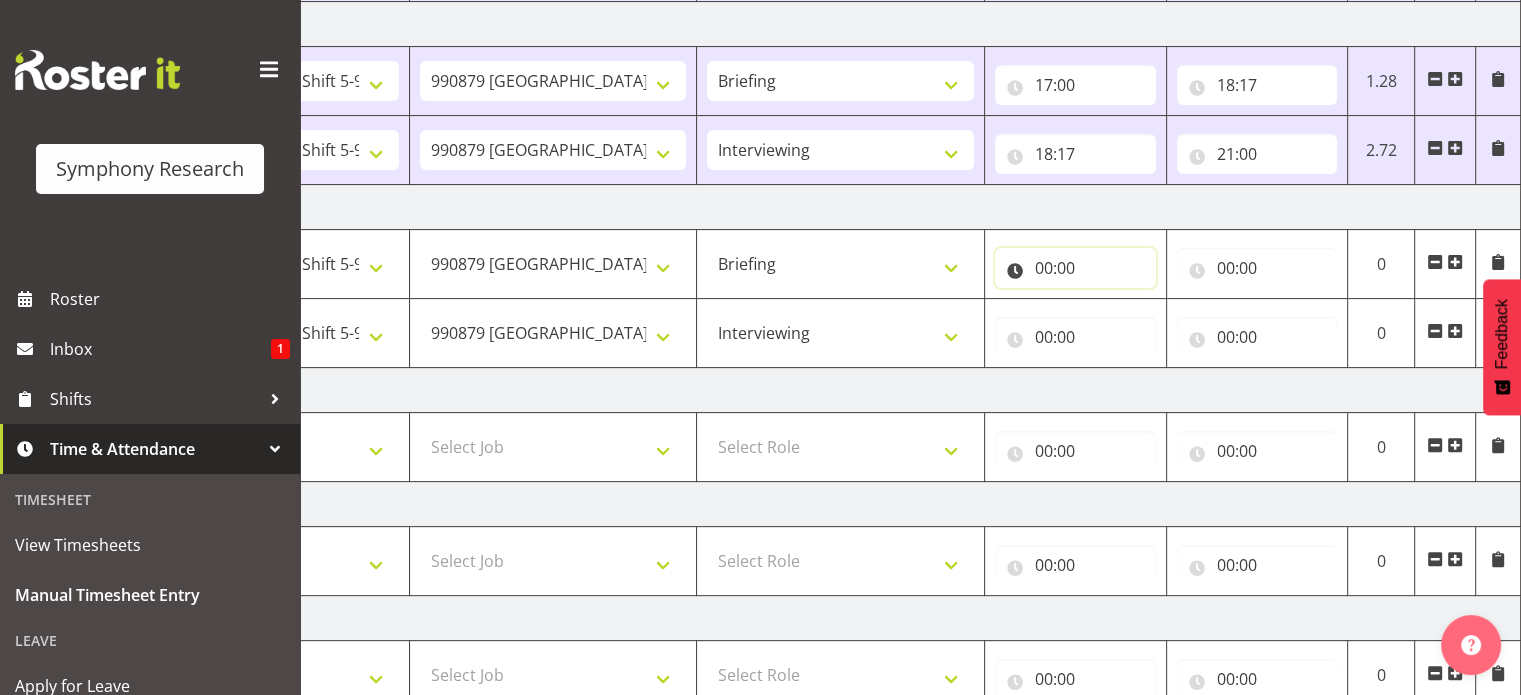 click on "00:00" at bounding box center (1075, 268) 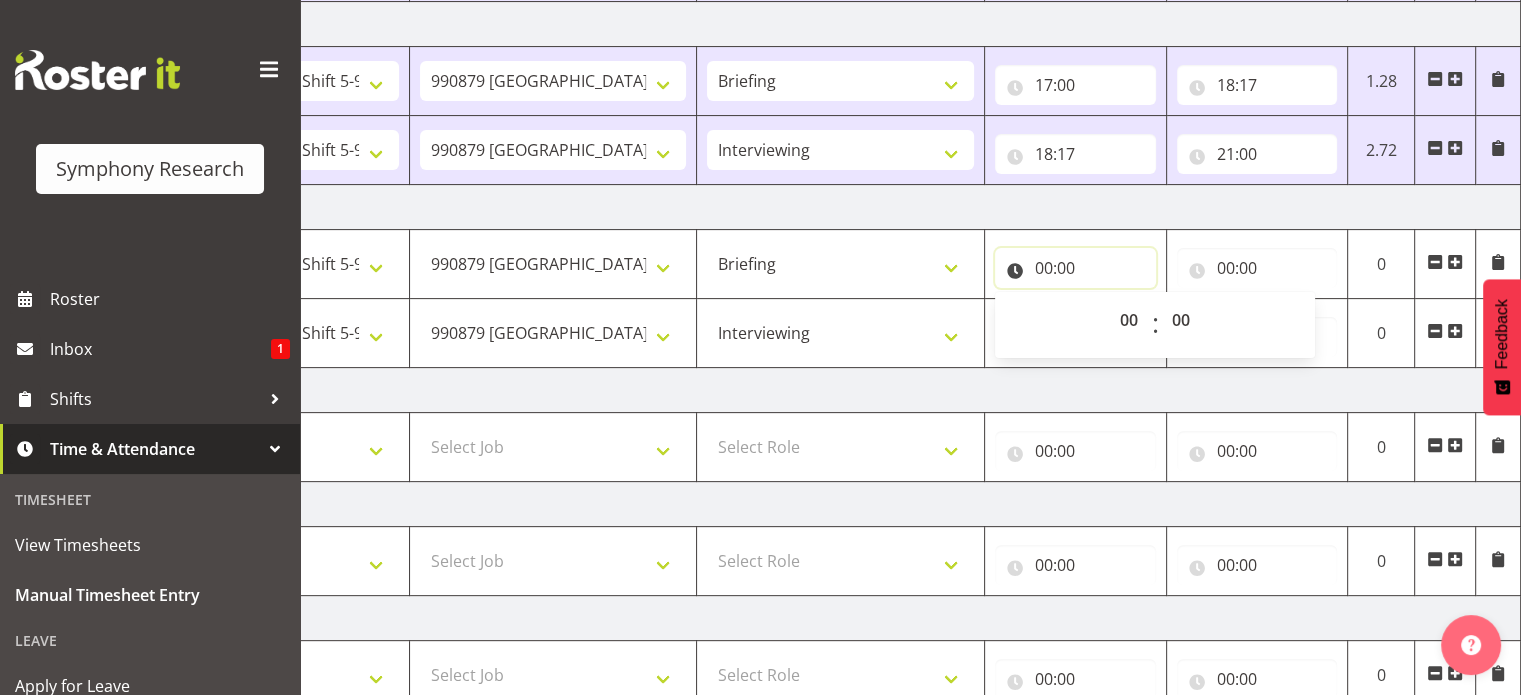 click on "00:00" at bounding box center (1075, 268) 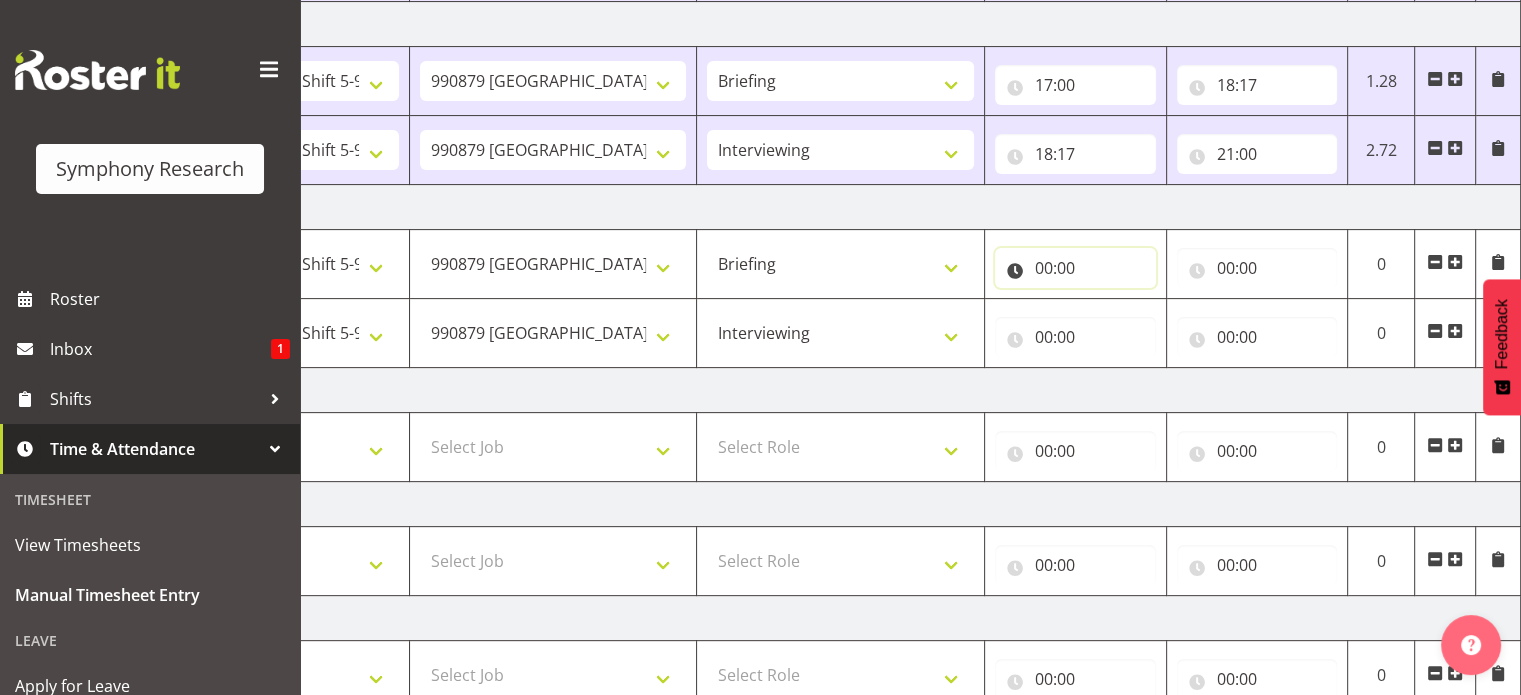 click on "00:00" at bounding box center [1075, 268] 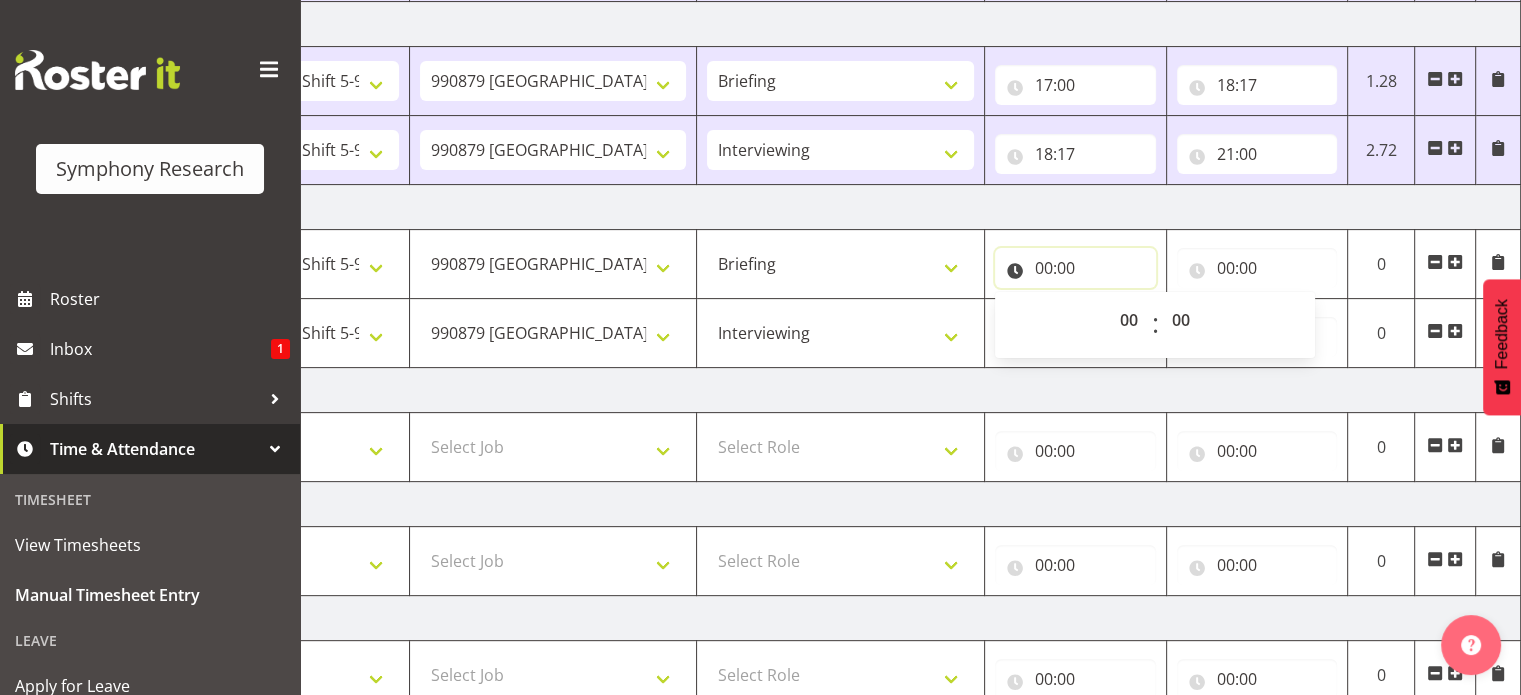 click on "00:00" at bounding box center (1075, 268) 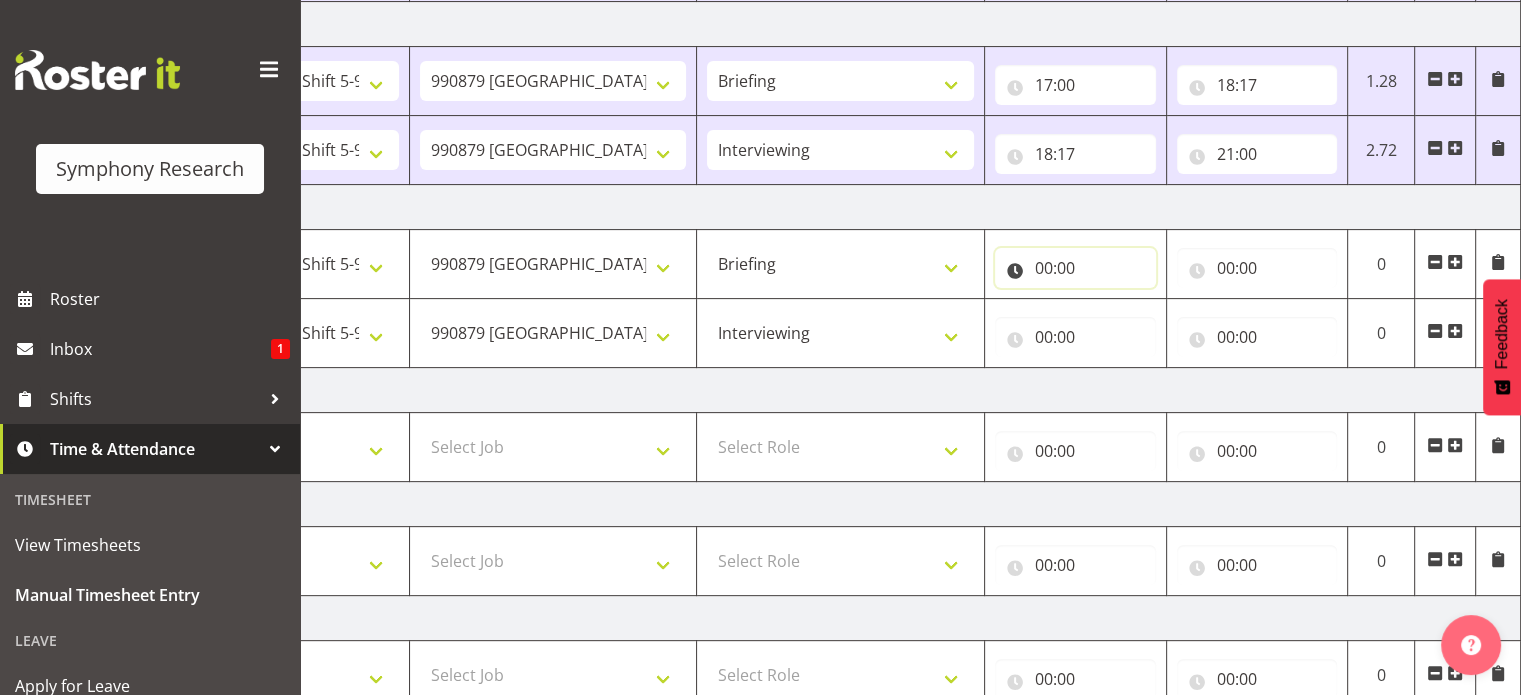 click on "00:00" at bounding box center (1075, 268) 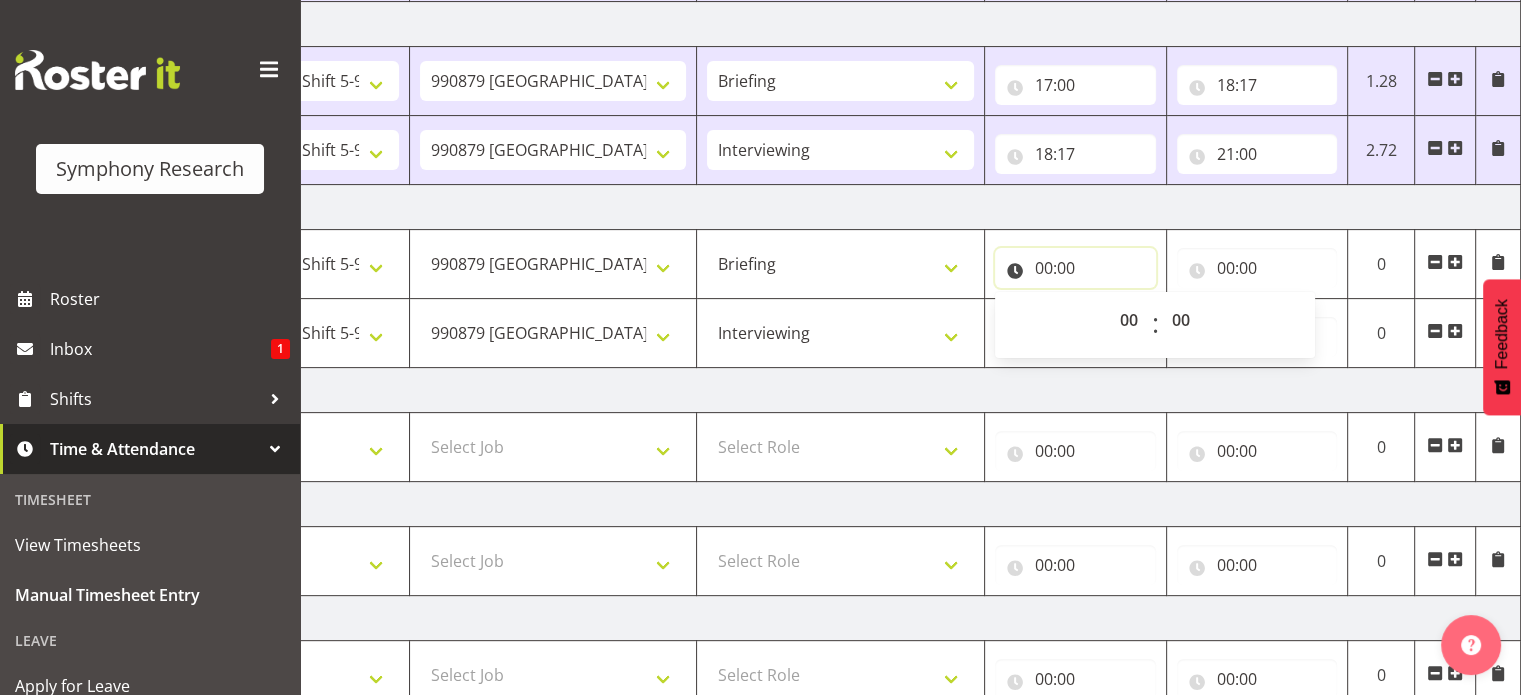 drag, startPoint x: 1038, startPoint y: 268, endPoint x: 1077, endPoint y: 269, distance: 39.012817 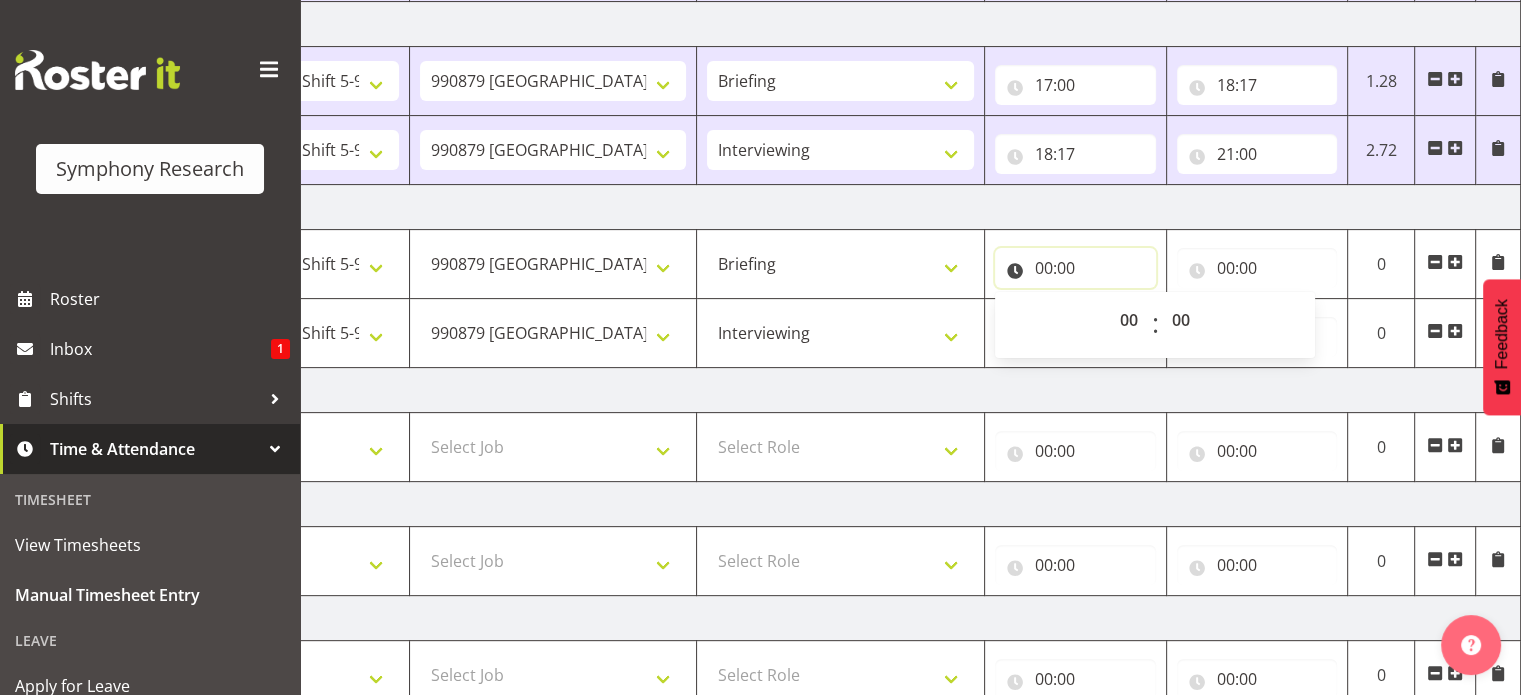click on "00:00" at bounding box center (1075, 268) 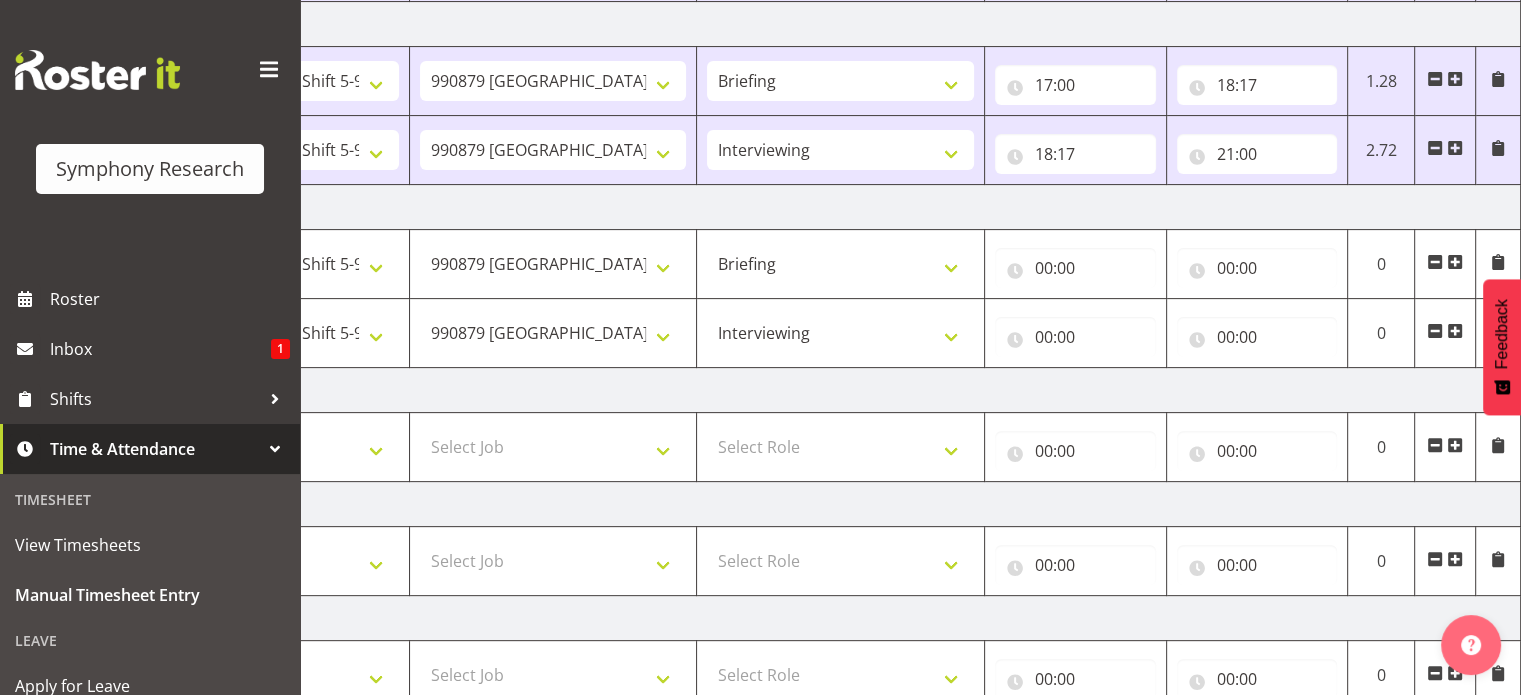 click on "[DATE]" at bounding box center (821, 390) 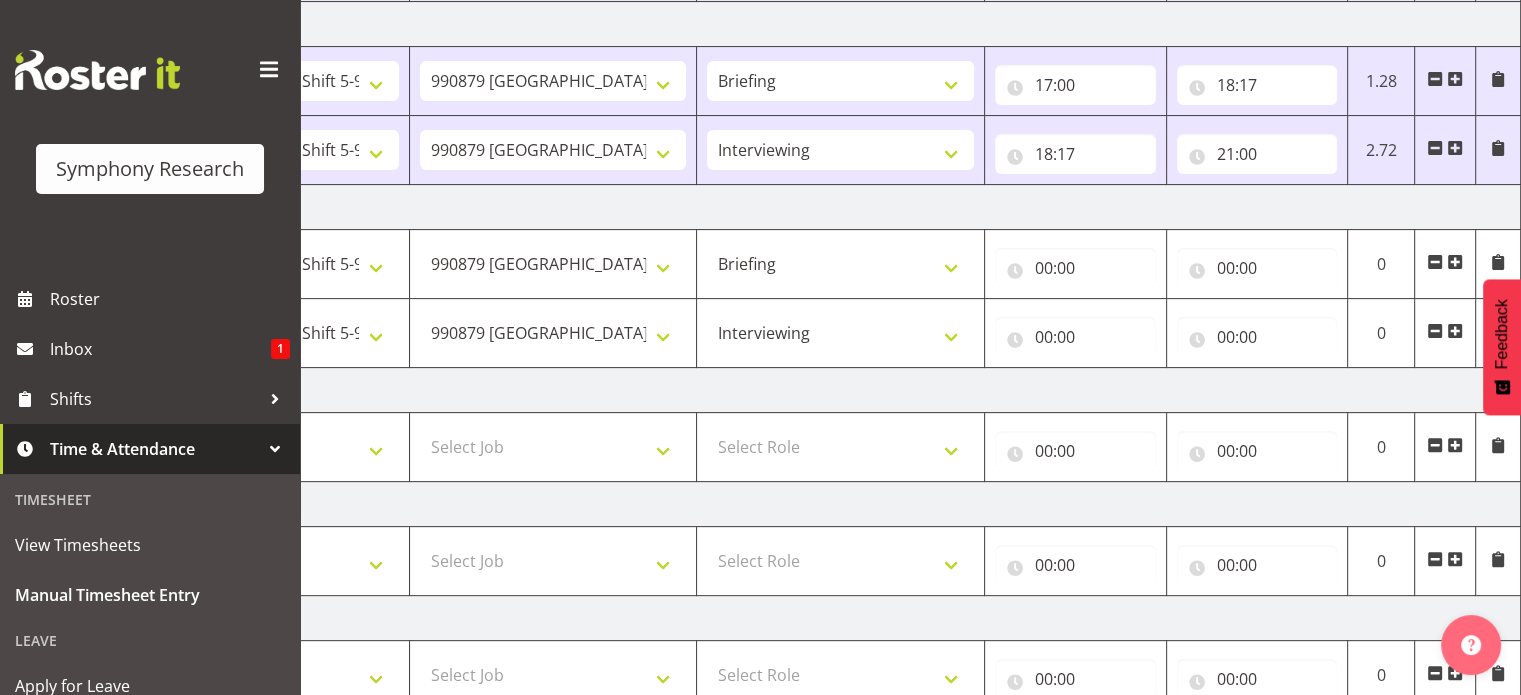 click on "[DATE]" at bounding box center (821, 390) 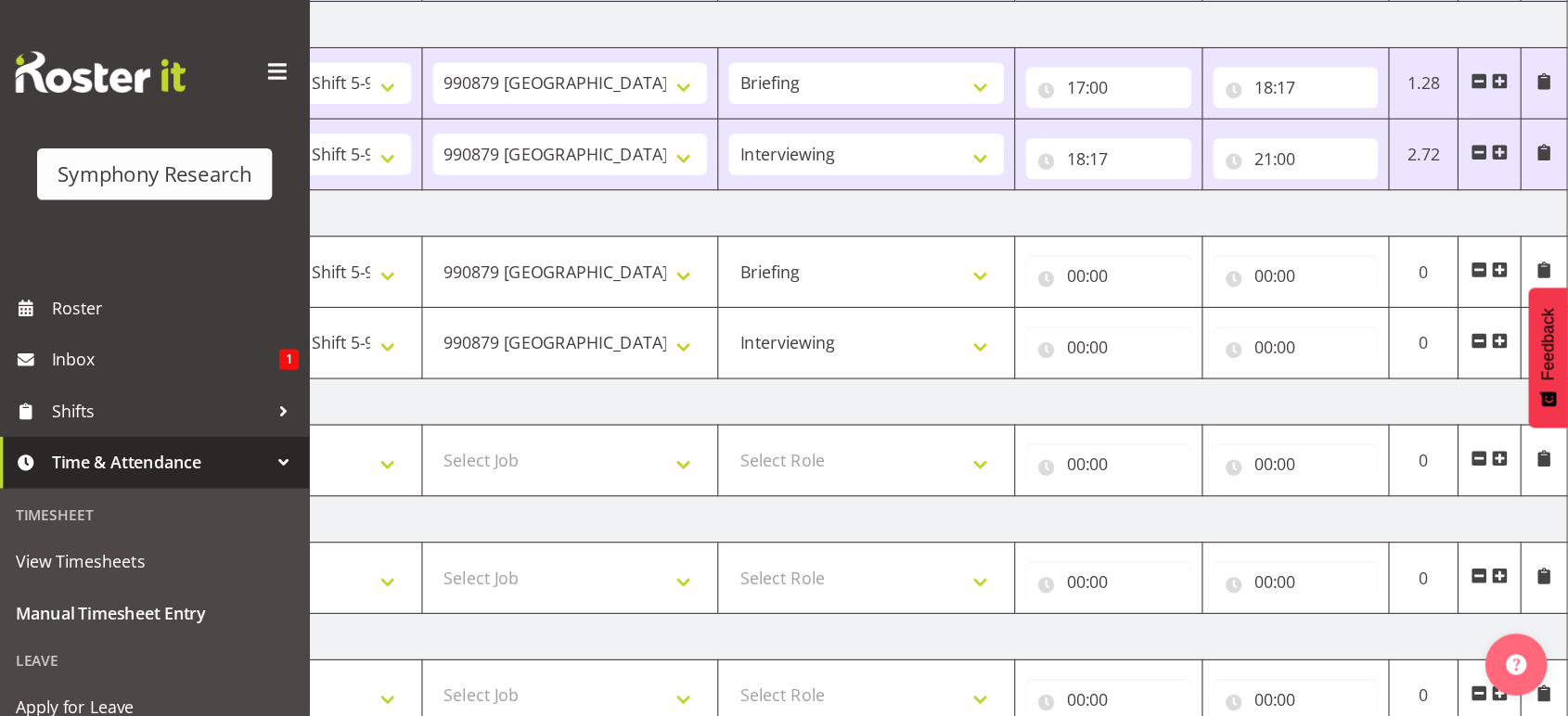 scroll, scrollTop: 525, scrollLeft: 0, axis: vertical 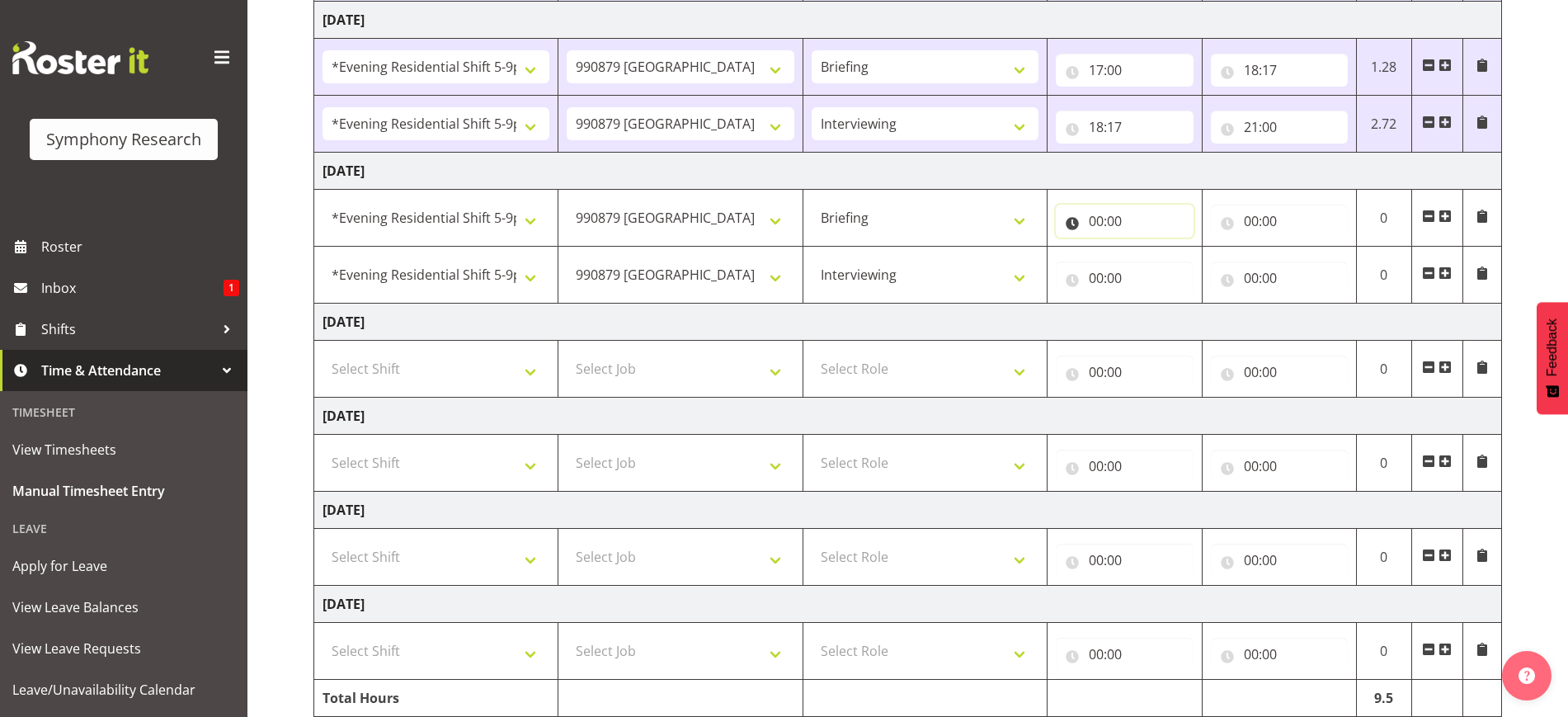 click on "00:00" at bounding box center (1124, 221) 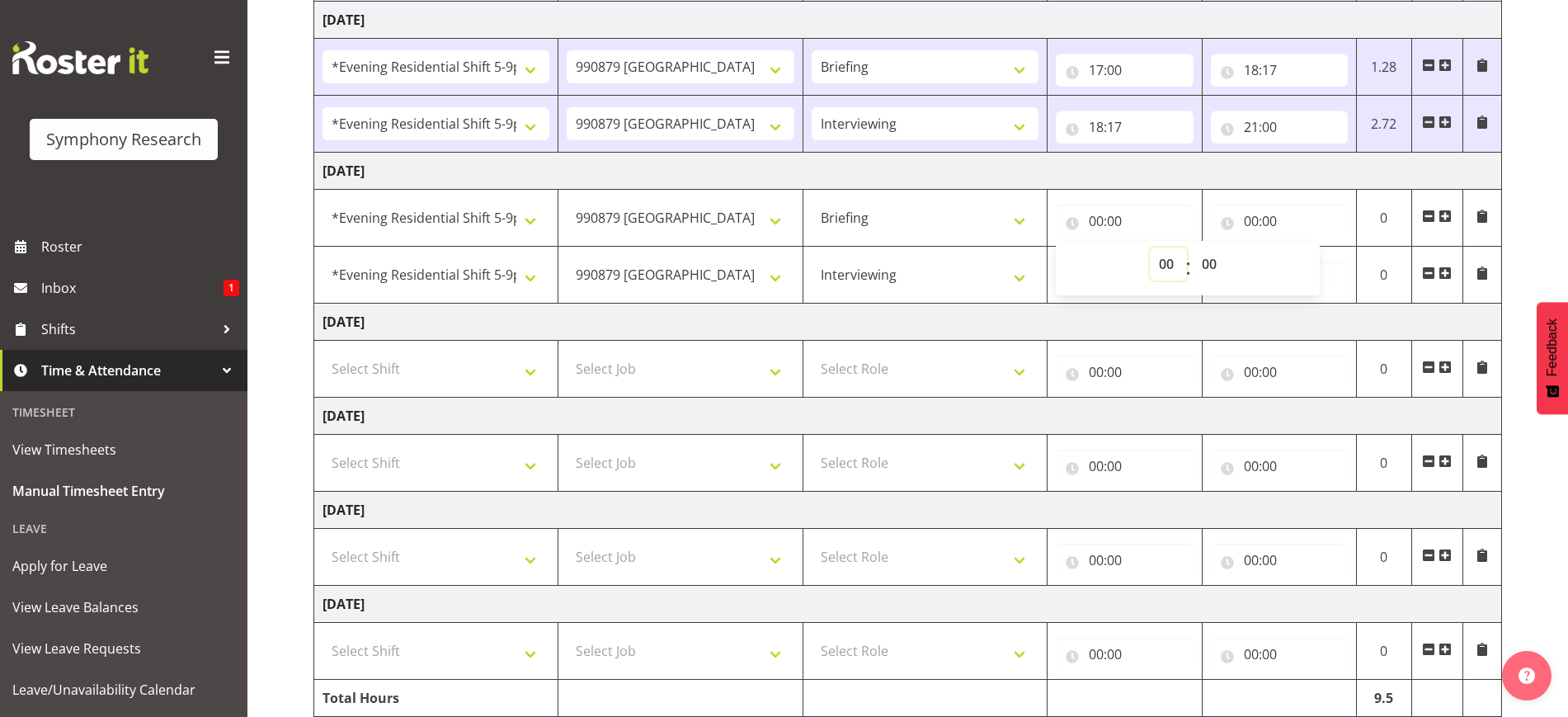 click on "00   01   02   03   04   05   06   07   08   09   10   11   12   13   14   15   16   17   18   19   20   21   22   23" at bounding box center (1168, 264) 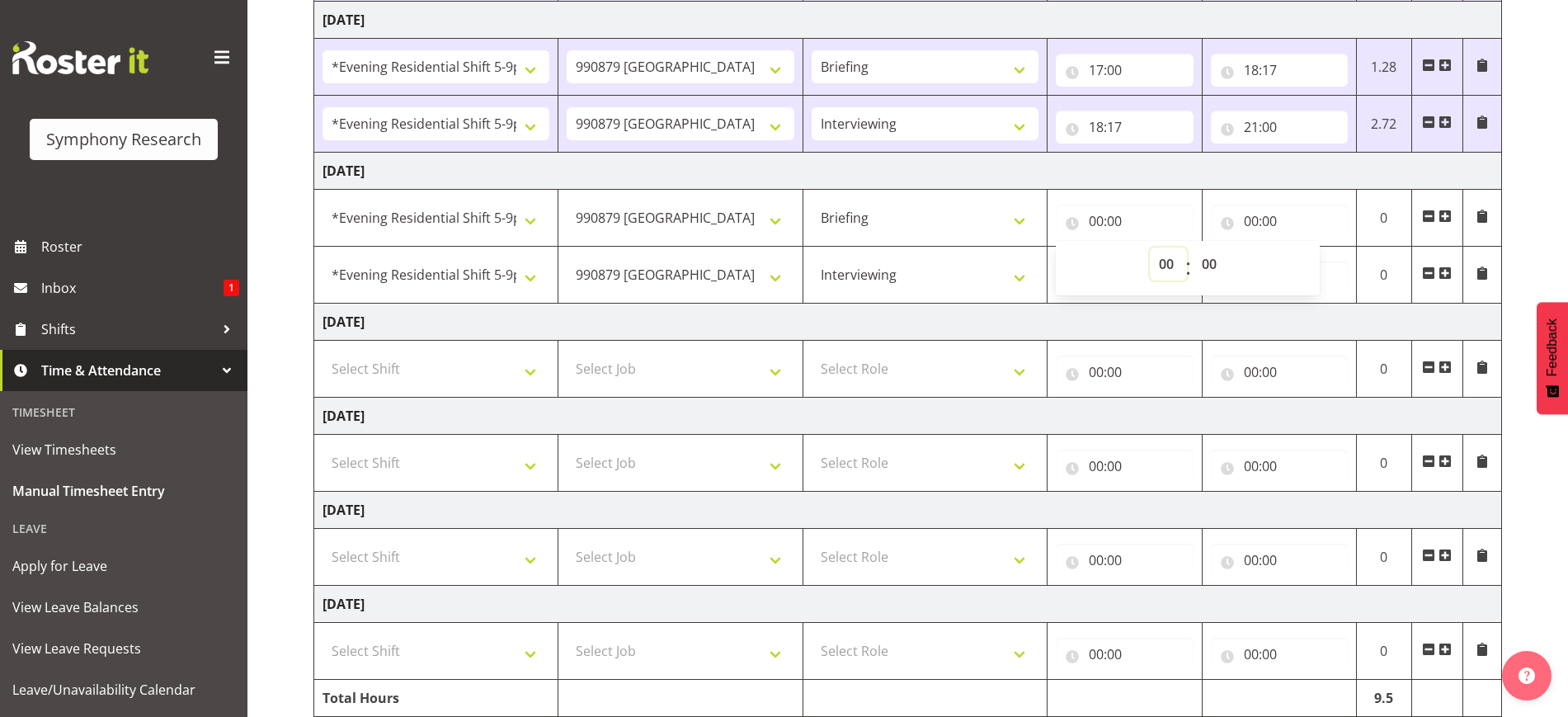 select on "17" 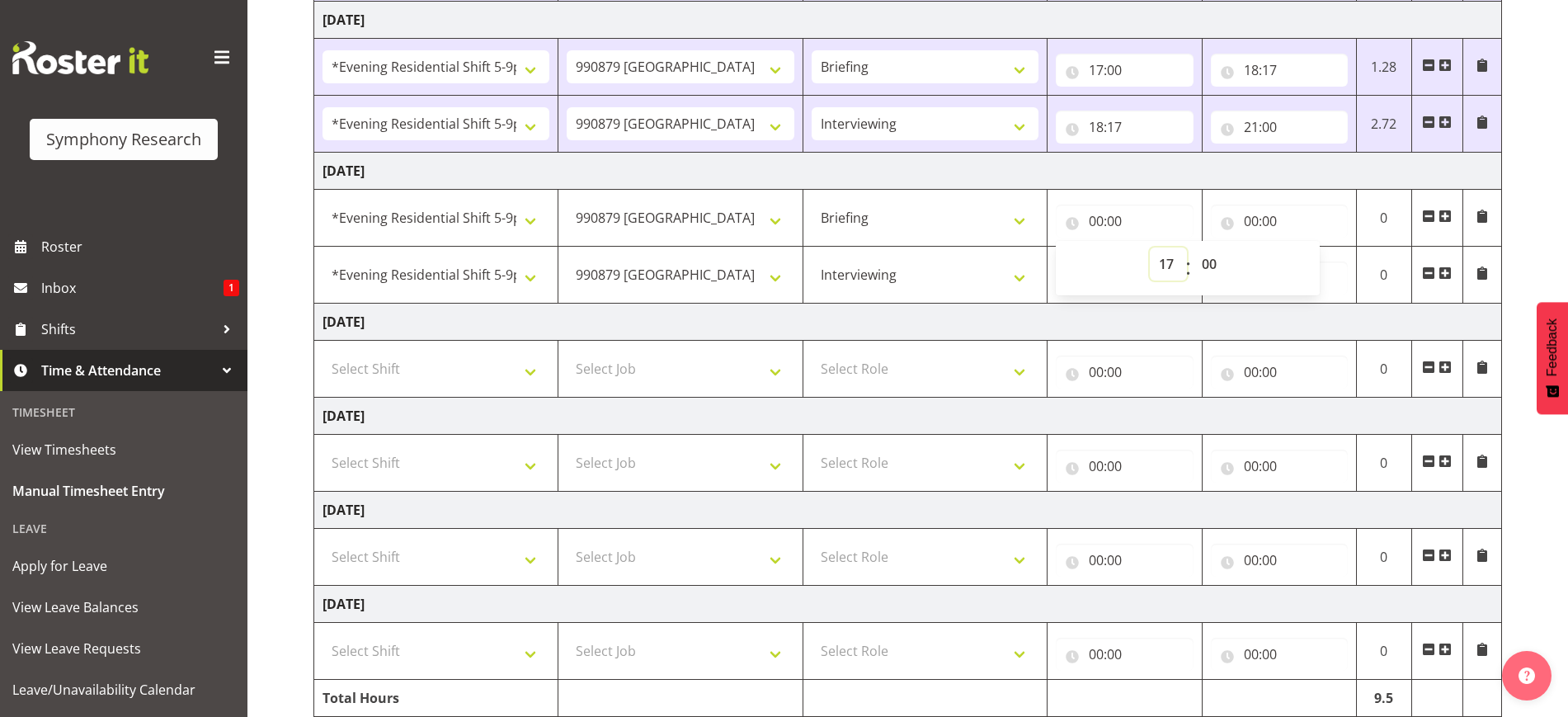 click on "00   01   02   03   04   05   06   07   08   09   10   11   12   13   14   15   16   17   18   19   20   21   22   23" at bounding box center (1168, 264) 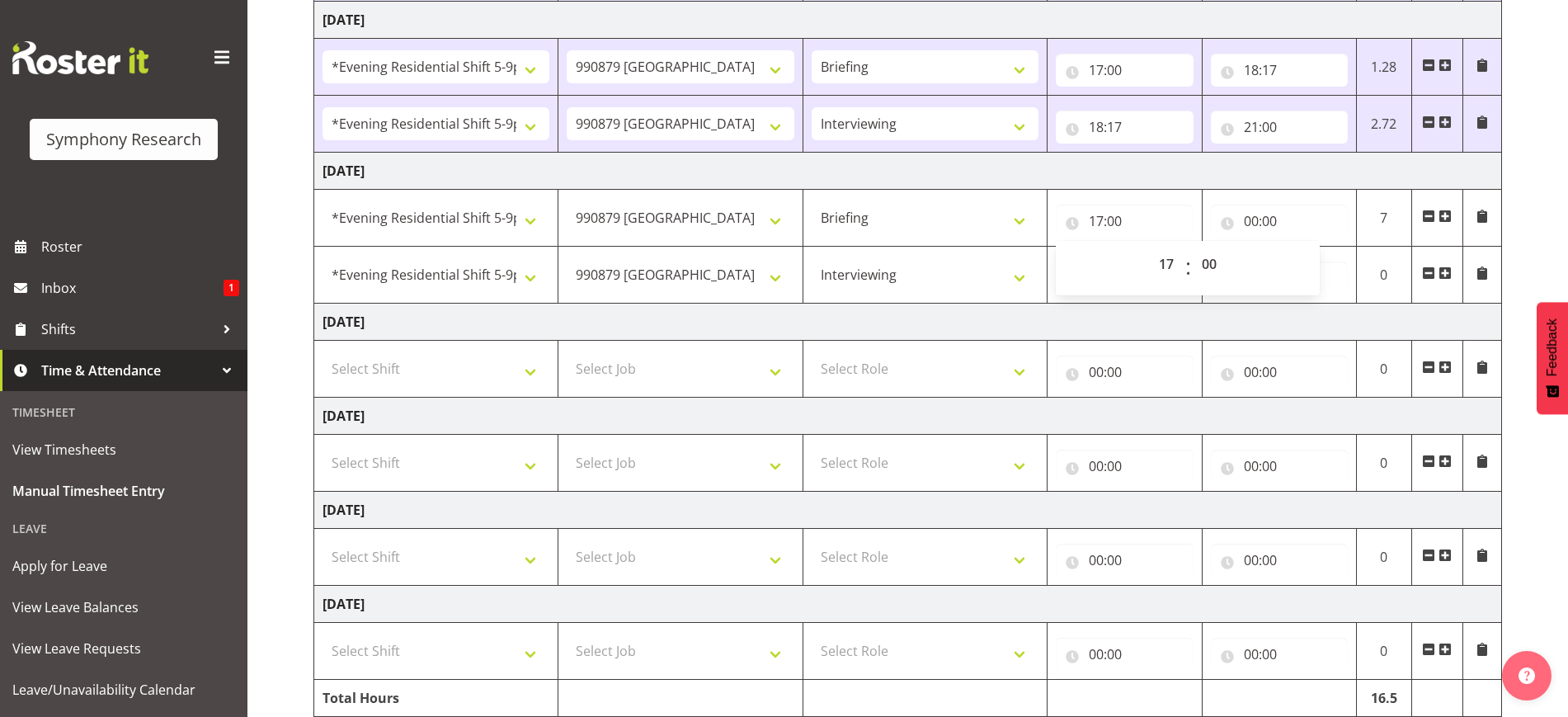 click on "[DATE]" at bounding box center [908, 322] 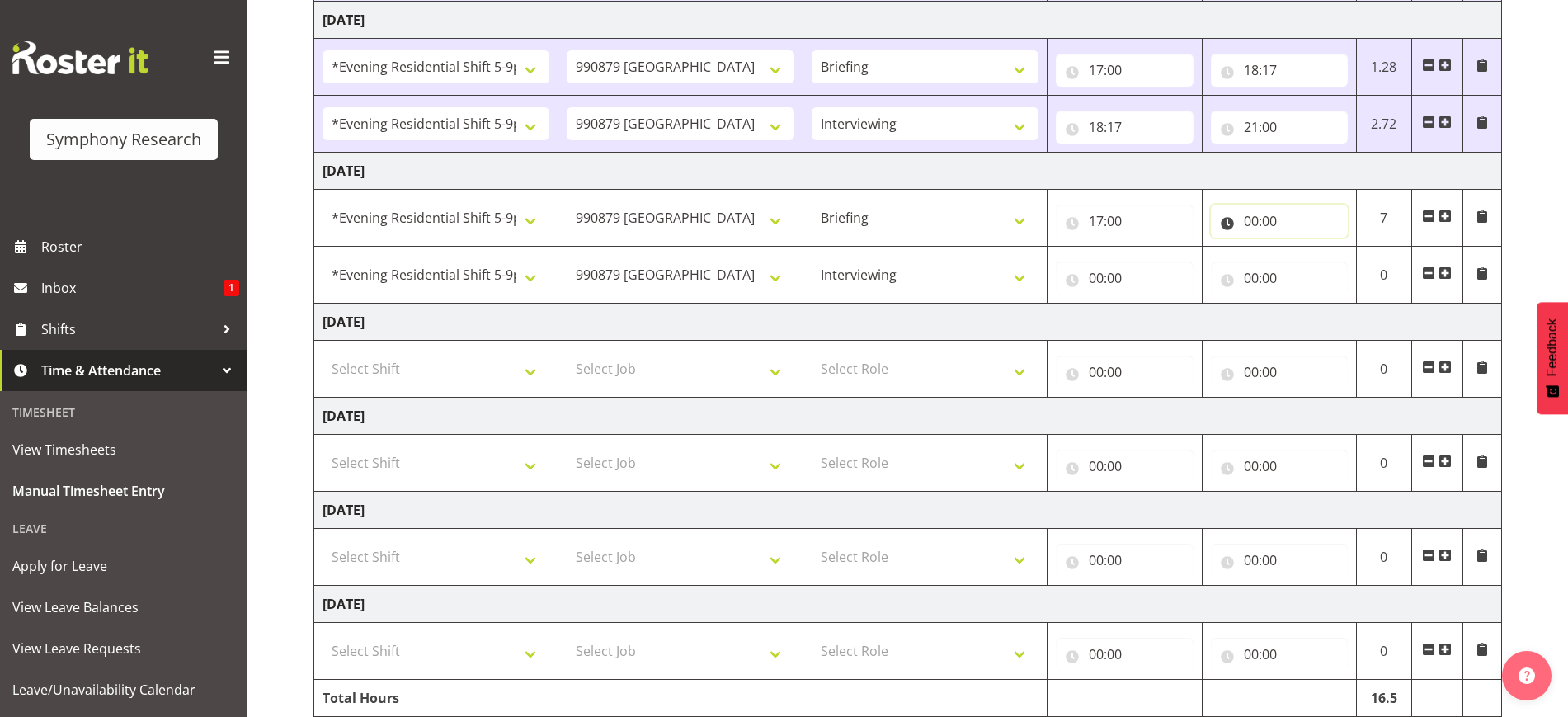 click on "00:00" at bounding box center (1279, 221) 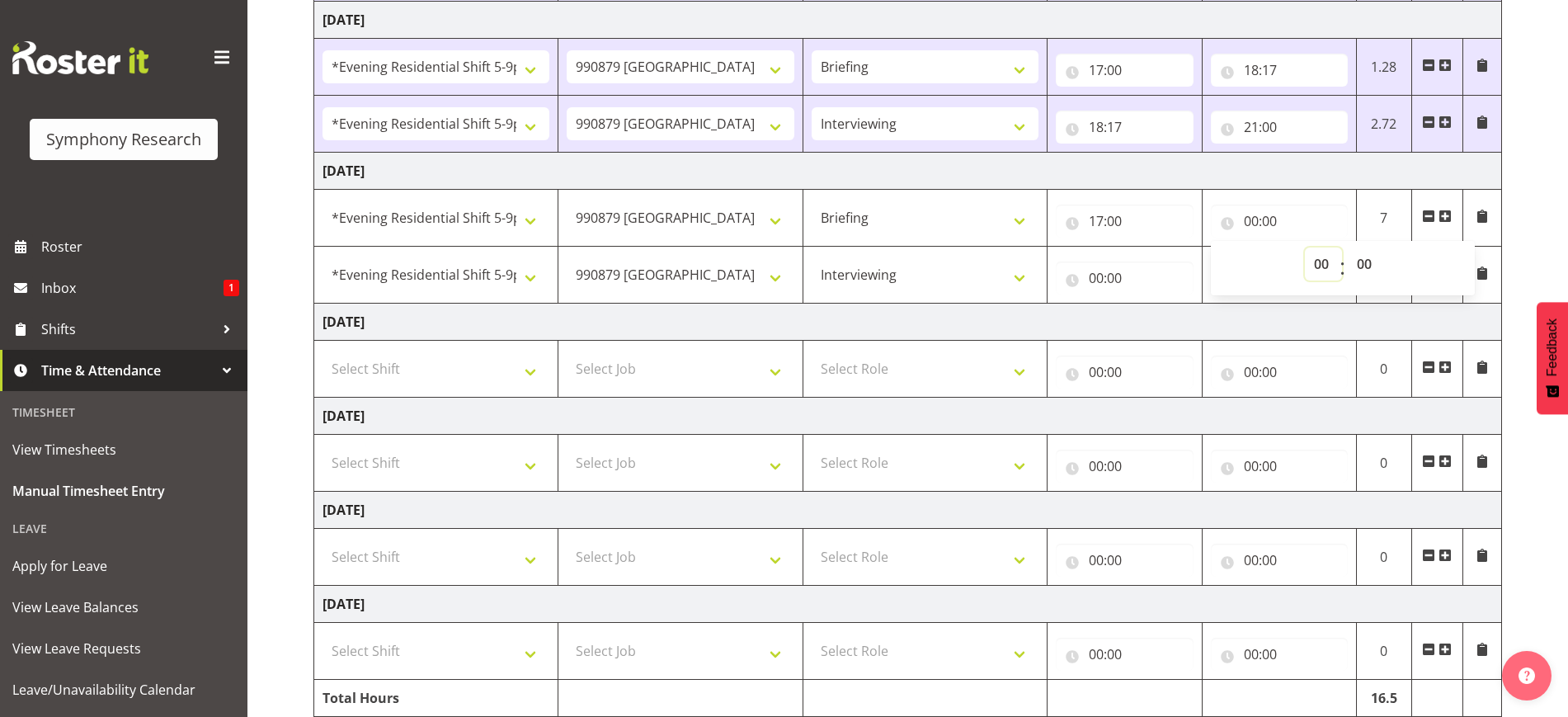 click on "00   01   02   03   04   05   06   07   08   09   10   11   12   13   14   15   16   17   18   19   20   21   22   23" at bounding box center (1323, 264) 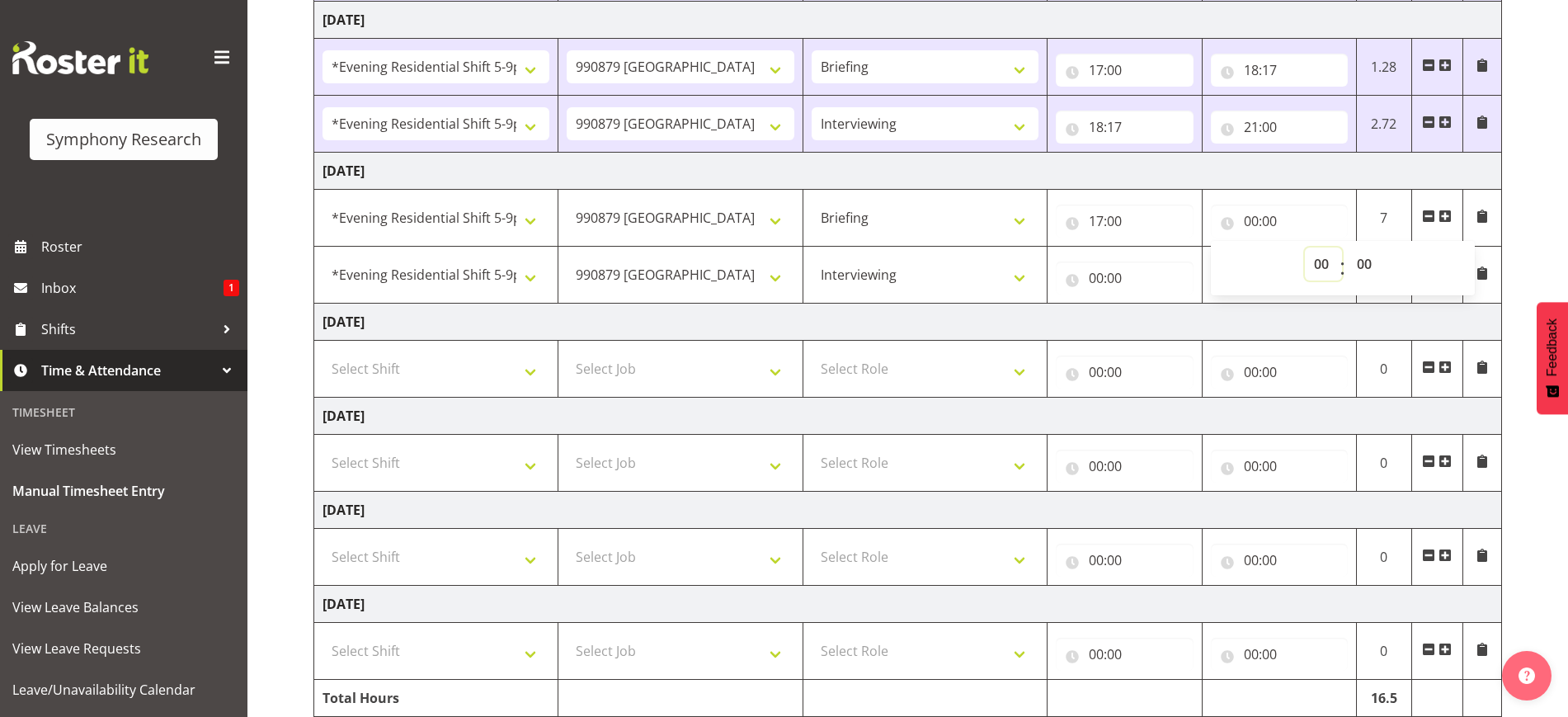 select on "17" 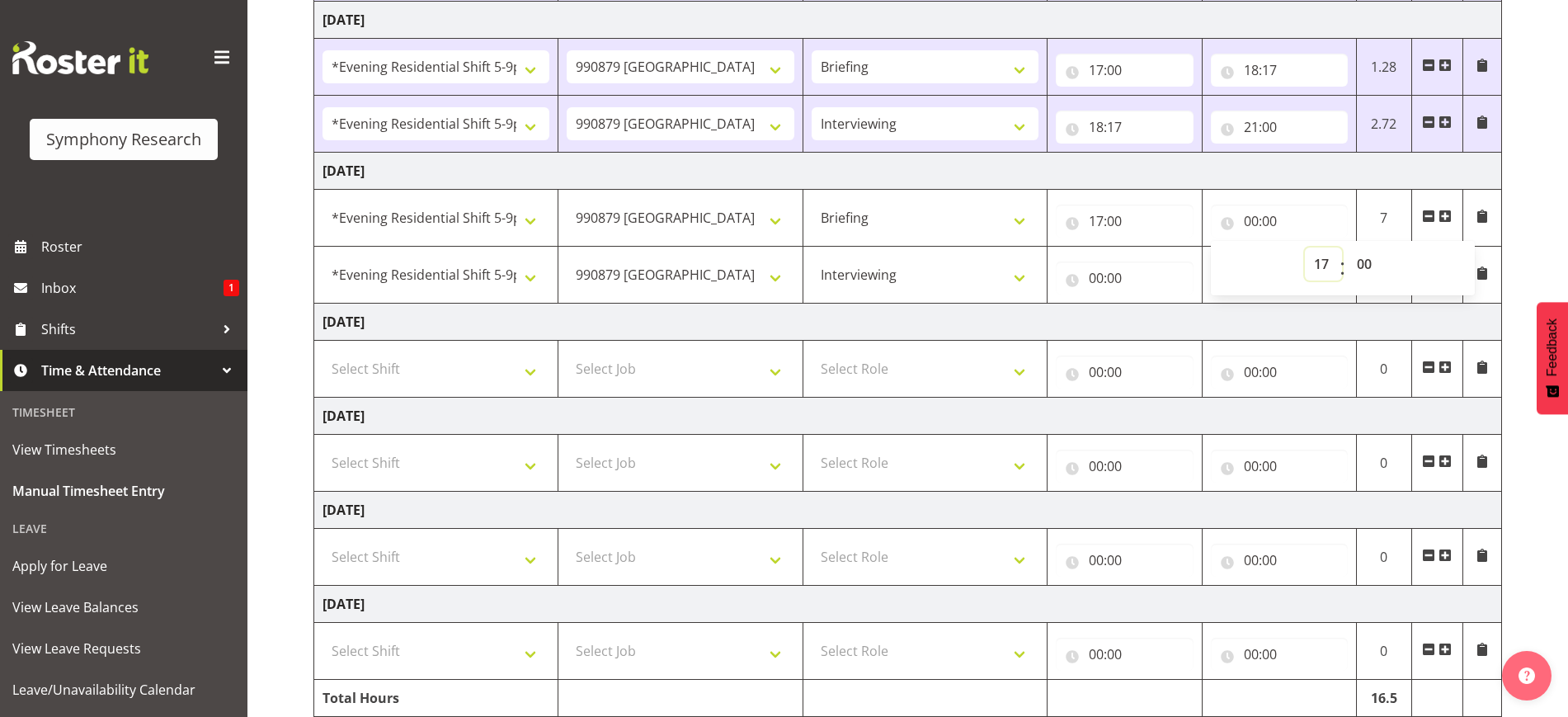 click on "00   01   02   03   04   05   06   07   08   09   10   11   12   13   14   15   16   17   18   19   20   21   22   23" at bounding box center (1323, 264) 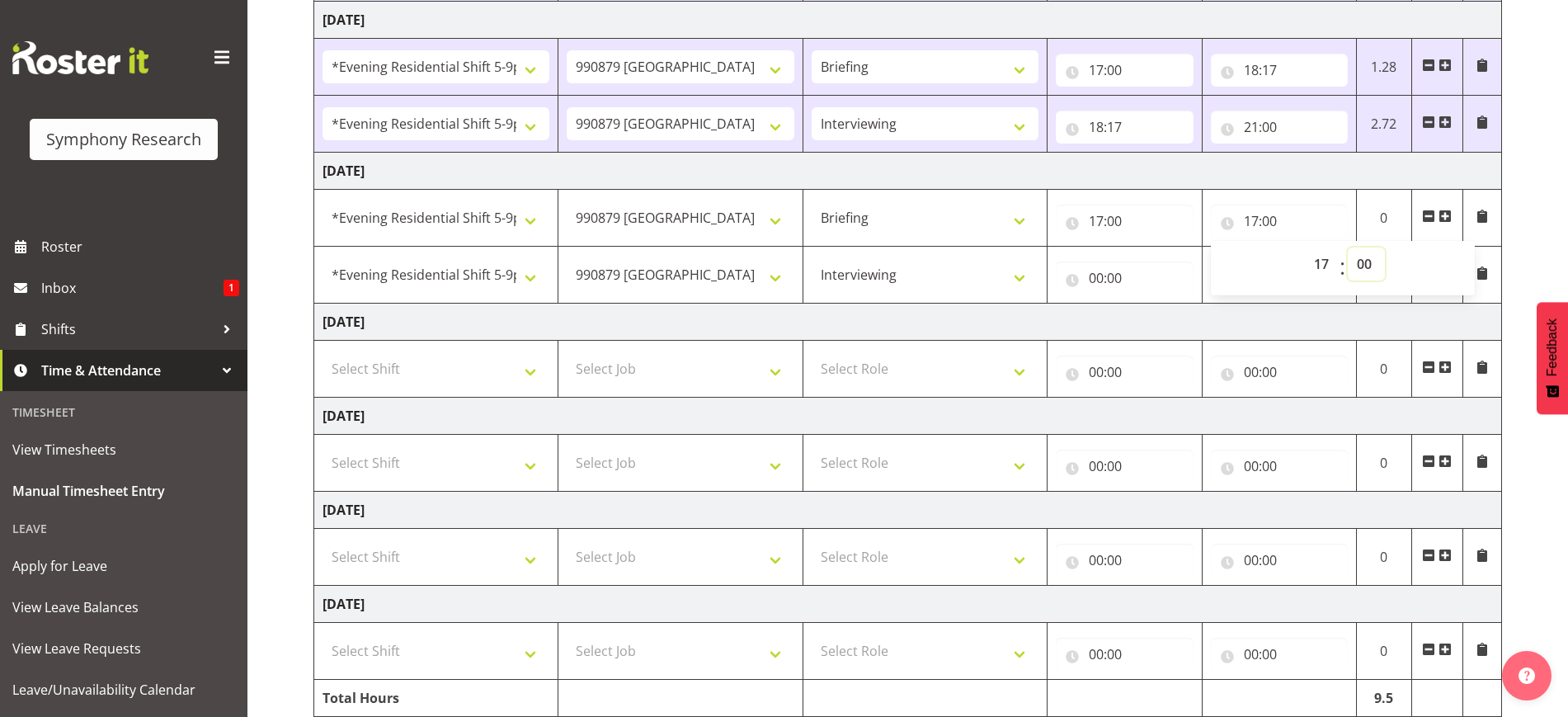 click on "00   01   02   03   04   05   06   07   08   09   10   11   12   13   14   15   16   17   18   19   20   21   22   23   24   25   26   27   28   29   30   31   32   33   34   35   36   37   38   39   40   41   42   43   44   45   46   47   48   49   50   51   52   53   54   55   56   57   58   59" at bounding box center (1366, 264) 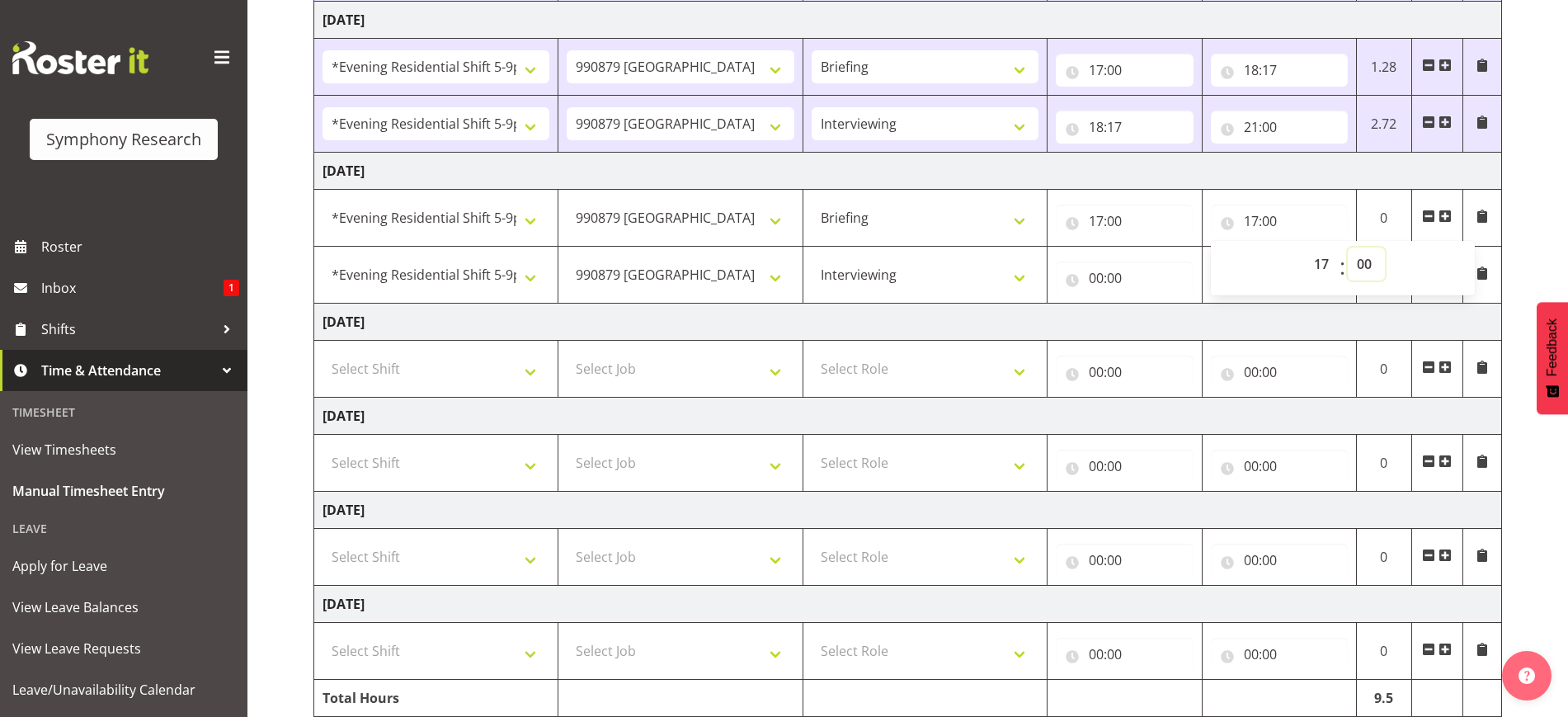 select on "8" 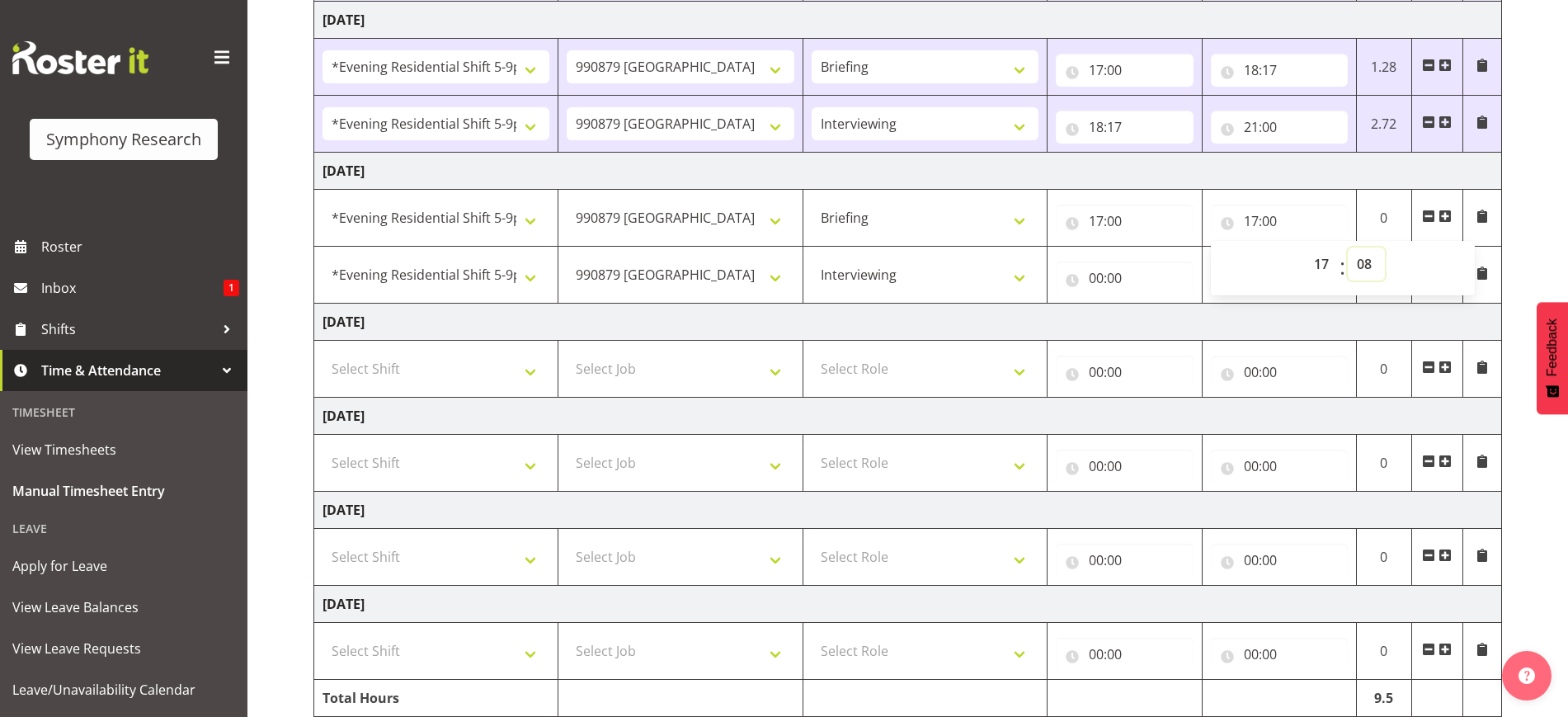click on "00   01   02   03   04   05   06   07   08   09   10   11   12   13   14   15   16   17   18   19   20   21   22   23   24   25   26   27   28   29   30   31   32   33   34   35   36   37   38   39   40   41   42   43   44   45   46   47   48   49   50   51   52   53   54   55   56   57   58   59" at bounding box center (1366, 264) 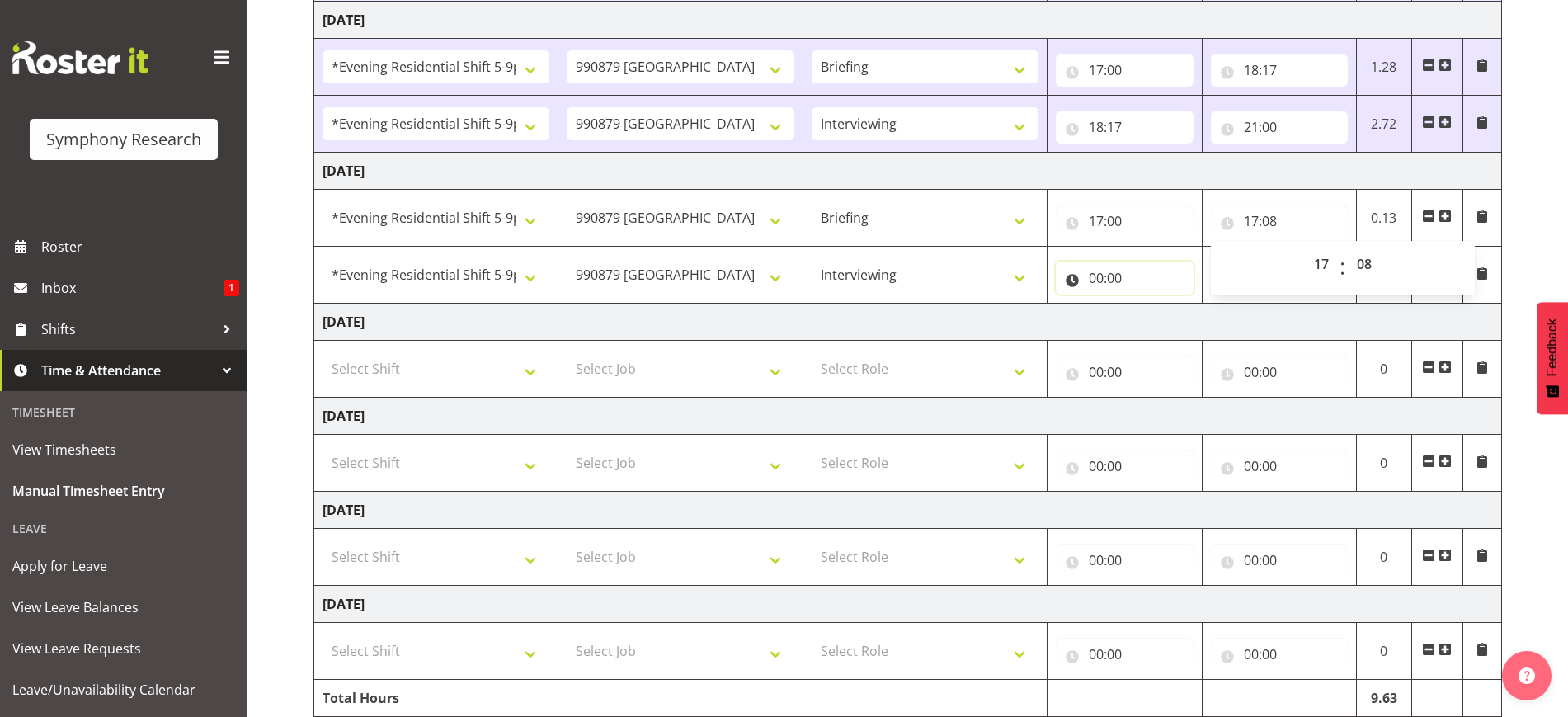 click on "00:00" at bounding box center (1124, 278) 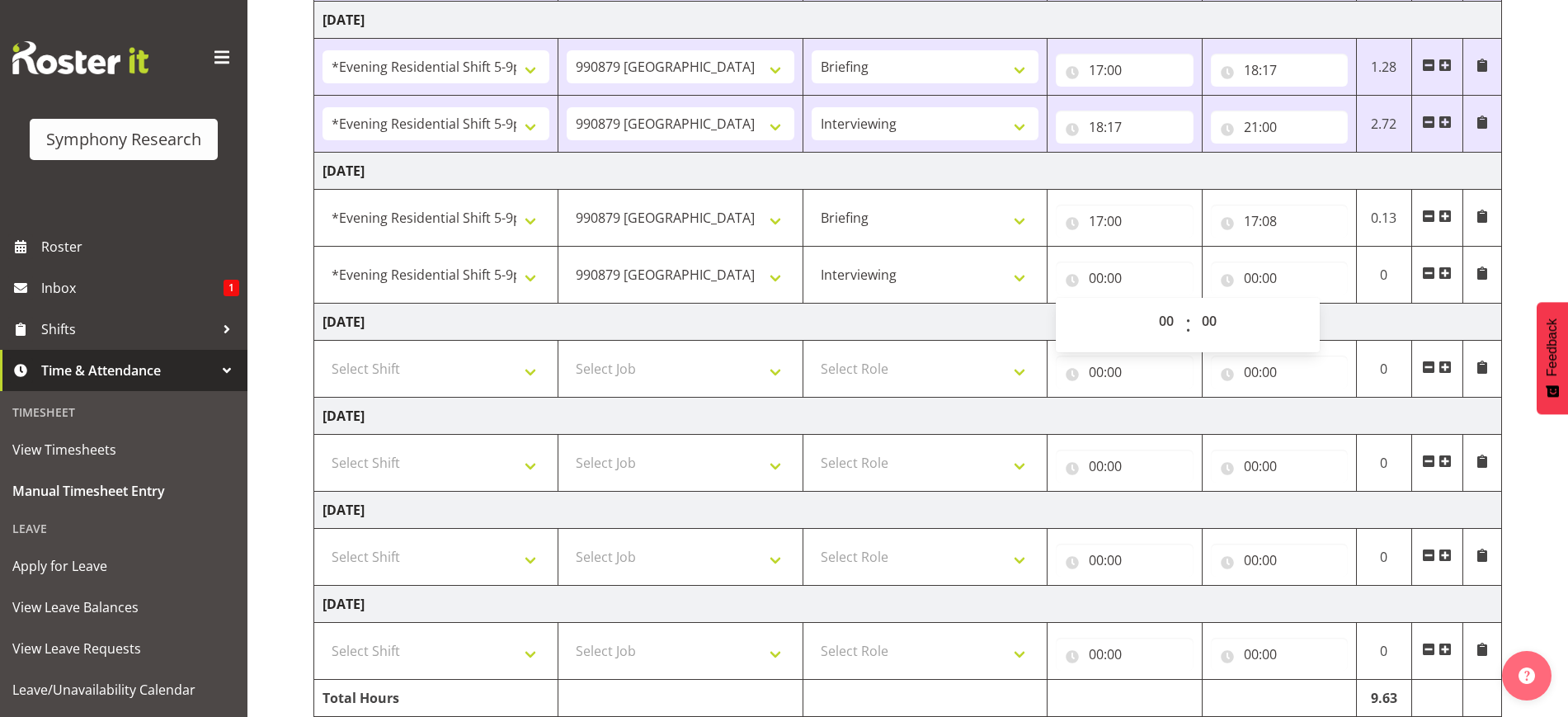 click on ":" at bounding box center (1188, 325) 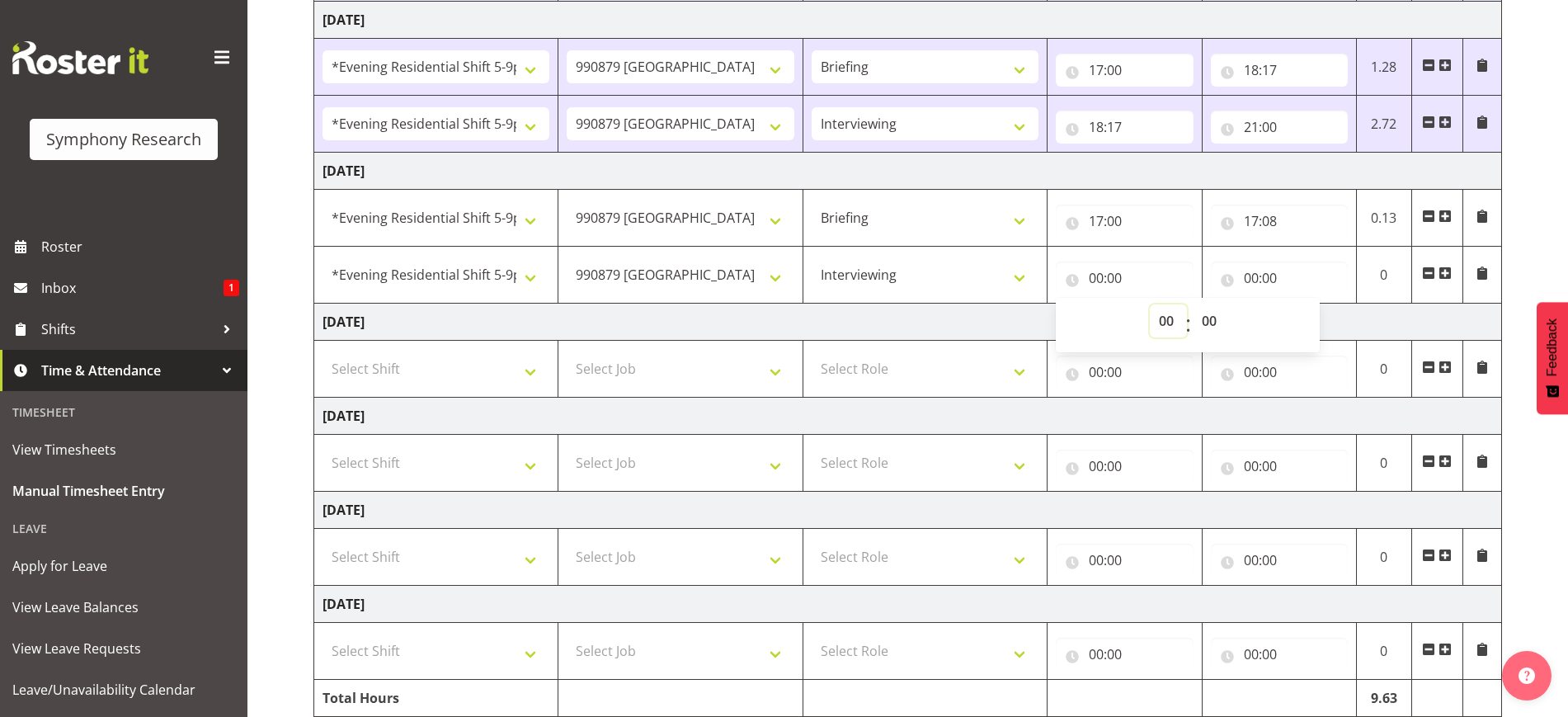 click on "00   01   02   03   04   05   06   07   08   09   10   11   12   13   14   15   16   17   18   19   20   21   22   23" at bounding box center [1168, 321] 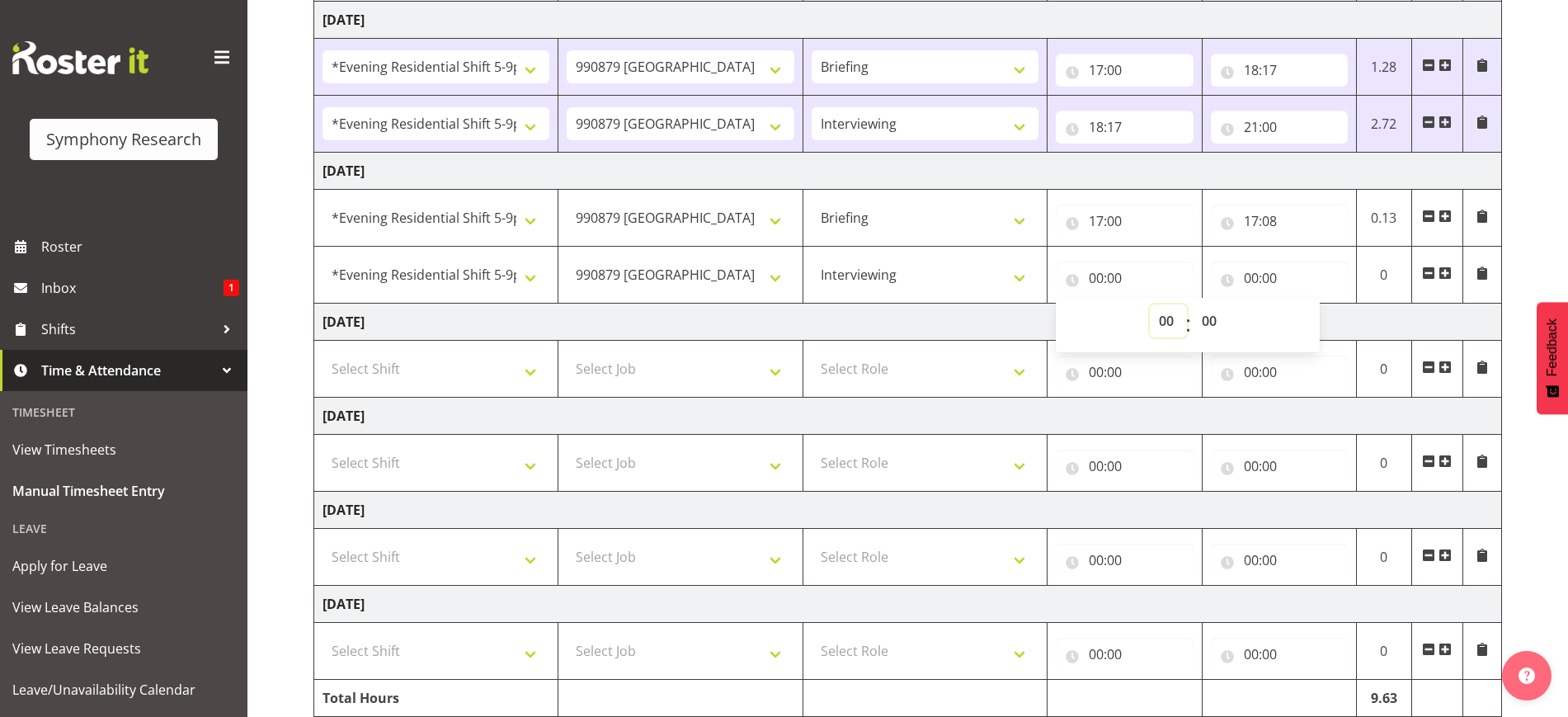 select on "17" 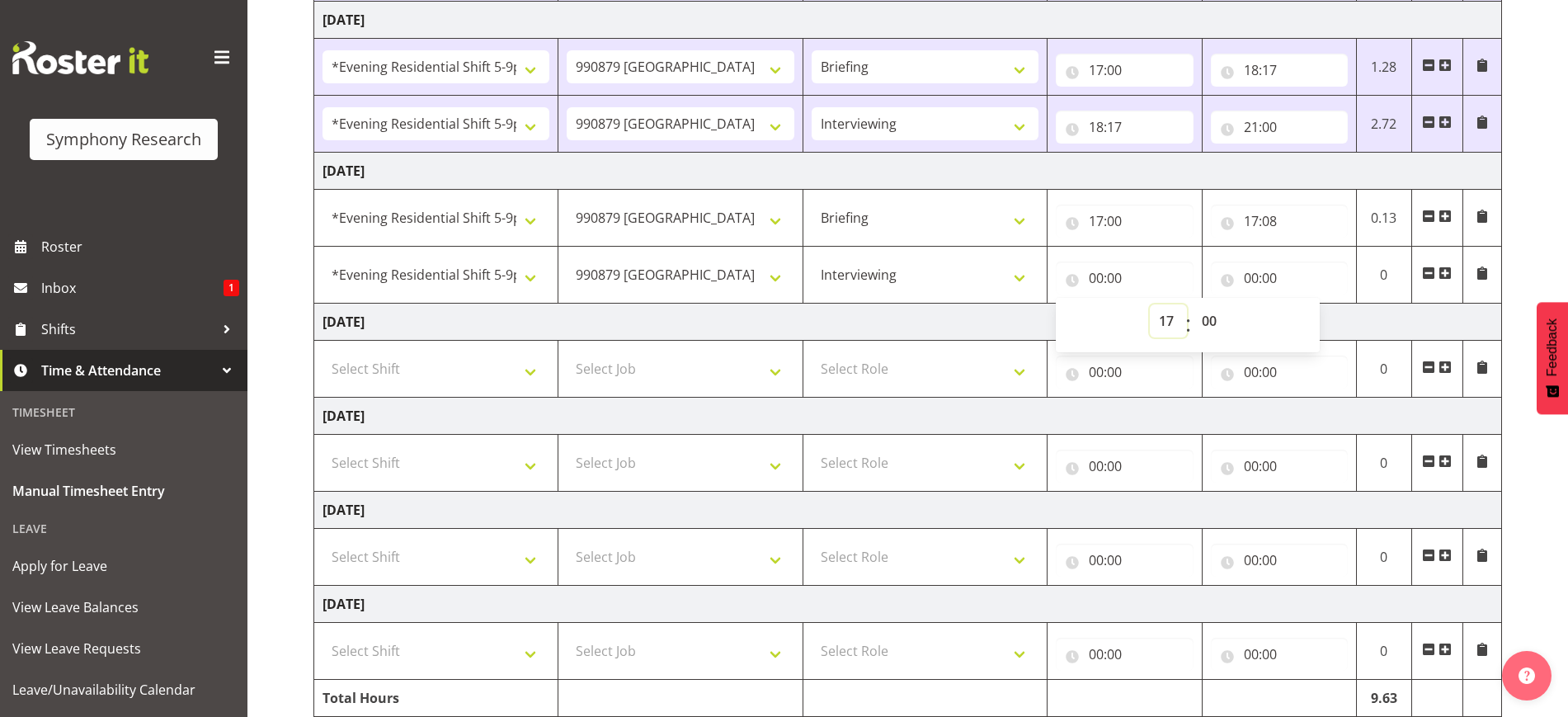 click on "00   01   02   03   04   05   06   07   08   09   10   11   12   13   14   15   16   17   18   19   20   21   22   23" at bounding box center (1168, 321) 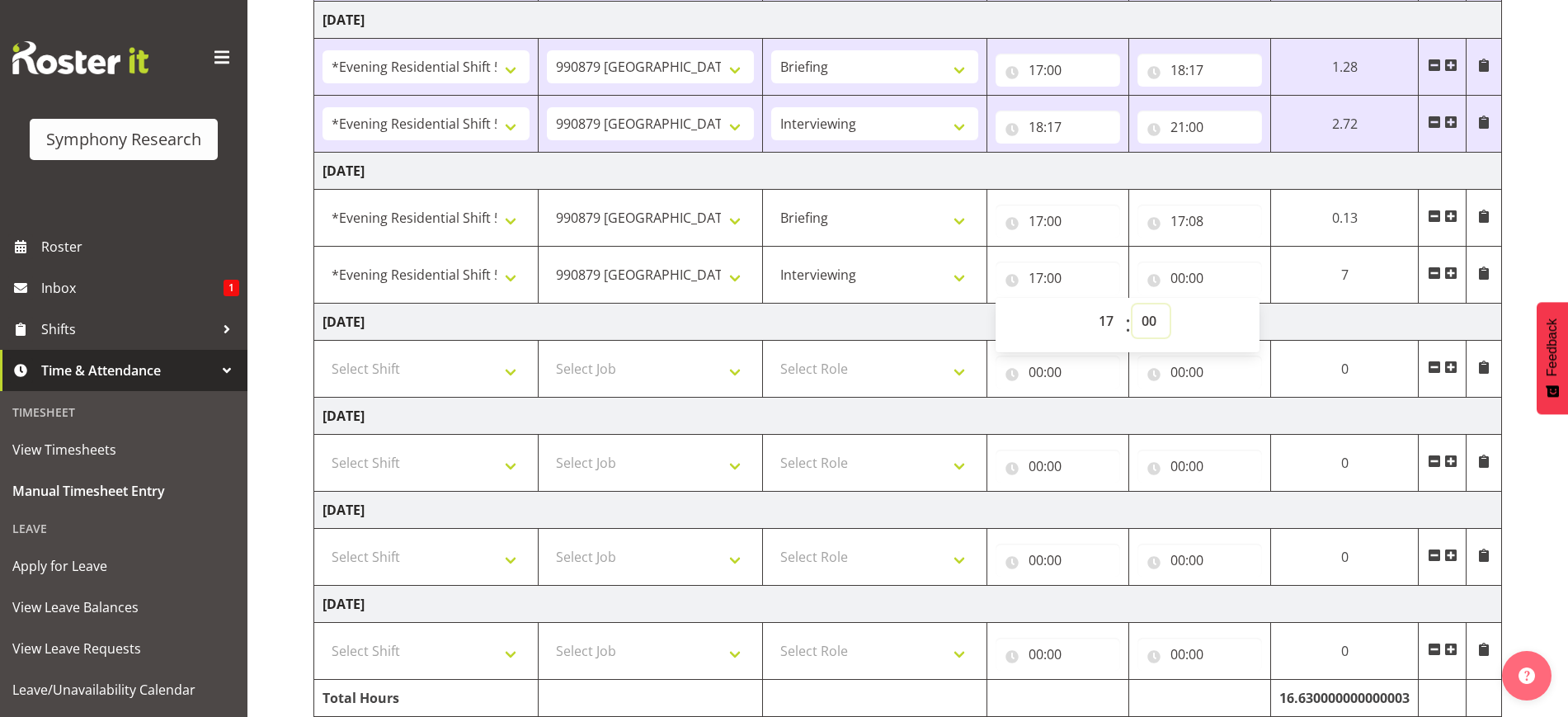 click on "00   01   02   03   04   05   06   07   08   09   10   11   12   13   14   15   16   17   18   19   20   21   22   23   24   25   26   27   28   29   30   31   32   33   34   35   36   37   38   39   40   41   42   43   44   45   46   47   48   49   50   51   52   53   54   55   56   57   58   59" at bounding box center [1151, 321] 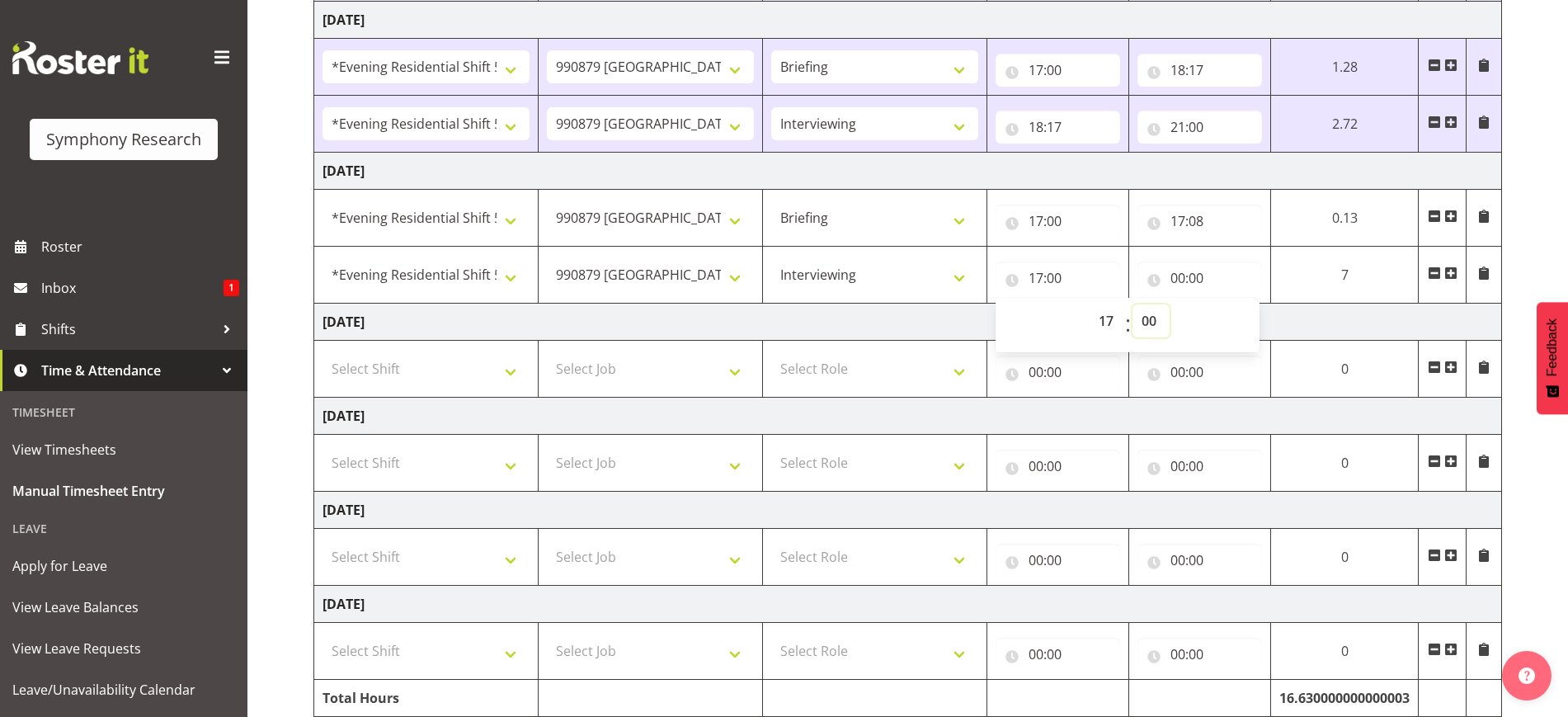 select on "8" 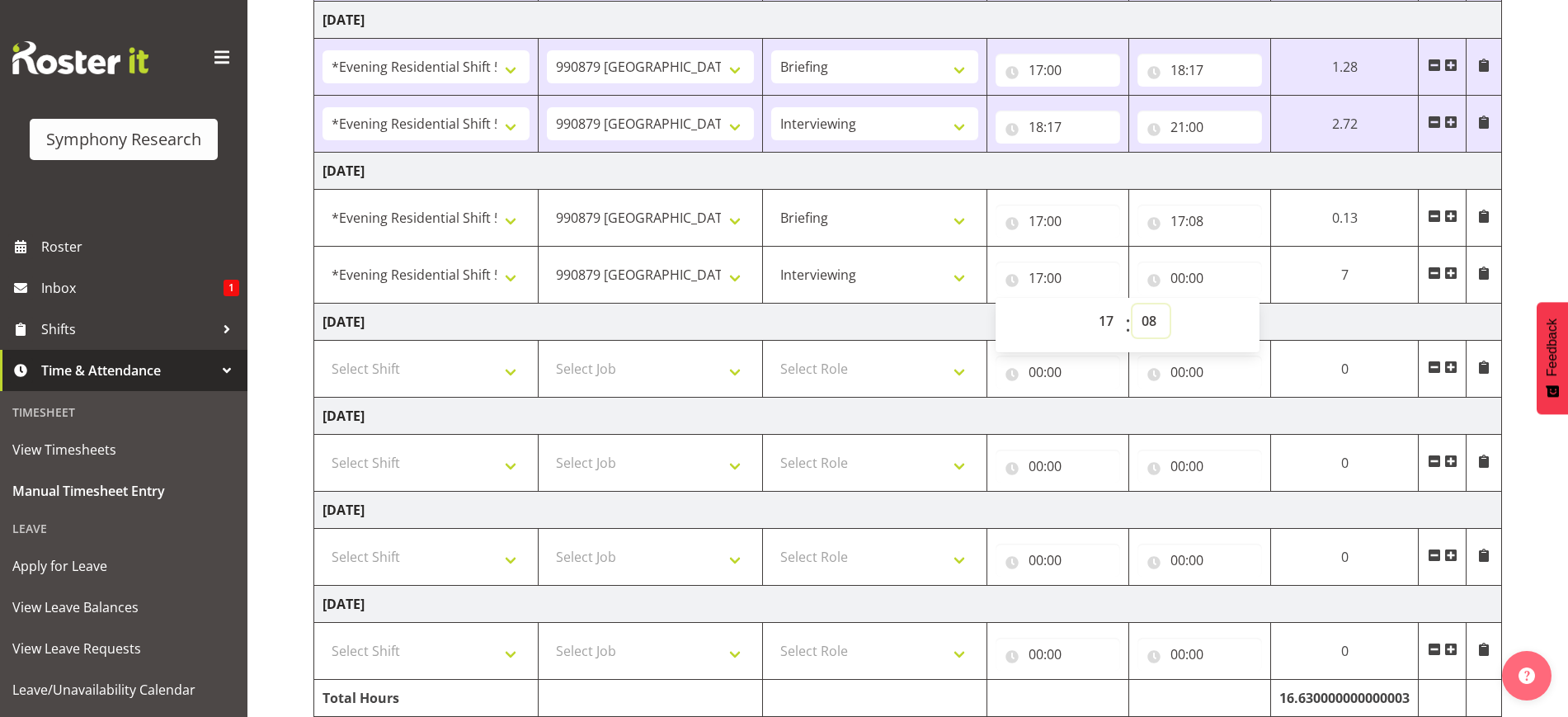 click on "00   01   02   03   04   05   06   07   08   09   10   11   12   13   14   15   16   17   18   19   20   21   22   23   24   25   26   27   28   29   30   31   32   33   34   35   36   37   38   39   40   41   42   43   44   45   46   47   48   49   50   51   52   53   54   55   56   57   58   59" at bounding box center [1151, 321] 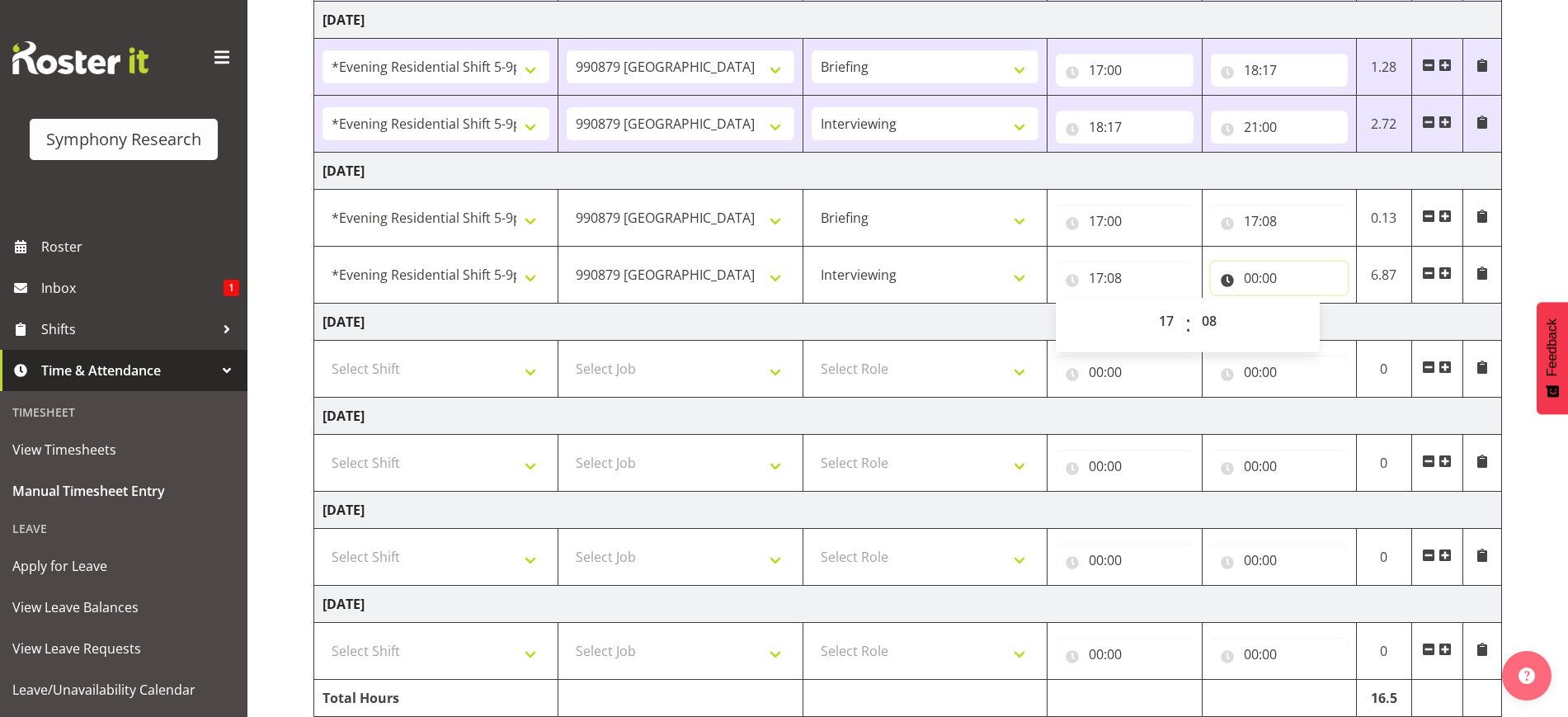 click on "00:00" at bounding box center [1279, 278] 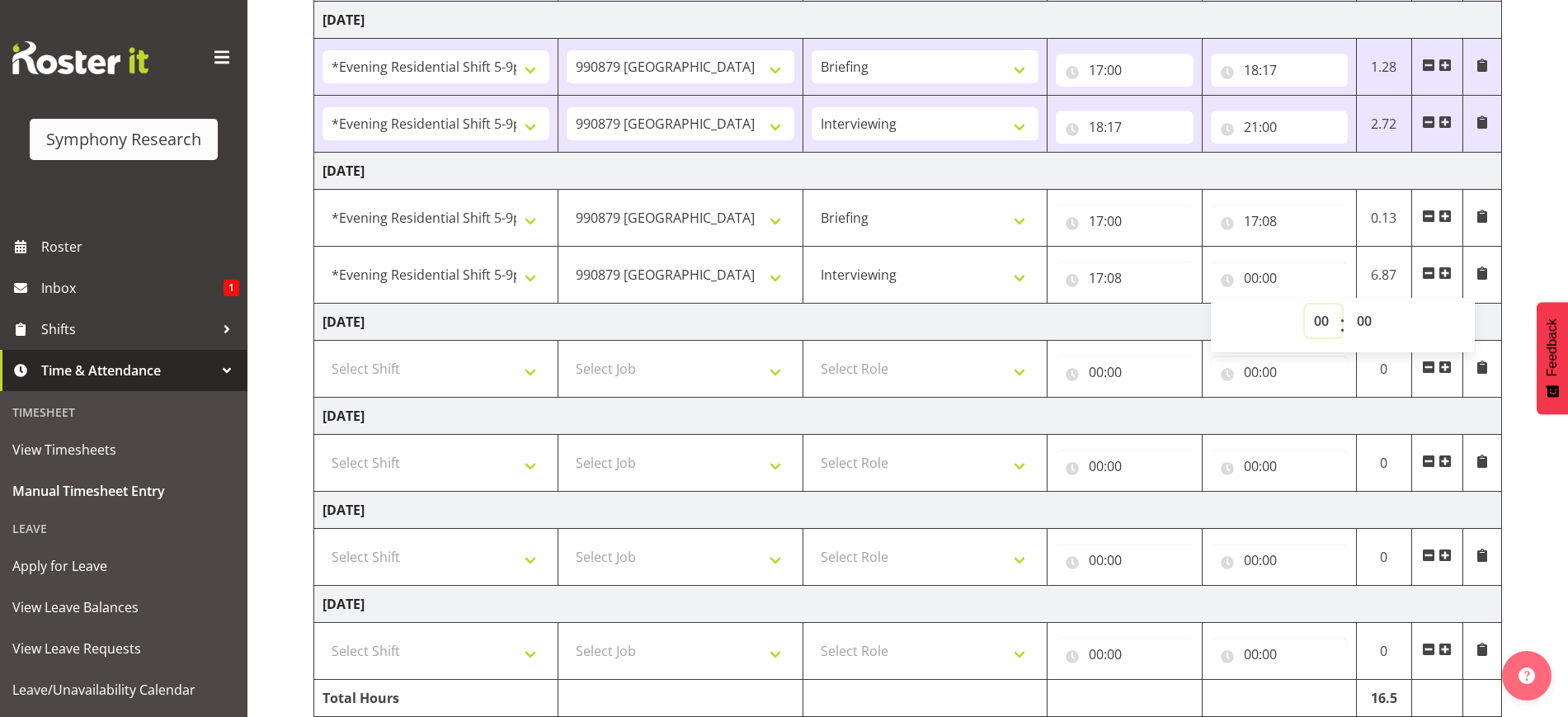 click on "00   01   02   03   04   05   06   07   08   09   10   11   12   13   14   15   16   17   18   19   20   21   22   23" at bounding box center [1323, 321] 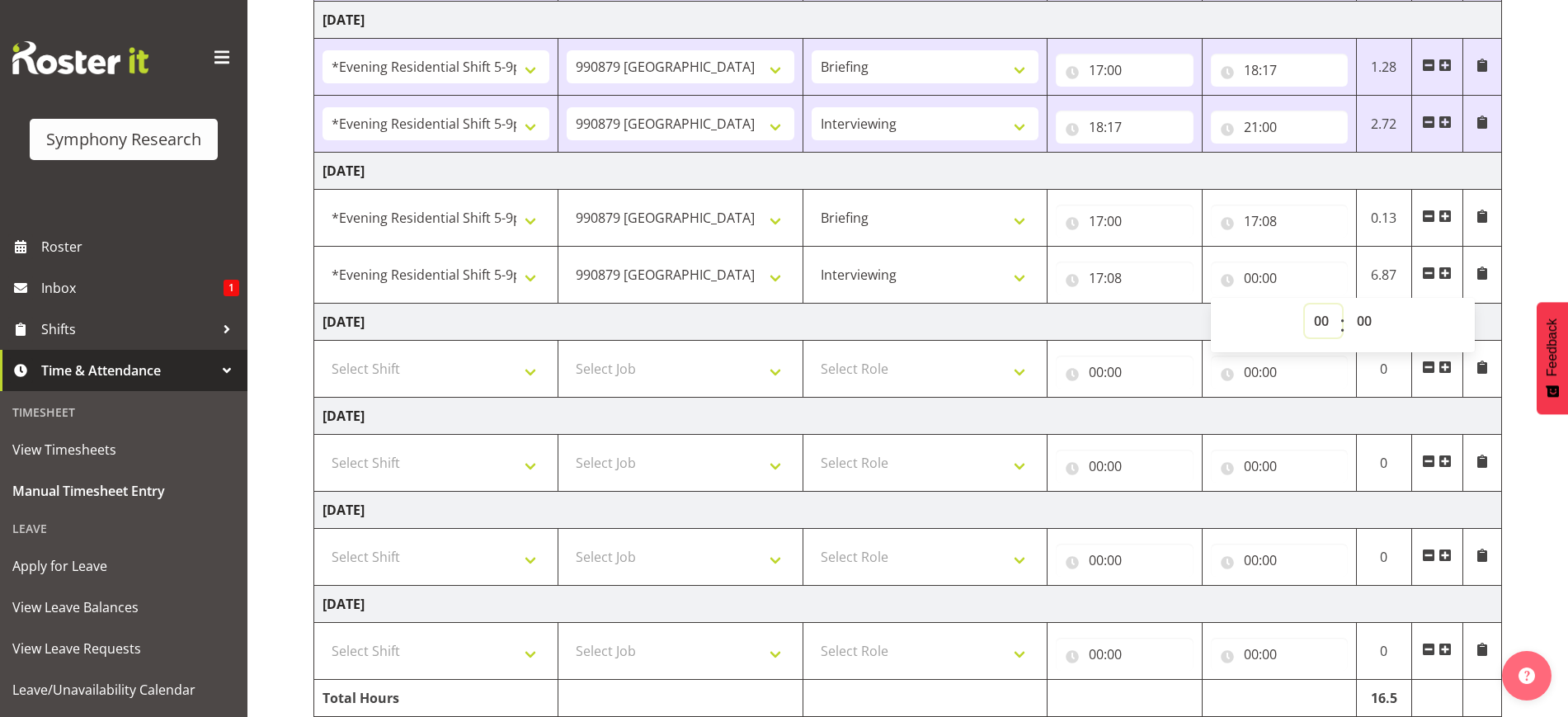 select on "21" 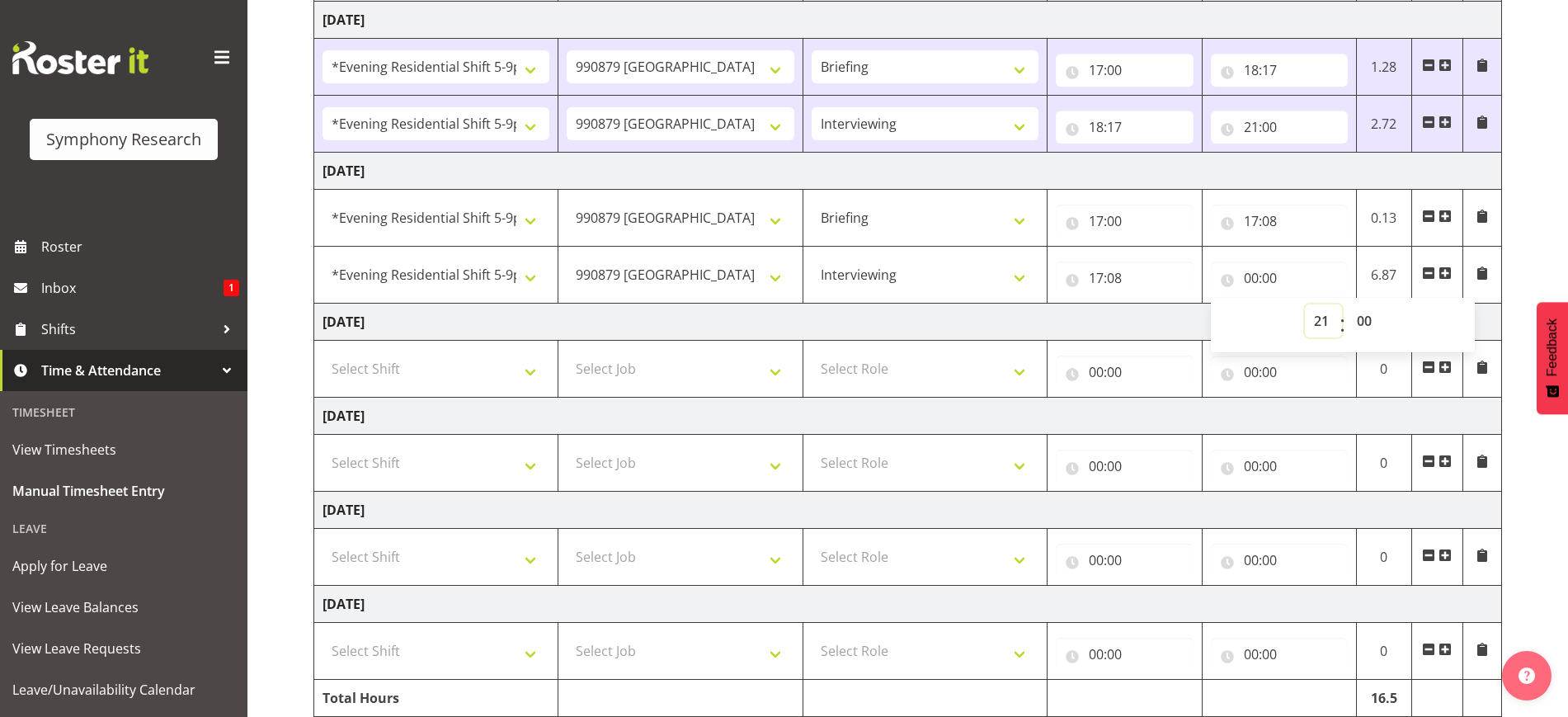 click on "00   01   02   03   04   05   06   07   08   09   10   11   12   13   14   15   16   17   18   19   20   21   22   23" at bounding box center [1323, 321] 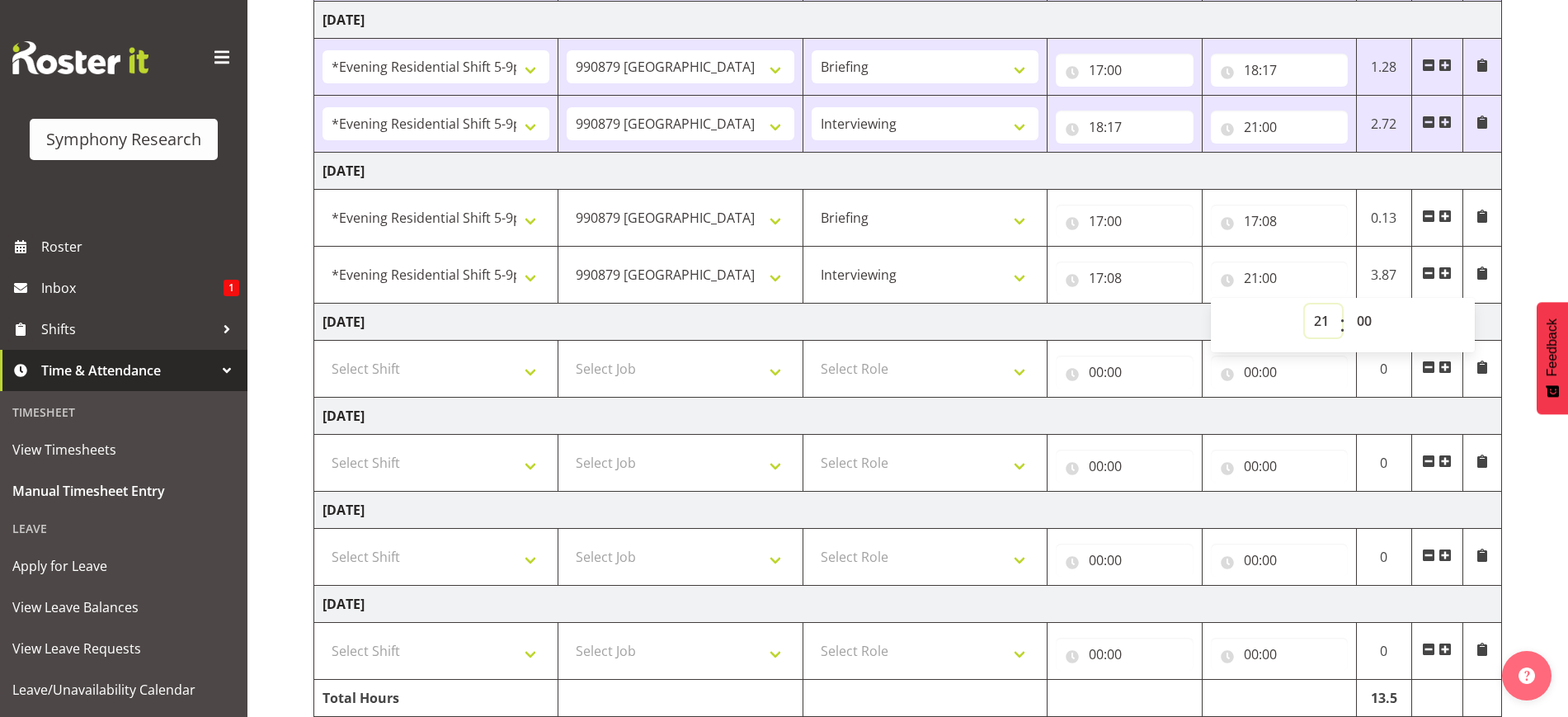 scroll, scrollTop: 538, scrollLeft: 0, axis: vertical 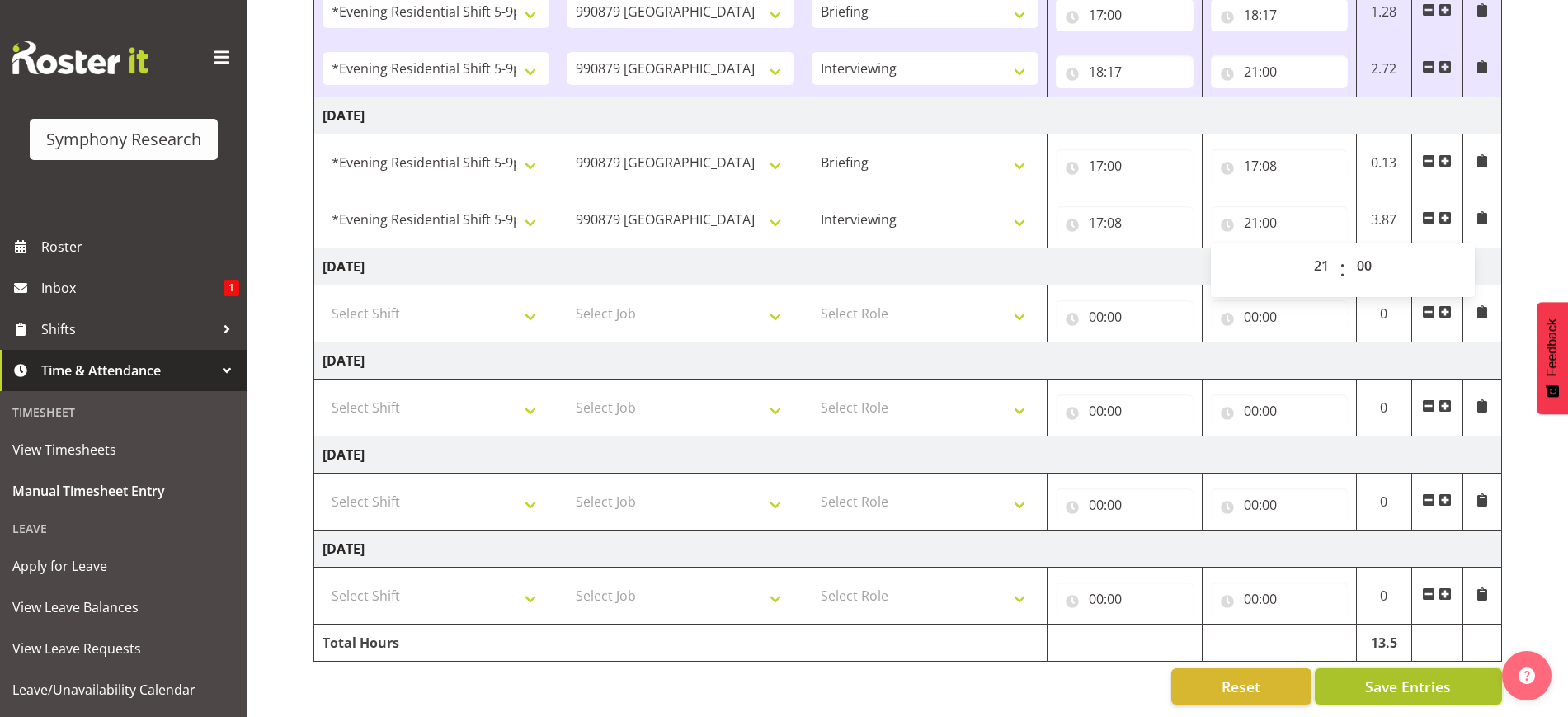 click on "Save
Entries" at bounding box center (1408, 686) 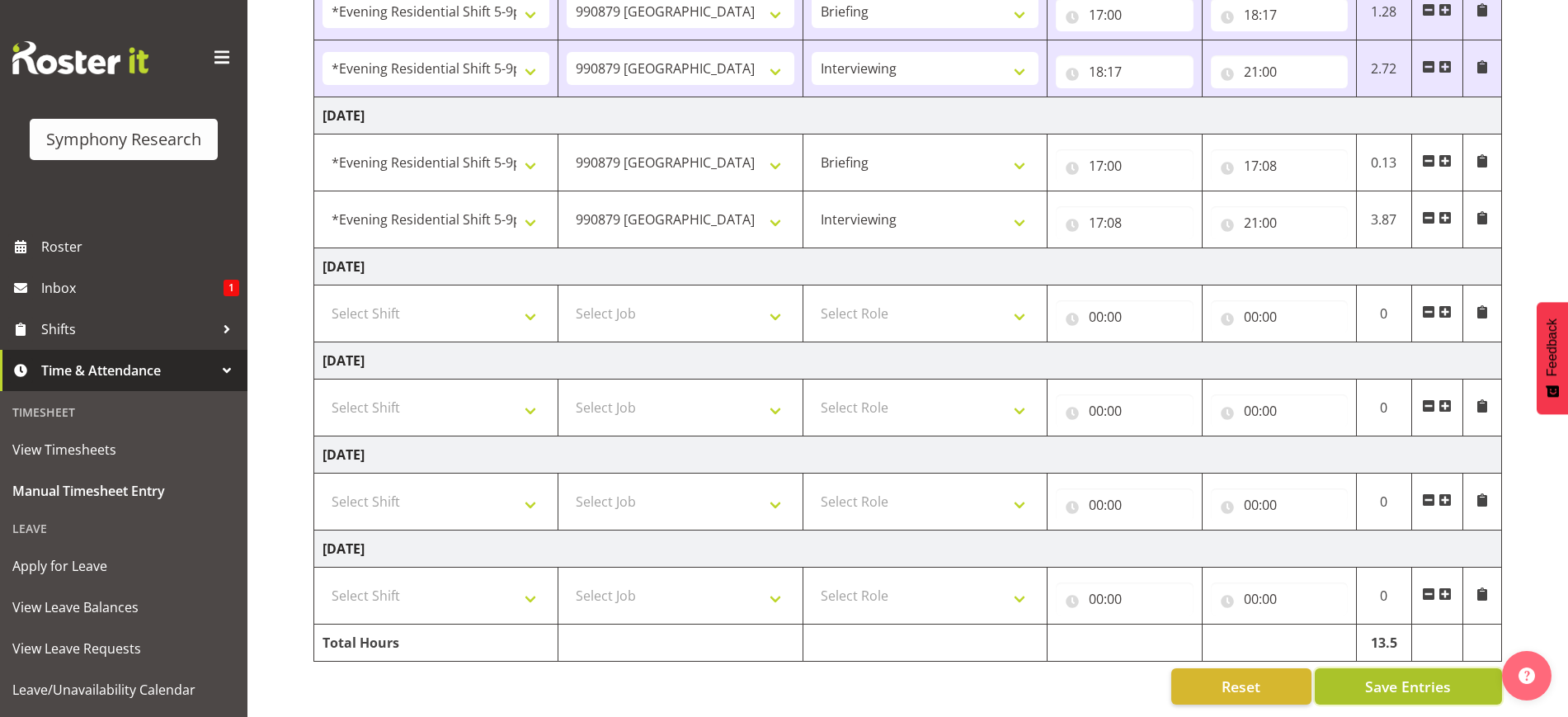 select 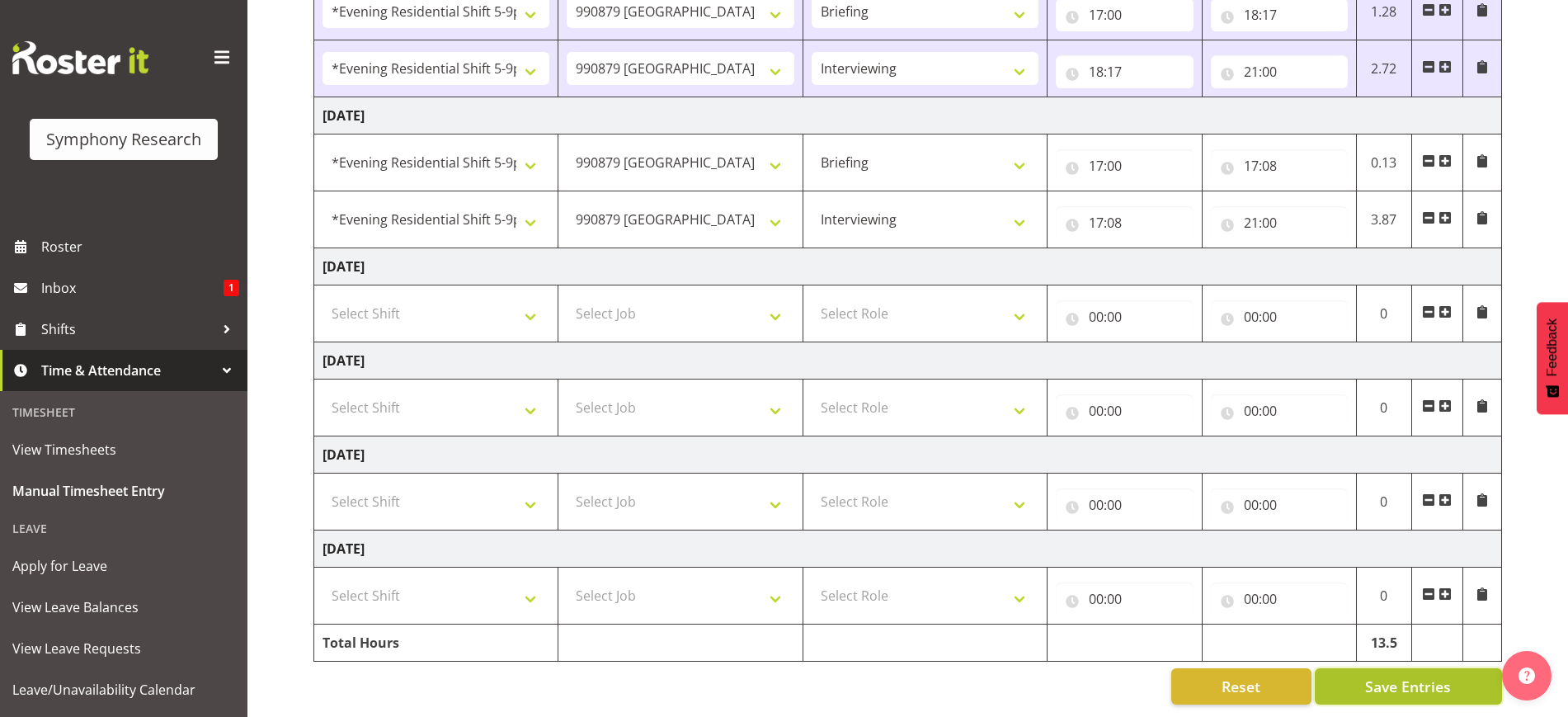 select 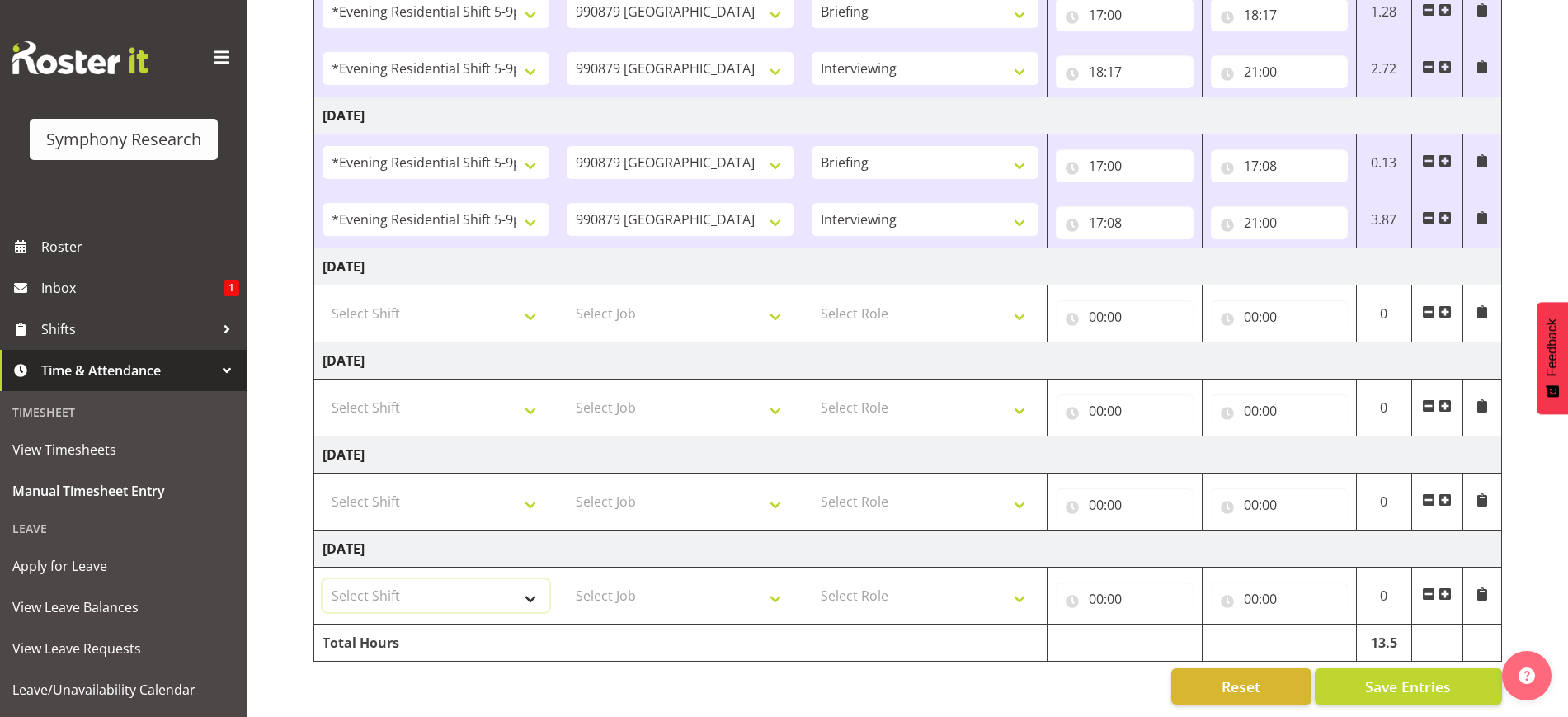 click on "Select Shift  !!Project Briefing  (Job to be assigned) !!Weekend Residential    (Roster IT Shift Label) *Business  9/10am ~ 4:30pm *Business Batteries Aust Shift 11am ~ 7pm *Business Supervisor *Evening Residential Shift 5-9pm *Farm Projects PGG Evening *Farm Projects PGG Weekend *Home Heating Evenings *Home Heating Weekend *RP Track  C *RP Track C Weekend *RP Weekly/Monthly Tracks *Supervisor Call Centre *Supervisor Evening *Supervisors & Call Centre Weekend *To Be Briefed AU Batteries Evening 5~7pm or later PowerNet Evenings PowerNet Weekend Test World Poll Aust Late 9p~10:30p World Poll Aust Wkend World Poll Aust. 6:30~10:30pm World Poll Pilot Aust 6:30~10:30pm" at bounding box center [436, 596] 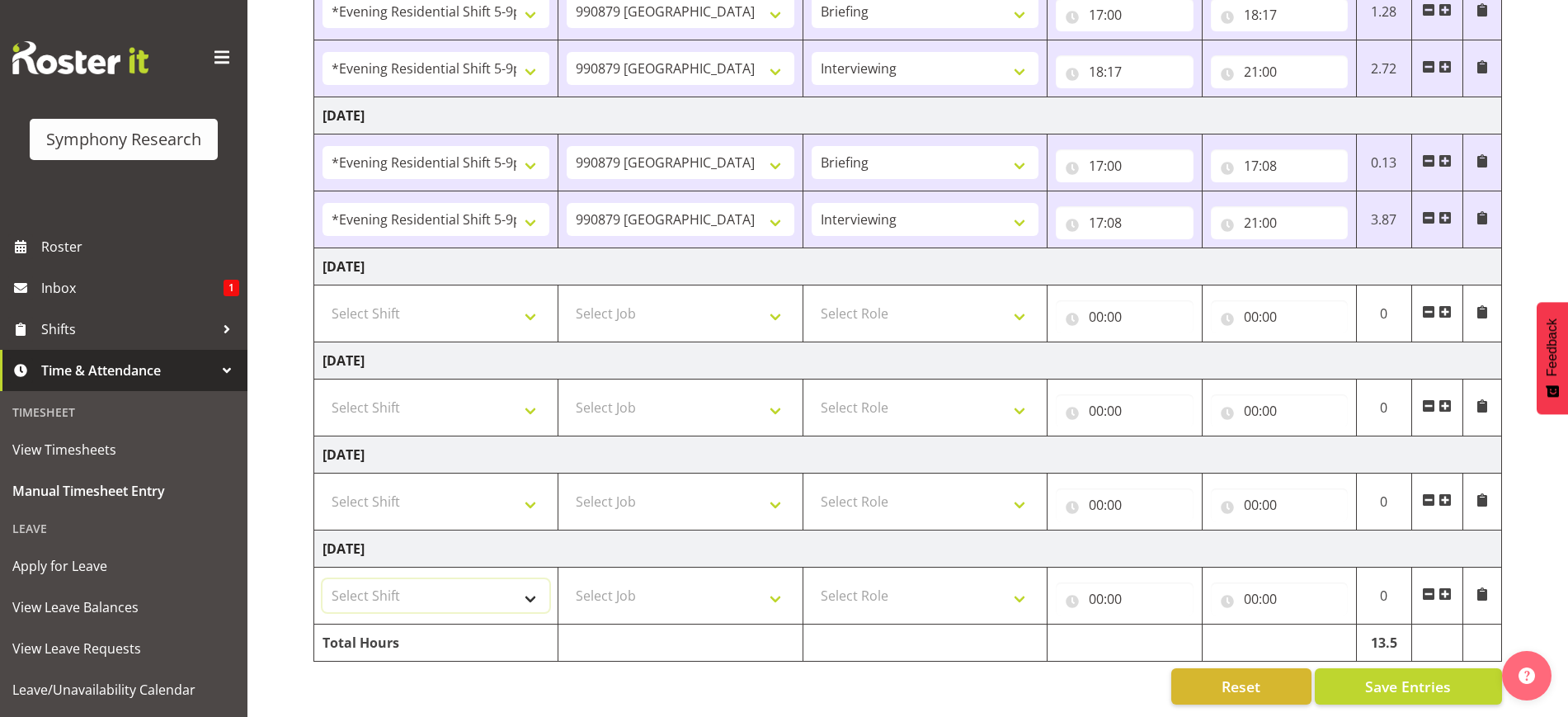 select on "17154" 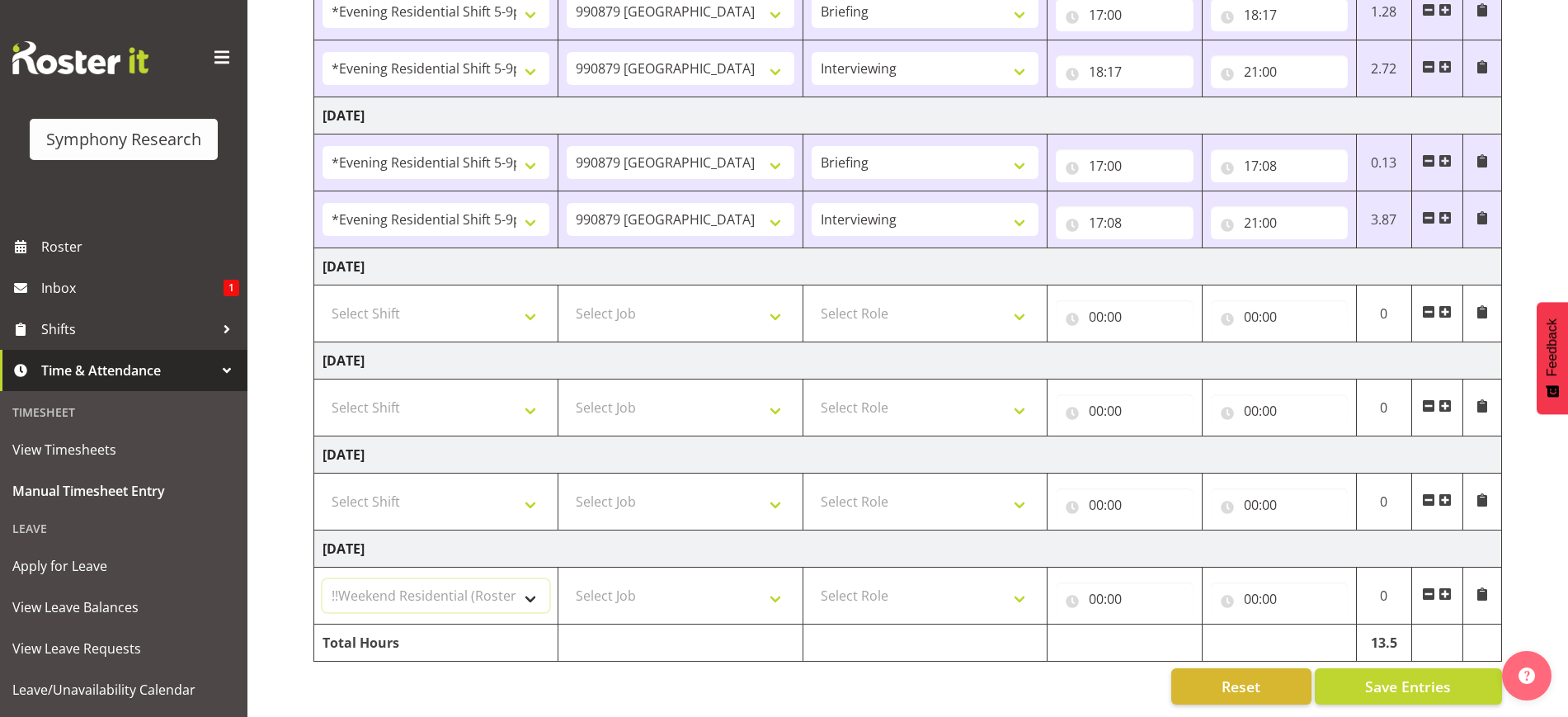 click on "Select Shift  !!Project Briefing  (Job to be assigned) !!Weekend Residential    (Roster IT Shift Label) *Business  9/10am ~ 4:30pm *Business Batteries Aust Shift 11am ~ 7pm *Business Supervisor *Evening Residential Shift 5-9pm *Farm Projects PGG Evening *Farm Projects PGG Weekend *Home Heating Evenings *Home Heating Weekend *RP Track  C *RP Track C Weekend *RP Weekly/Monthly Tracks *Supervisor Call Centre *Supervisor Evening *Supervisors & Call Centre Weekend *To Be Briefed AU Batteries Evening 5~7pm or later PowerNet Evenings PowerNet Weekend Test World Poll Aust Late 9p~10:30p World Poll Aust Wkend World Poll Aust. 6:30~10:30pm World Poll Pilot Aust 6:30~10:30pm" at bounding box center [436, 596] 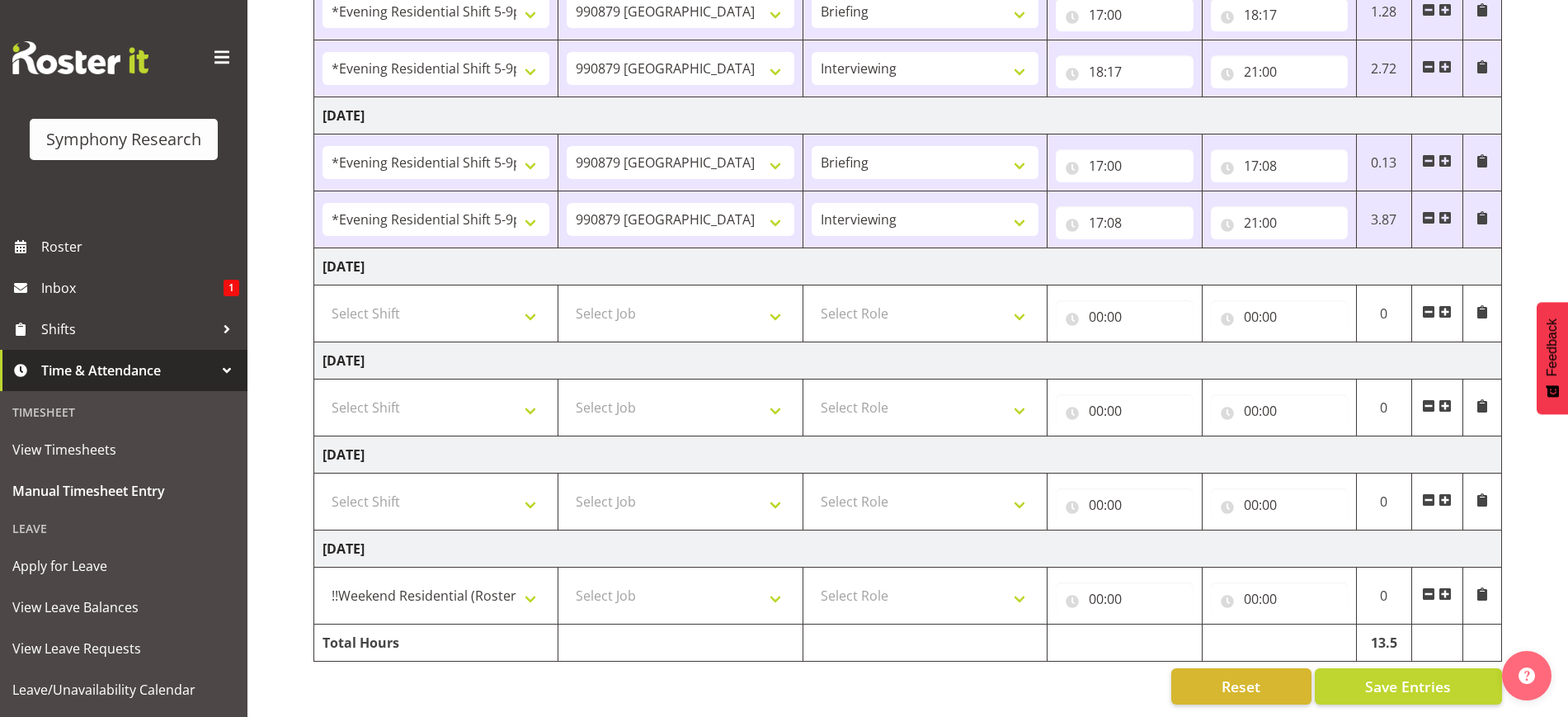 click at bounding box center (1445, 594) 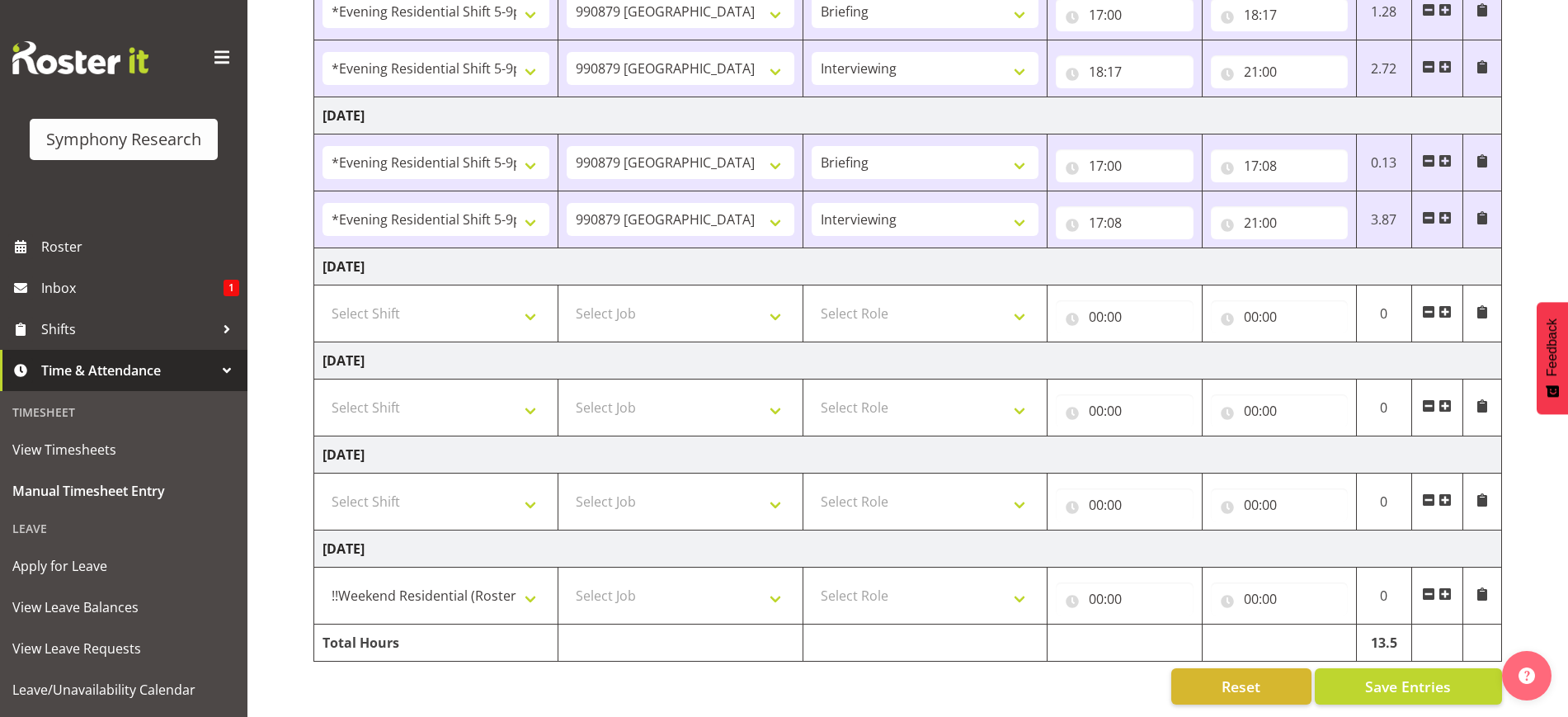 select 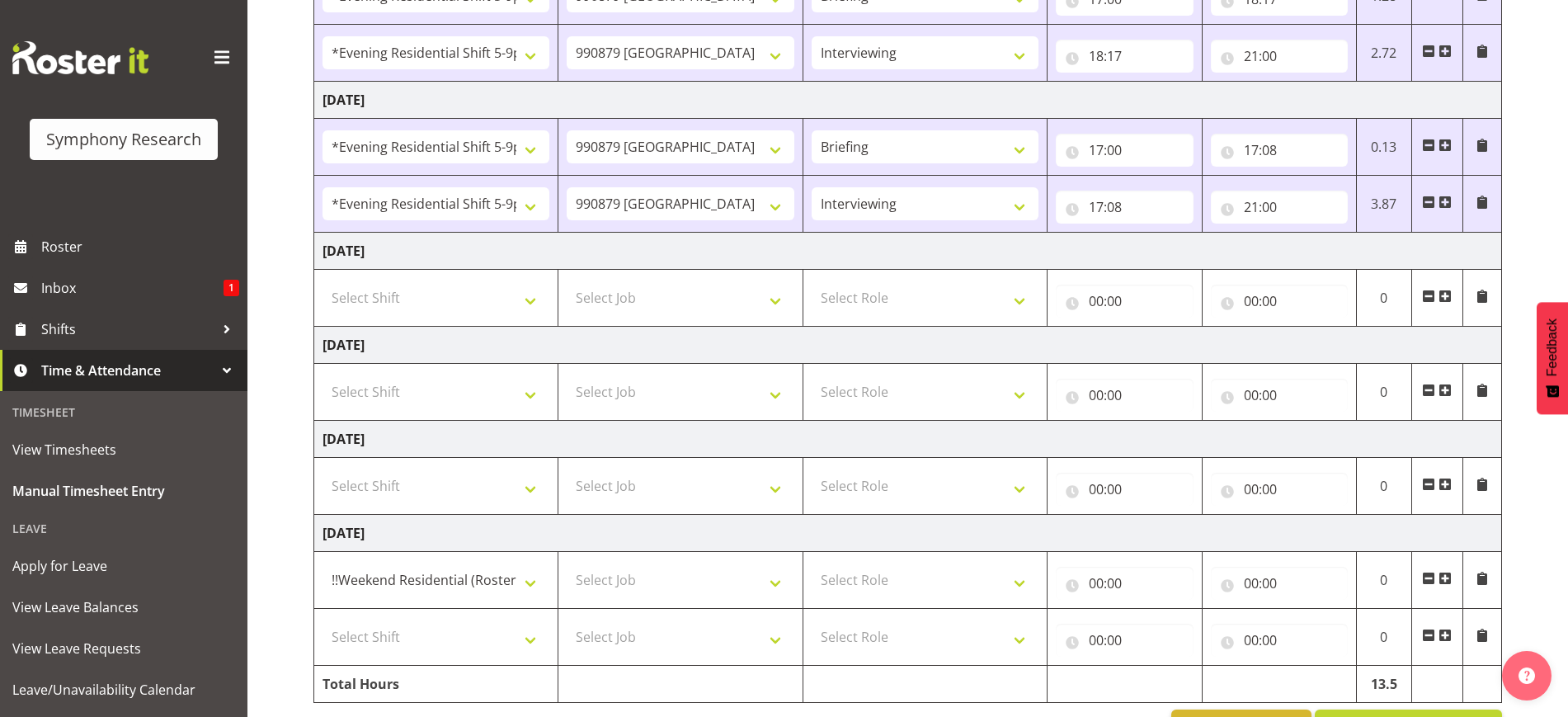 click at bounding box center (1445, 635) 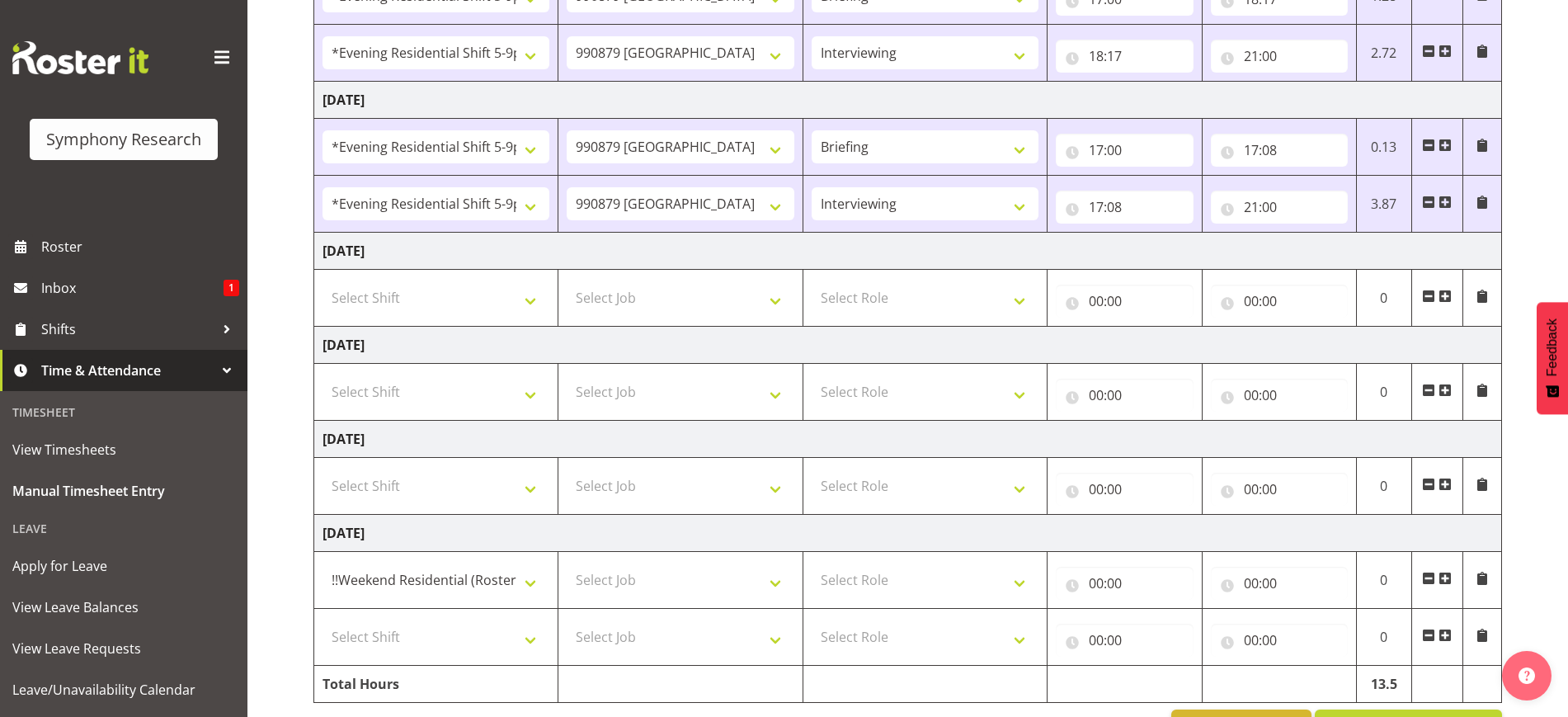 select 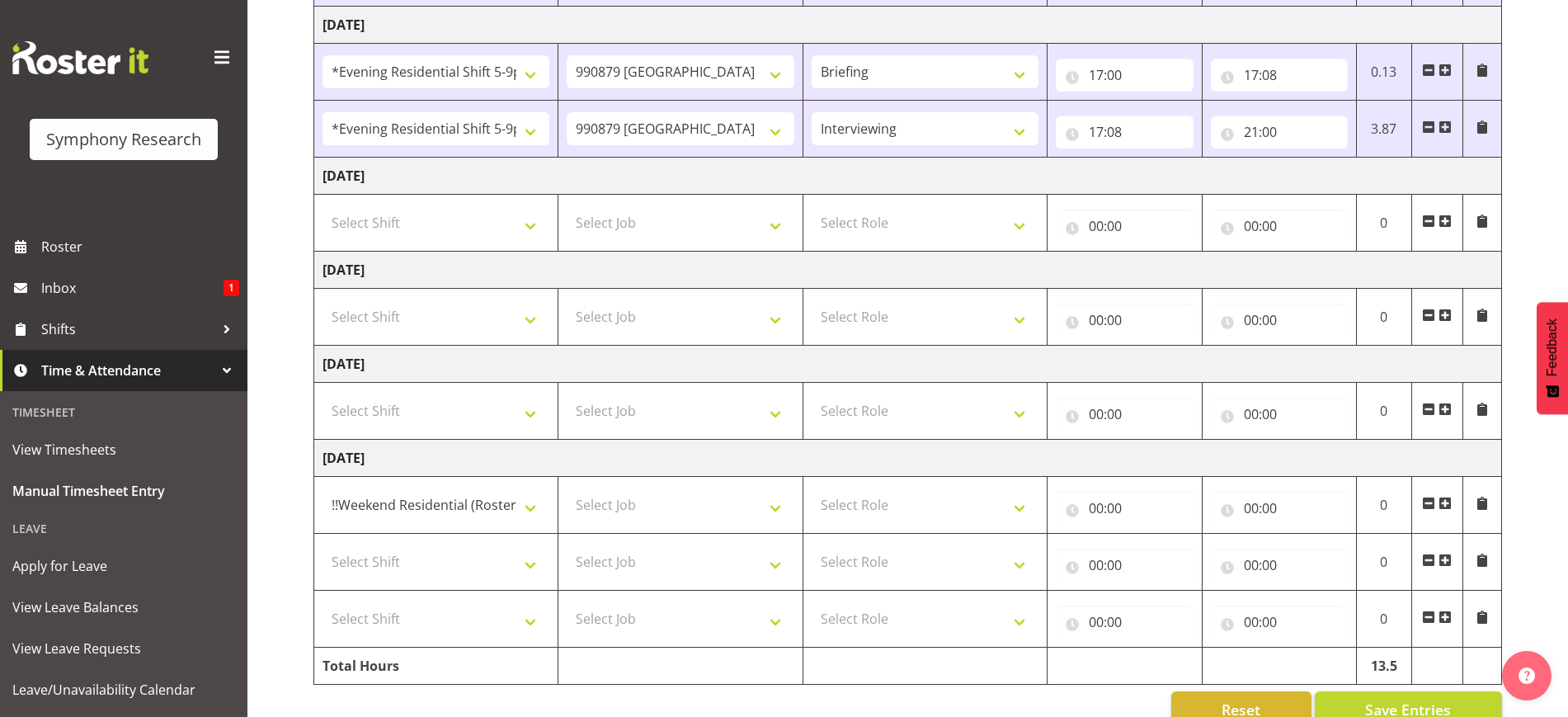 scroll, scrollTop: 652, scrollLeft: 0, axis: vertical 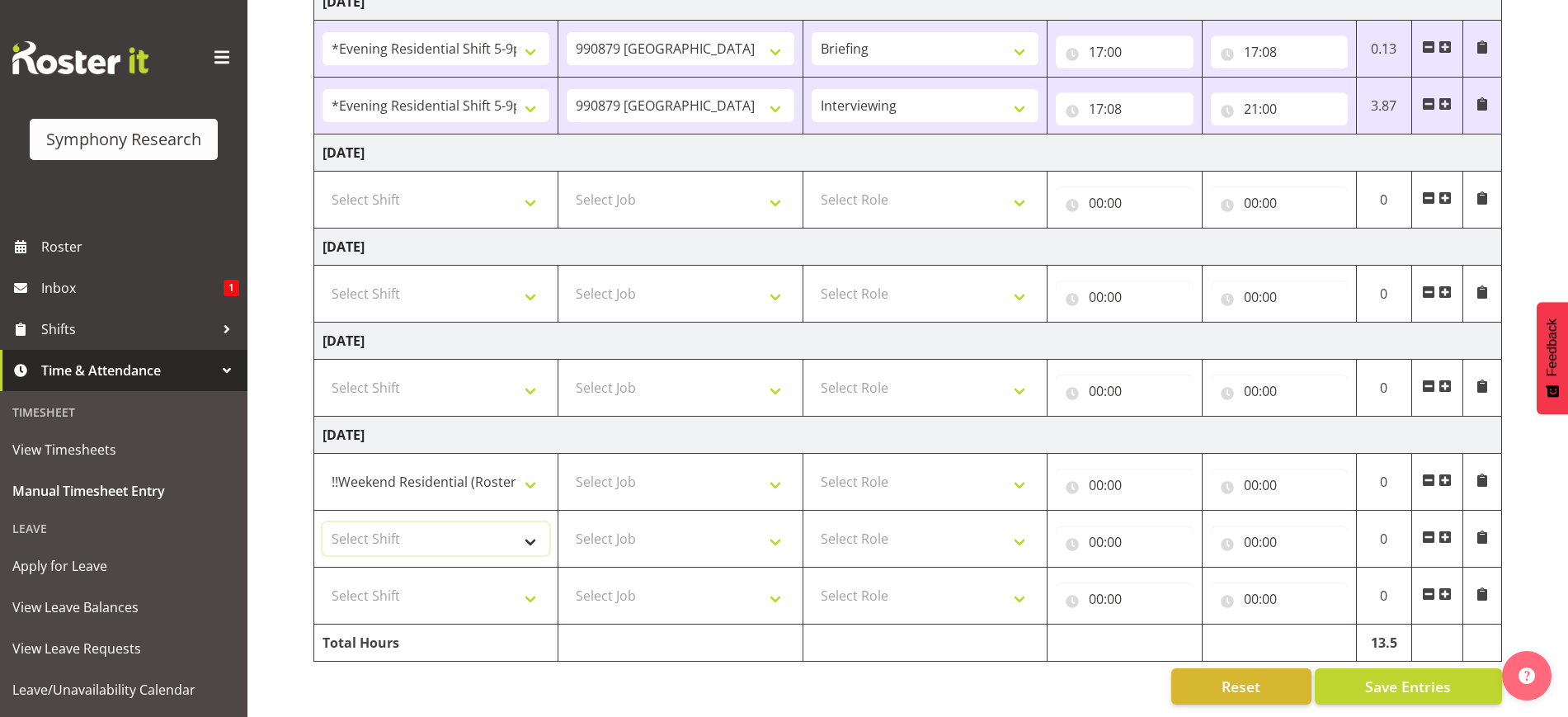 click on "Select Shift  !!Project Briefing  (Job to be assigned) !!Weekend Residential    (Roster IT Shift Label) *Business  9/10am ~ 4:30pm *Business Batteries Aust Shift 11am ~ 7pm *Business Supervisor *Evening Residential Shift 5-9pm *Farm Projects PGG Evening *Farm Projects PGG Weekend *Home Heating Evenings *Home Heating Weekend *RP Track  C *RP Track C Weekend *RP Weekly/Monthly Tracks *Supervisor Call Centre *Supervisor Evening *Supervisors & Call Centre Weekend *To Be Briefed AU Batteries Evening 5~7pm or later PowerNet Evenings PowerNet Weekend Test World Poll Aust Late 9p~10:30p World Poll Aust Wkend World Poll Aust. 6:30~10:30pm World Poll Pilot Aust 6:30~10:30pm" at bounding box center [436, 539] 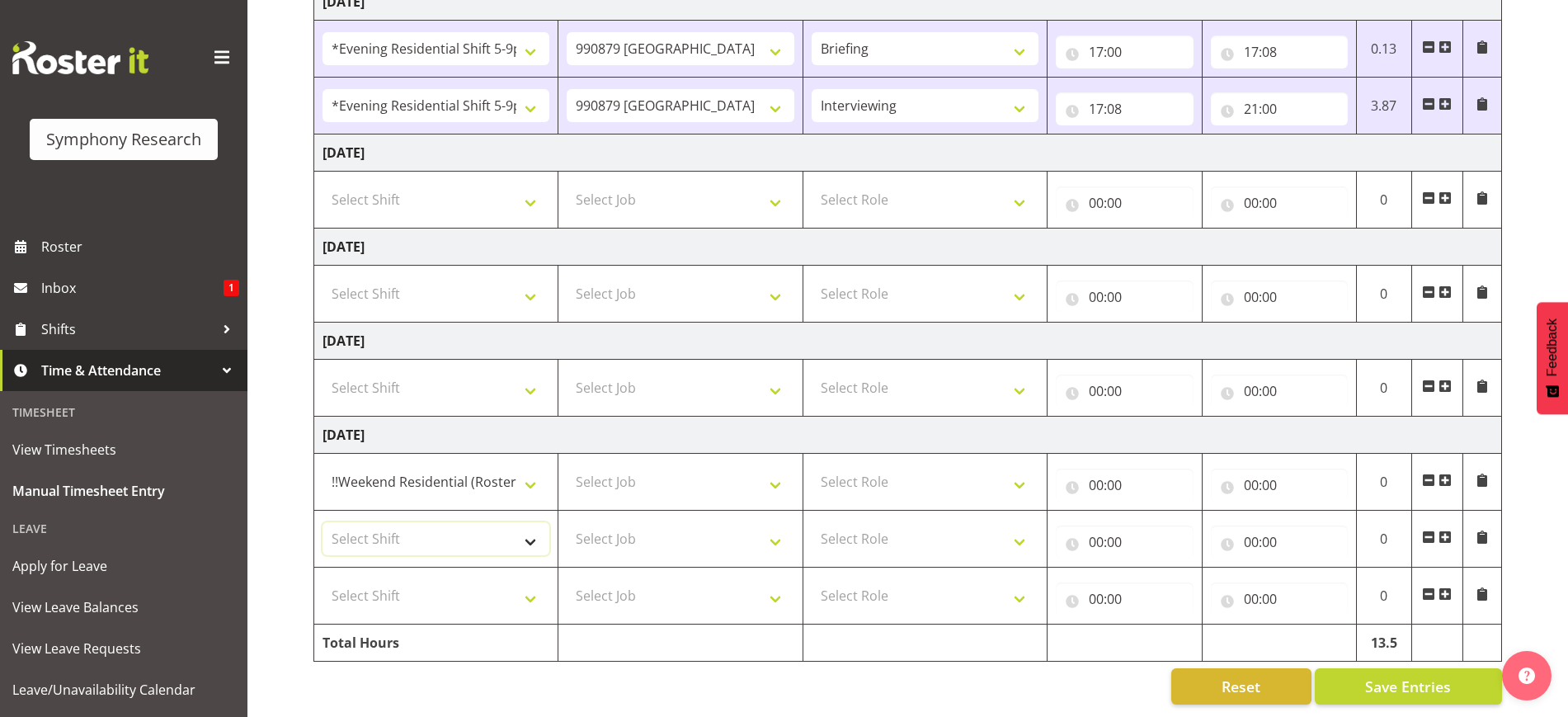select on "17154" 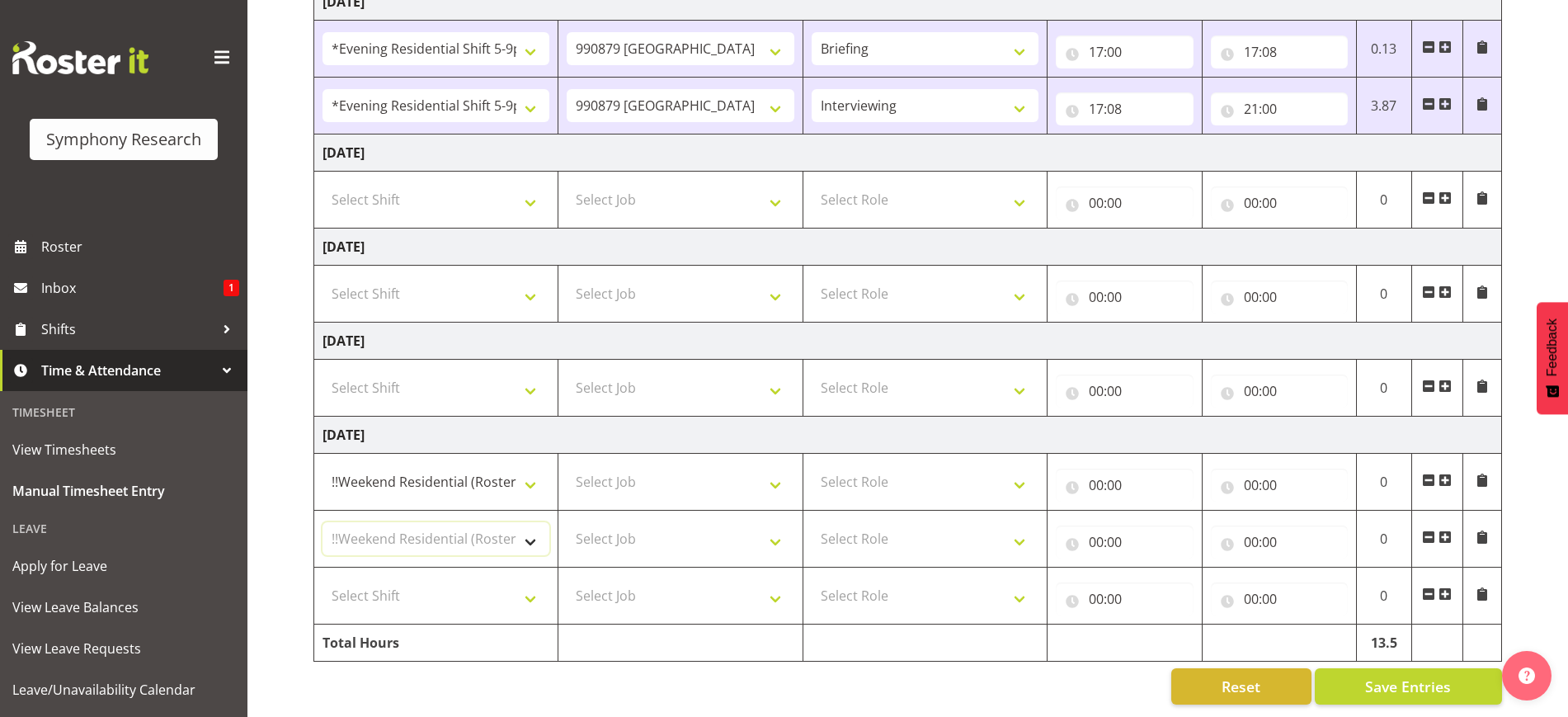 click on "Select Shift  !!Project Briefing  (Job to be assigned) !!Weekend Residential    (Roster IT Shift Label) *Business  9/10am ~ 4:30pm *Business Batteries Aust Shift 11am ~ 7pm *Business Supervisor *Evening Residential Shift 5-9pm *Farm Projects PGG Evening *Farm Projects PGG Weekend *Home Heating Evenings *Home Heating Weekend *RP Track  C *RP Track C Weekend *RP Weekly/Monthly Tracks *Supervisor Call Centre *Supervisor Evening *Supervisors & Call Centre Weekend *To Be Briefed AU Batteries Evening 5~7pm or later PowerNet Evenings PowerNet Weekend Test World Poll Aust Late 9p~10:30p World Poll Aust Wkend World Poll Aust. 6:30~10:30pm World Poll Pilot Aust 6:30~10:30pm" at bounding box center (436, 539) 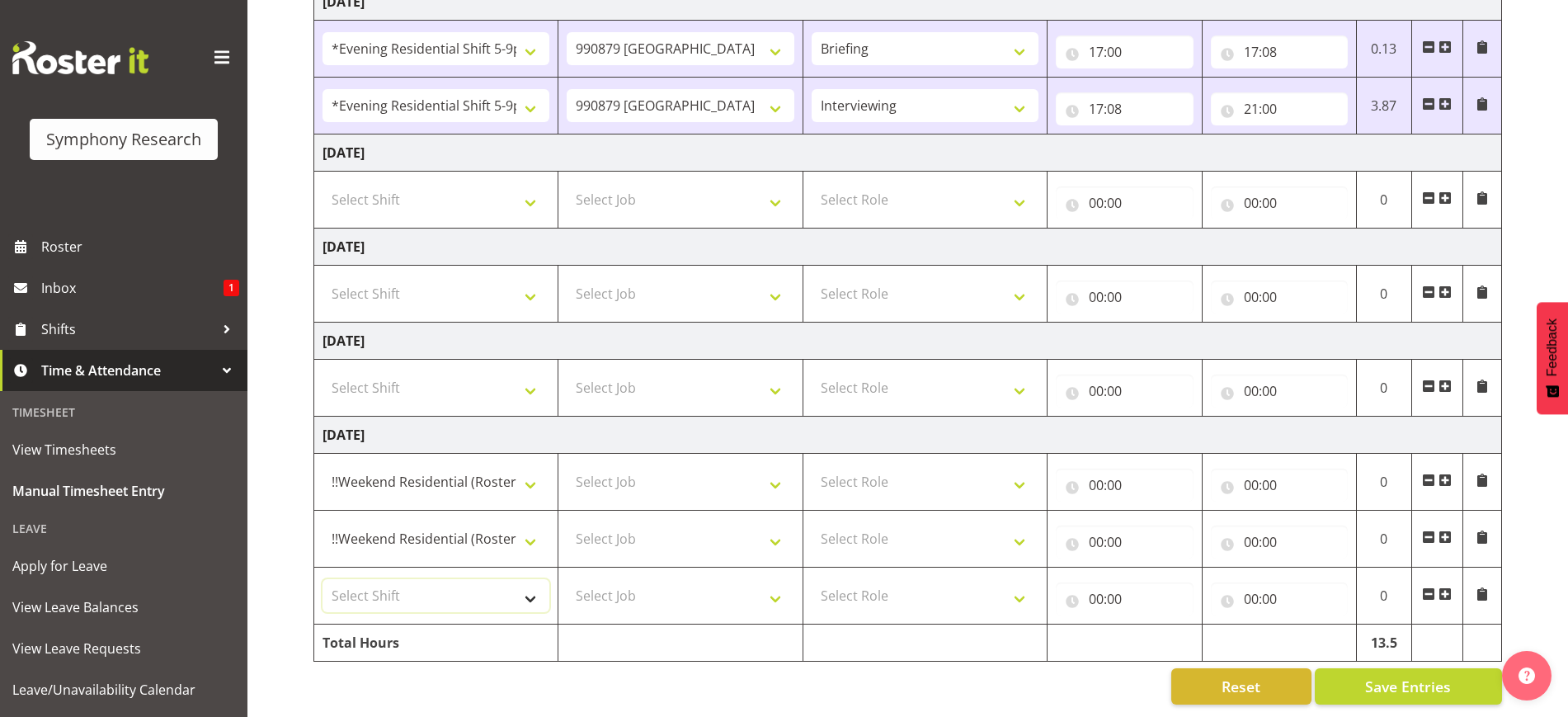 click on "Select Shift  !!Project Briefing  (Job to be assigned) !!Weekend Residential    (Roster IT Shift Label) *Business  9/10am ~ 4:30pm *Business Batteries Aust Shift 11am ~ 7pm *Business Supervisor *Evening Residential Shift 5-9pm *Farm Projects PGG Evening *Farm Projects PGG Weekend *Home Heating Evenings *Home Heating Weekend *RP Track  C *RP Track C Weekend *RP Weekly/Monthly Tracks *Supervisor Call Centre *Supervisor Evening *Supervisors & Call Centre Weekend *To Be Briefed AU Batteries Evening 5~7pm or later PowerNet Evenings PowerNet Weekend Test World Poll Aust Late 9p~10:30p World Poll Aust Wkend World Poll Aust. 6:30~10:30pm World Poll Pilot Aust 6:30~10:30pm" at bounding box center (436, 596) 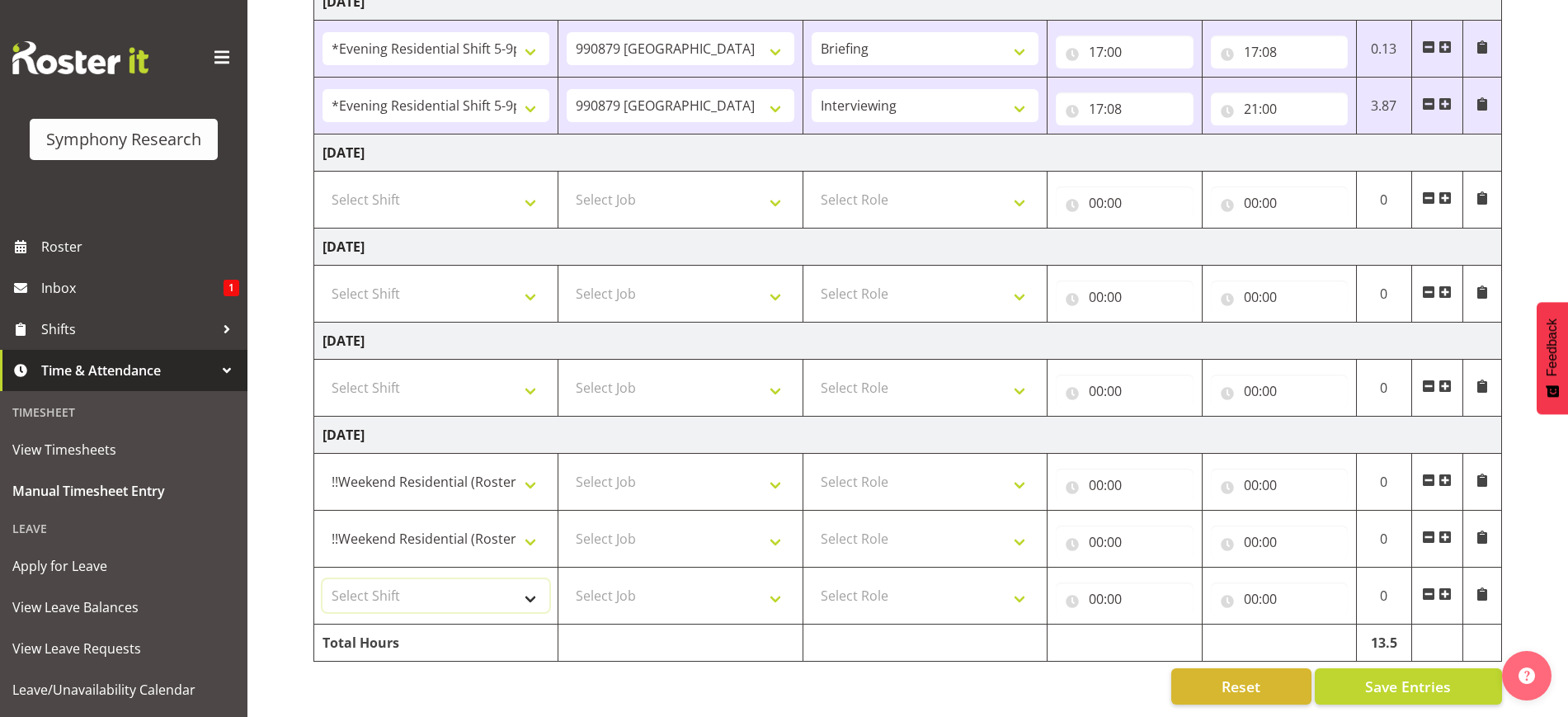select on "17154" 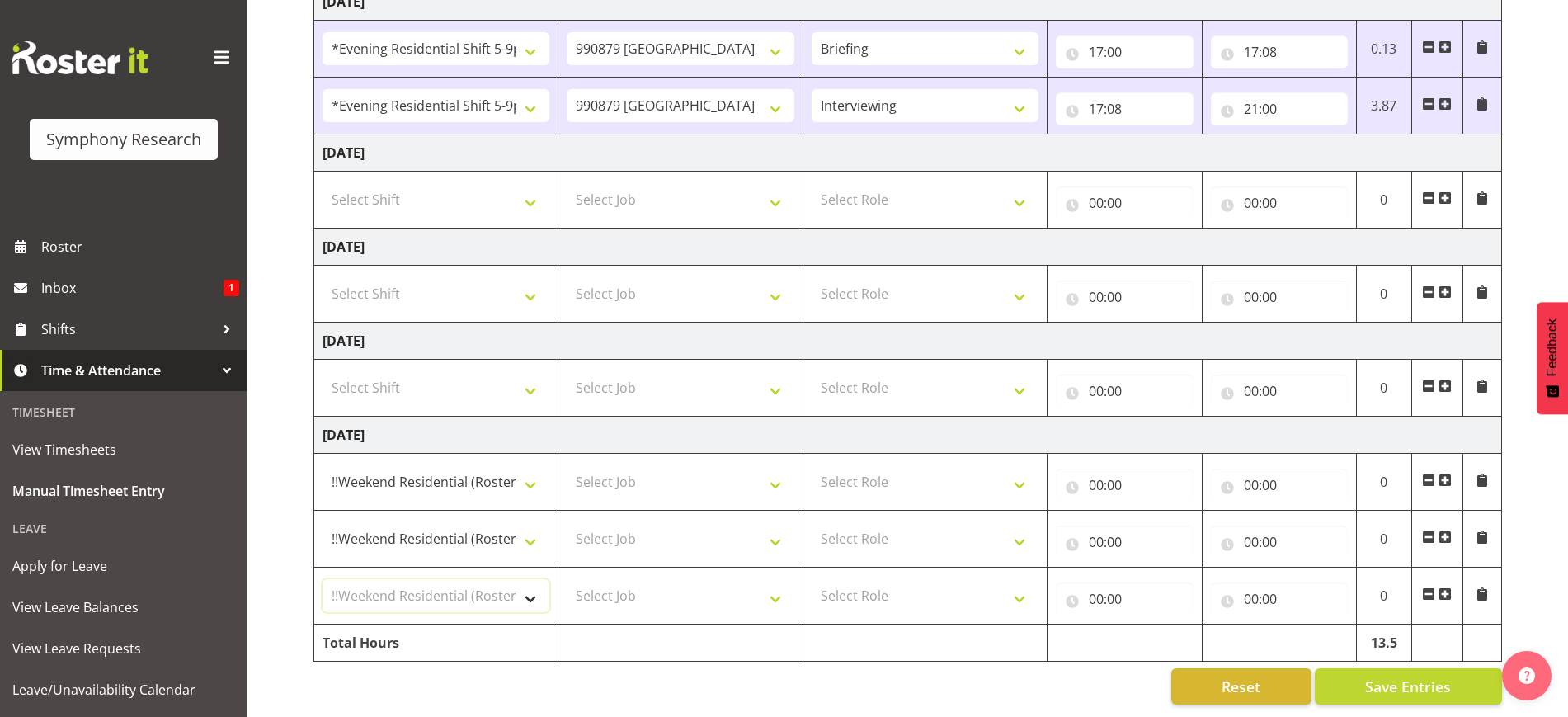 click on "Select Shift  !!Project Briefing  (Job to be assigned) !!Weekend Residential    (Roster IT Shift Label) *Business  9/10am ~ 4:30pm *Business Batteries Aust Shift 11am ~ 7pm *Business Supervisor *Evening Residential Shift 5-9pm *Farm Projects PGG Evening *Farm Projects PGG Weekend *Home Heating Evenings *Home Heating Weekend *RP Track  C *RP Track C Weekend *RP Weekly/Monthly Tracks *Supervisor Call Centre *Supervisor Evening *Supervisors & Call Centre Weekend *To Be Briefed AU Batteries Evening 5~7pm or later PowerNet Evenings PowerNet Weekend Test World Poll Aust Late 9p~10:30p World Poll Aust Wkend World Poll Aust. 6:30~10:30pm World Poll Pilot Aust 6:30~10:30pm" at bounding box center [436, 596] 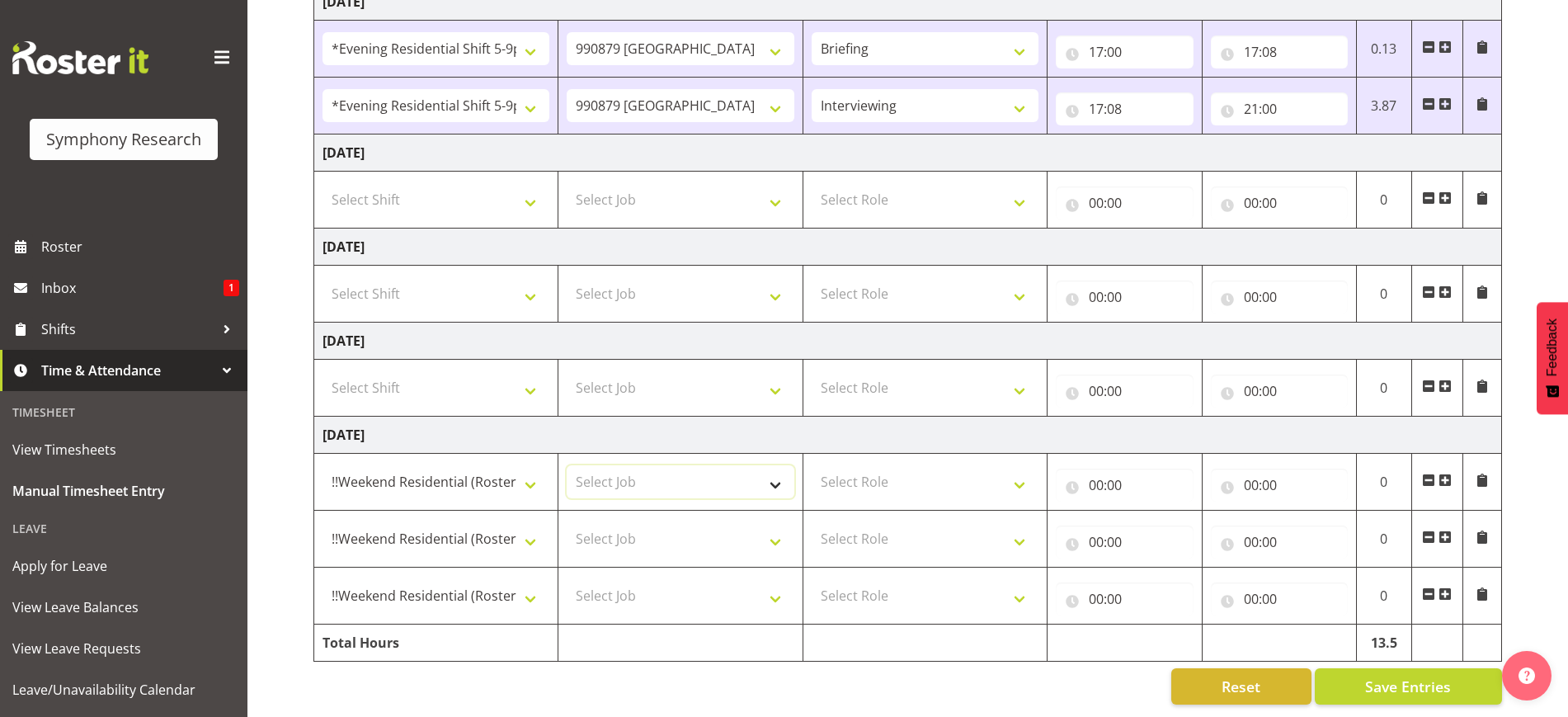 click on "Select Job  550060 IF Admin 553495 Rural Omnibus [DATE] - [DATE] 553500 BFM [DATE] - [DATE] 553501 FMG [DATE] 990000 General 990820 Mobtest 2024 990821 Goldrush 2024 990846 Toka Tu Ake 2025 990855 FENZ 990869 Richmond Home Heating 990873 Batteries 990877 PGG 2025 990878 CMI Q3 2025 990879 Selwyn DC 990881 PowerNet 999996 Training 999997 Recruitment & Training 999999 DT" at bounding box center (680, 482) 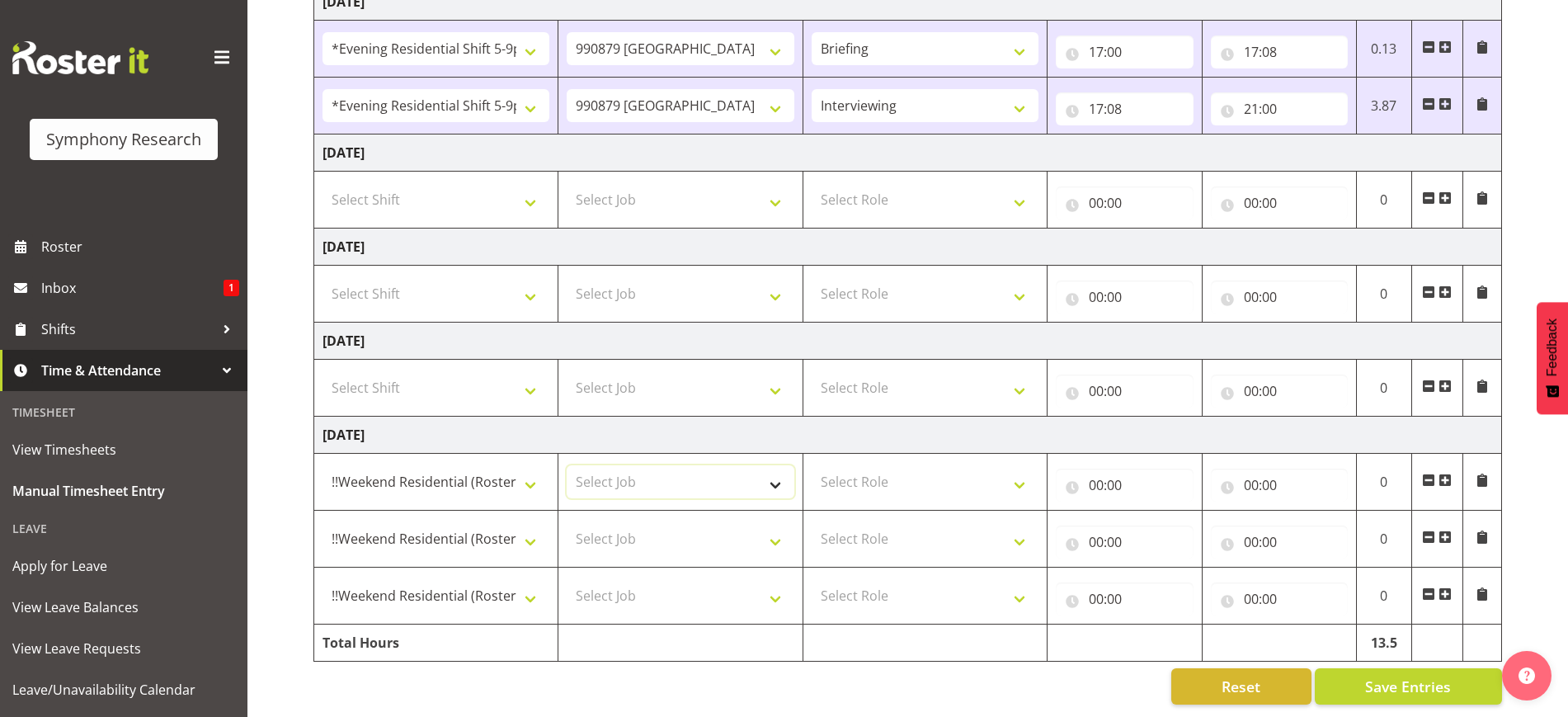 select on "10283" 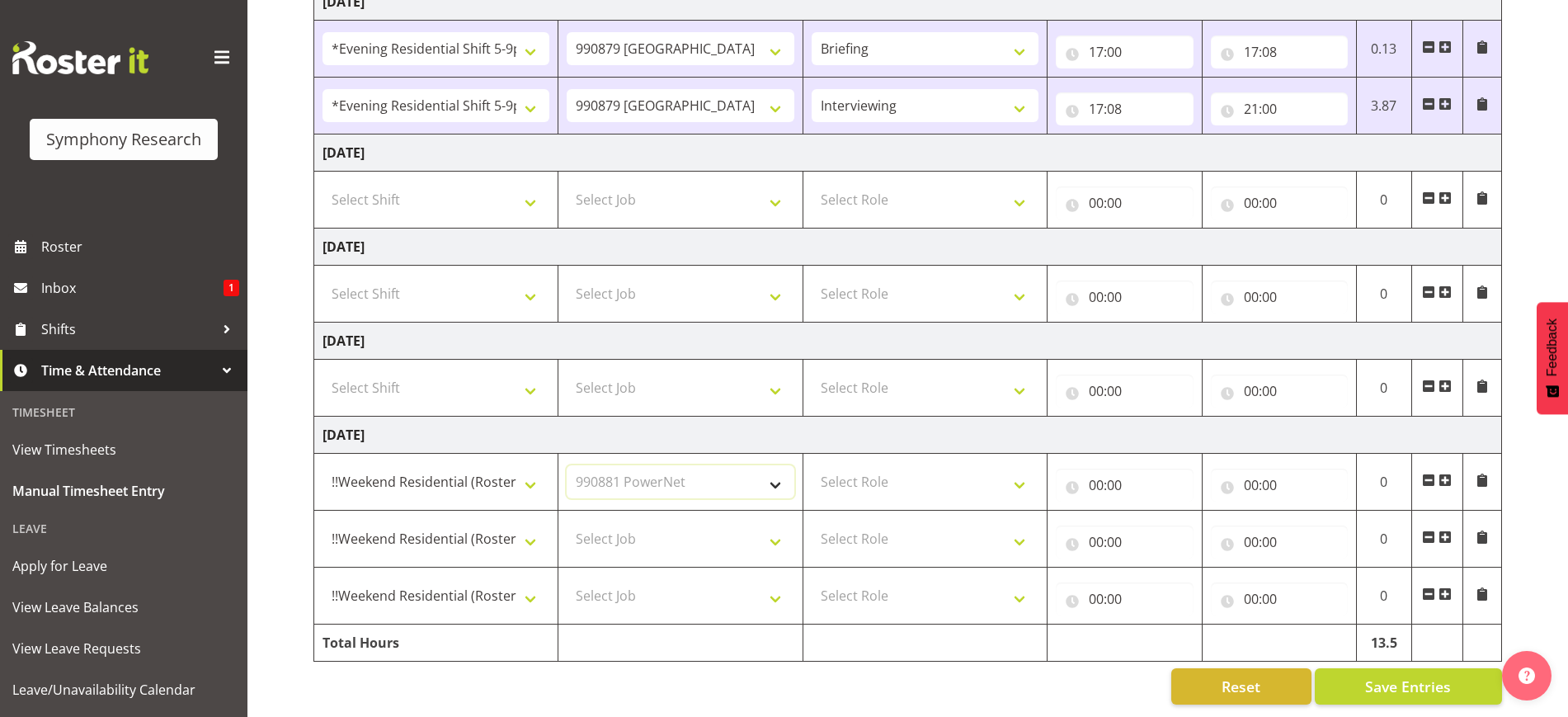 click on "Select Job  550060 IF Admin 553495 Rural Omnibus [DATE] - [DATE] 553500 BFM [DATE] - [DATE] 553501 FMG [DATE] 990000 General 990820 Mobtest 2024 990821 Goldrush 2024 990846 Toka Tu Ake 2025 990855 FENZ 990869 Richmond Home Heating 990873 Batteries 990877 PGG 2025 990878 CMI Q3 2025 990879 Selwyn DC 990881 PowerNet 999996 Training 999997 Recruitment & Training 999999 DT" at bounding box center (680, 482) 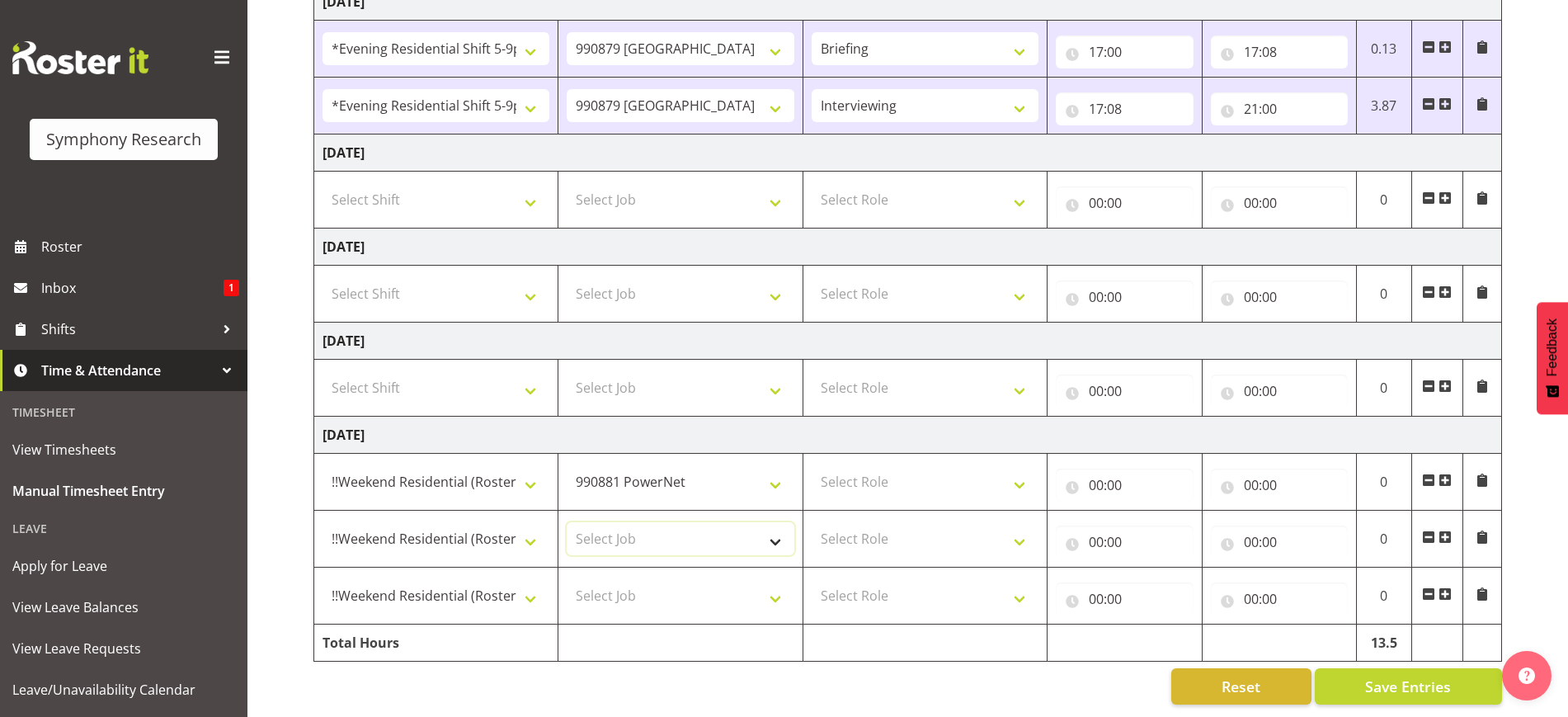 click on "Select Job  550060 IF Admin 553495 Rural Omnibus [DATE] - [DATE] 553500 BFM [DATE] - [DATE] 553501 FMG [DATE] 990000 General 990820 Mobtest 2024 990821 Goldrush 2024 990846 Toka Tu Ake 2025 990855 FENZ 990869 Richmond Home Heating 990873 Batteries 990877 PGG 2025 990878 CMI Q3 2025 990879 Selwyn DC 990881 PowerNet 999996 Training 999997 Recruitment & Training 999999 DT" at bounding box center (680, 539) 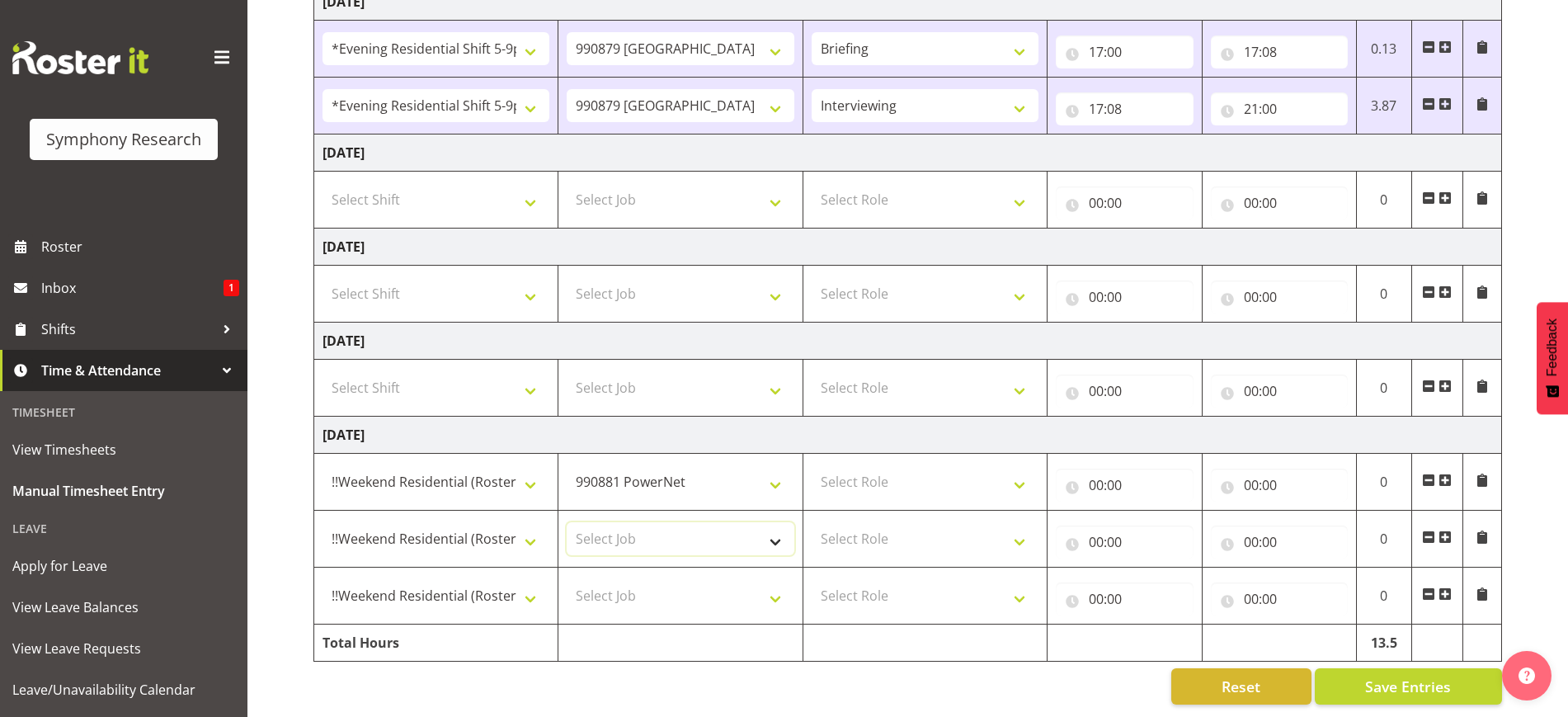select on "10283" 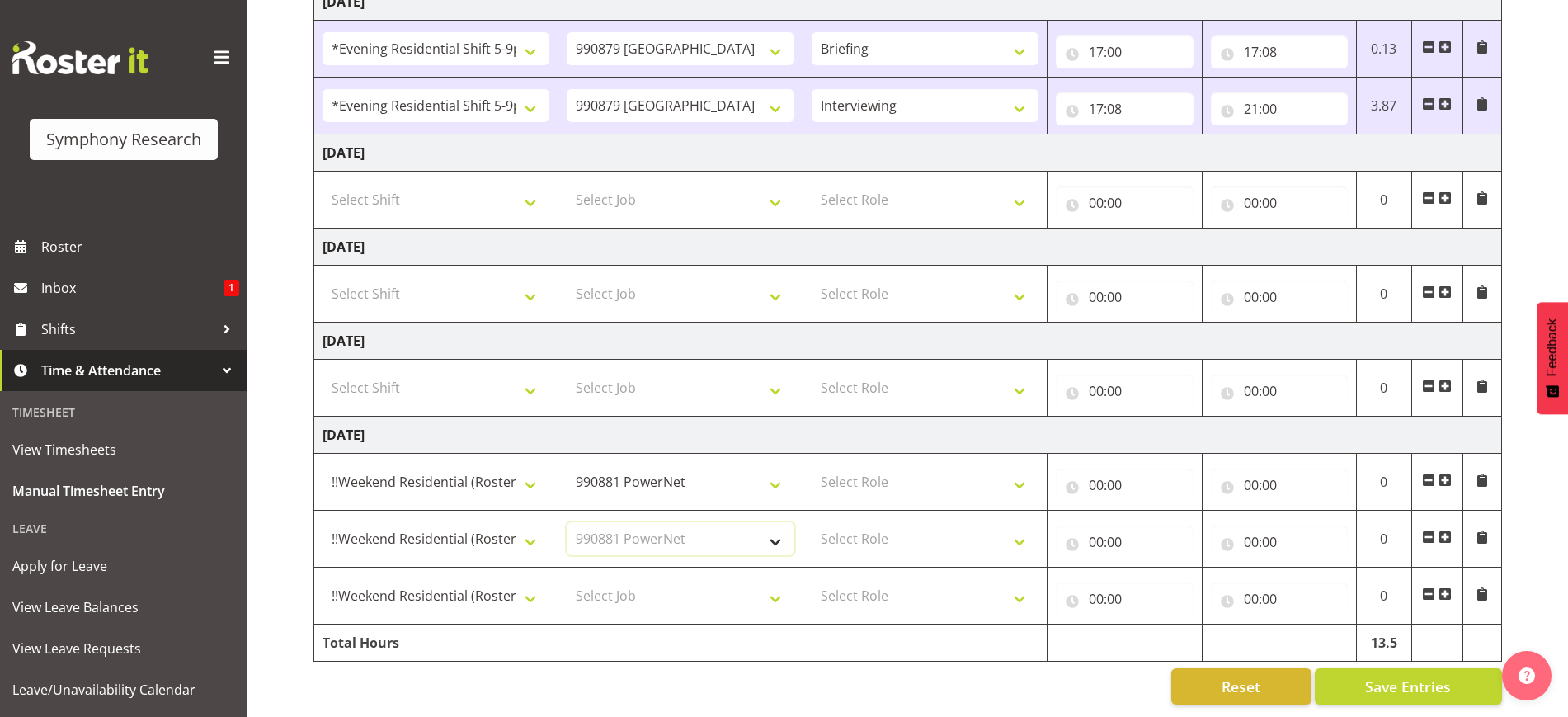 click on "Select Job  550060 IF Admin 553495 Rural Omnibus [DATE] - [DATE] 553500 BFM [DATE] - [DATE] 553501 FMG [DATE] 990000 General 990820 Mobtest 2024 990821 Goldrush 2024 990846 Toka Tu Ake 2025 990855 FENZ 990869 Richmond Home Heating 990873 Batteries 990877 PGG 2025 990878 CMI Q3 2025 990879 Selwyn DC 990881 PowerNet 999996 Training 999997 Recruitment & Training 999999 DT" at bounding box center (680, 539) 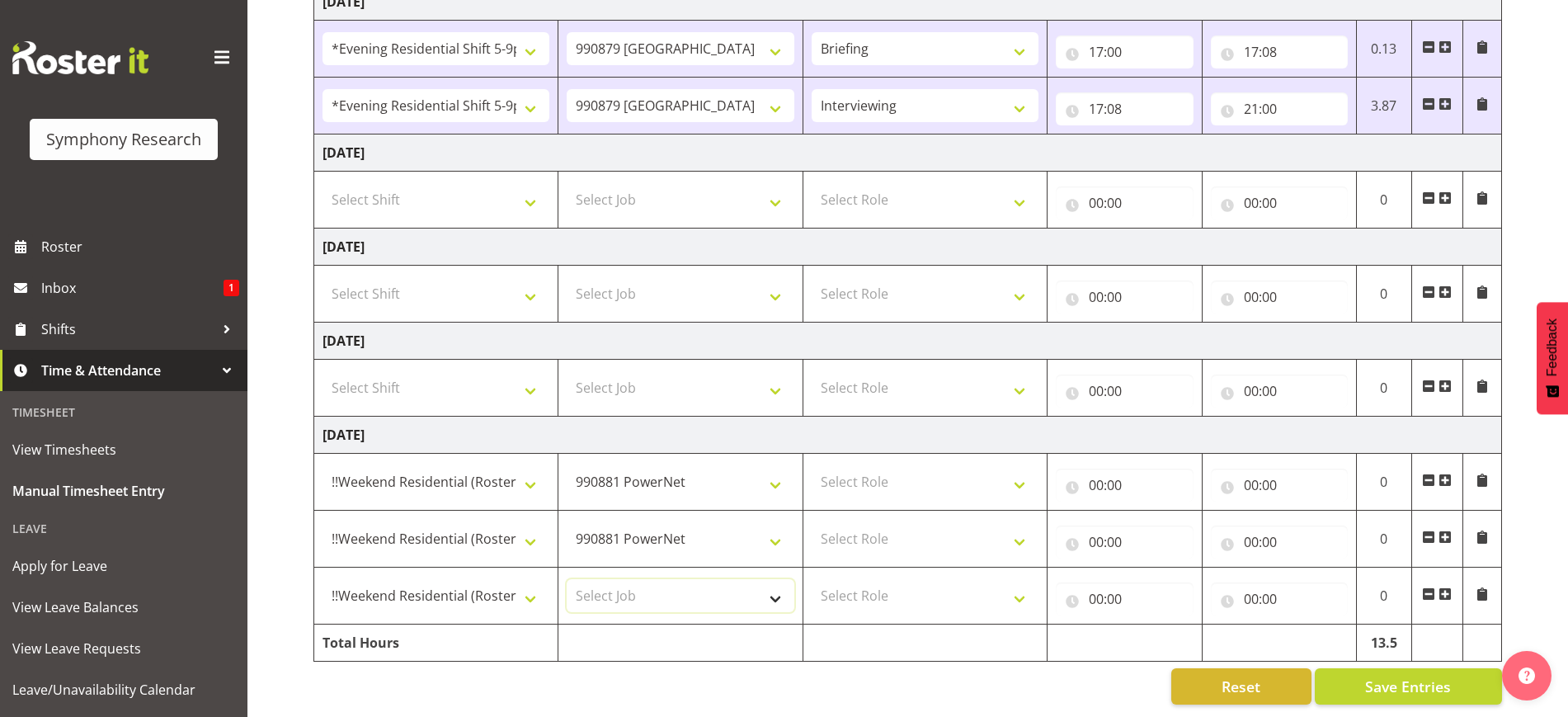click on "Select Job  550060 IF Admin 553495 Rural Omnibus [DATE] - [DATE] 553500 BFM [DATE] - [DATE] 553501 FMG [DATE] 990000 General 990820 Mobtest 2024 990821 Goldrush 2024 990846 Toka Tu Ake 2025 990855 FENZ 990869 Richmond Home Heating 990873 Batteries 990877 PGG 2025 990878 CMI Q3 2025 990879 Selwyn DC 990881 PowerNet 999996 Training 999997 Recruitment & Training 999999 DT" at bounding box center [680, 596] 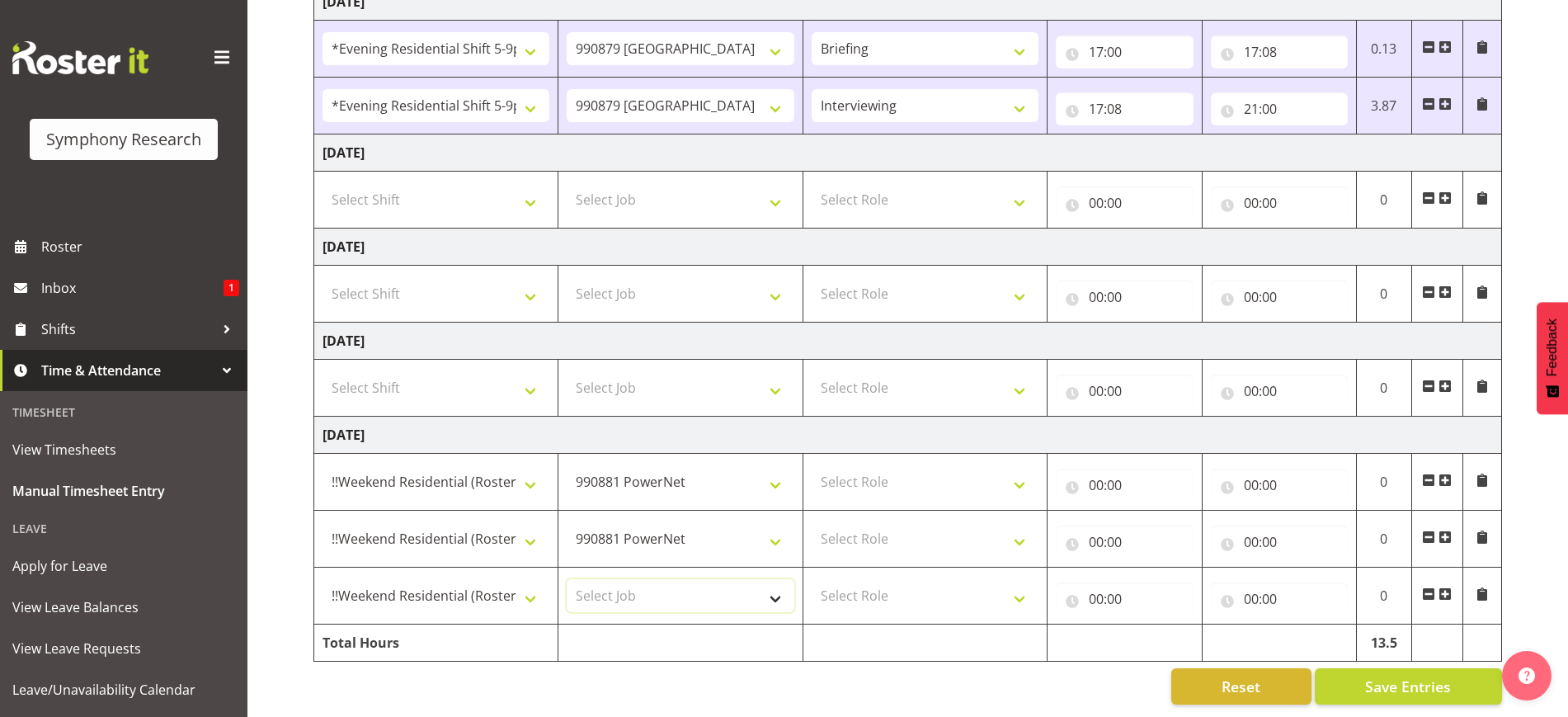 select on "10283" 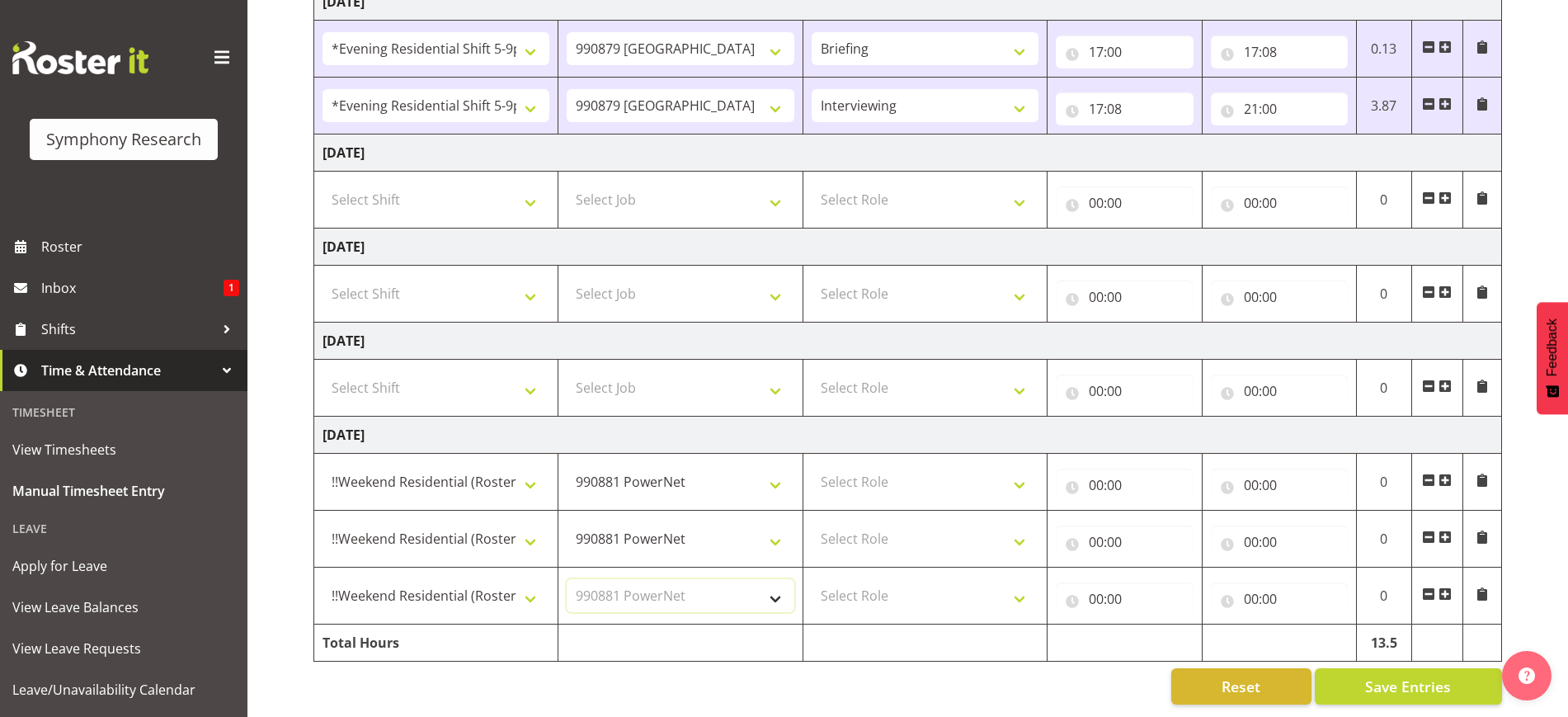 click on "Select Job  550060 IF Admin 553495 Rural Omnibus [DATE] - [DATE] 553500 BFM [DATE] - [DATE] 553501 FMG [DATE] 990000 General 990820 Mobtest 2024 990821 Goldrush 2024 990846 Toka Tu Ake 2025 990855 FENZ 990869 Richmond Home Heating 990873 Batteries 990877 PGG 2025 990878 CMI Q3 2025 990879 Selwyn DC 990881 PowerNet 999996 Training 999997 Recruitment & Training 999999 DT" at bounding box center [680, 596] 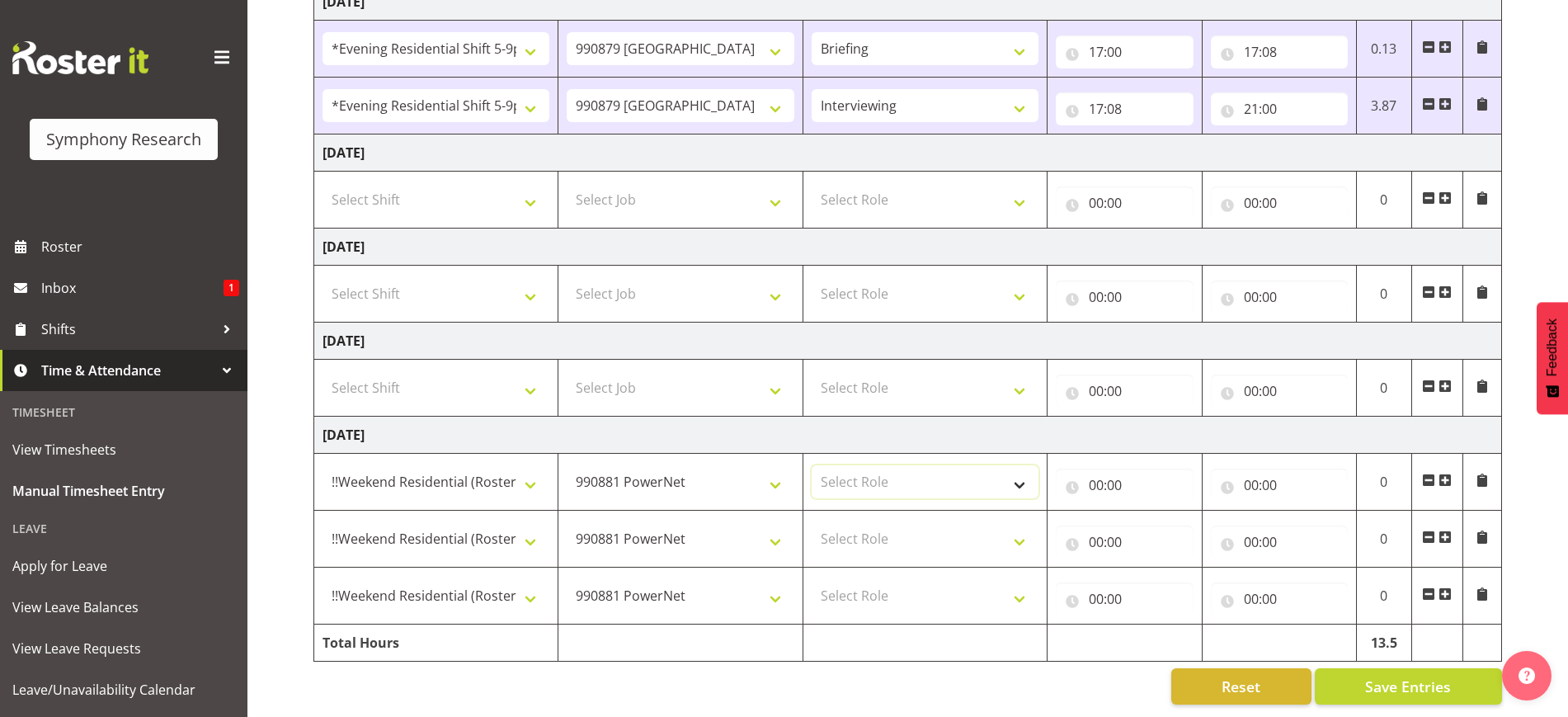 click on "Select Role  Briefing Interviewing" at bounding box center [925, 482] 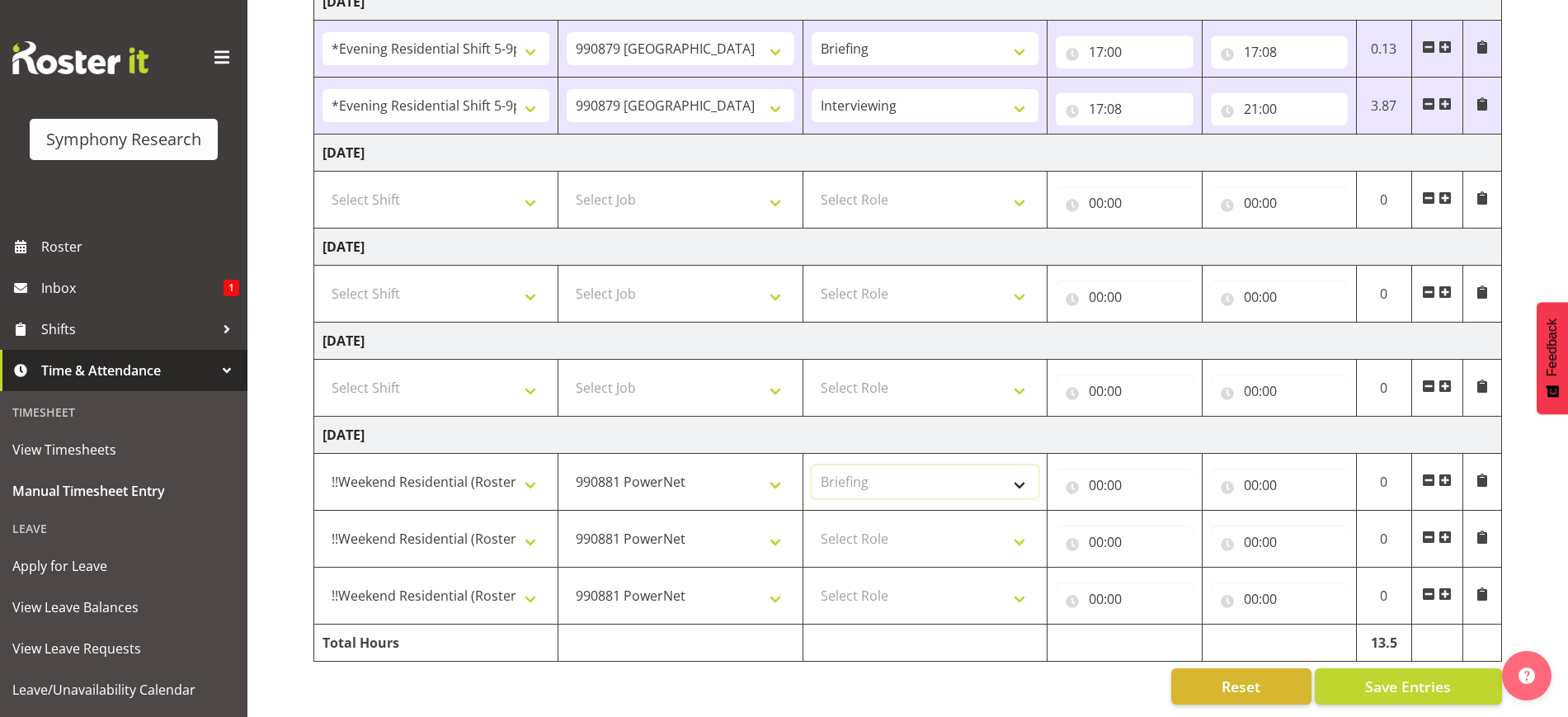 click on "Select Role  Briefing Interviewing" at bounding box center [925, 482] 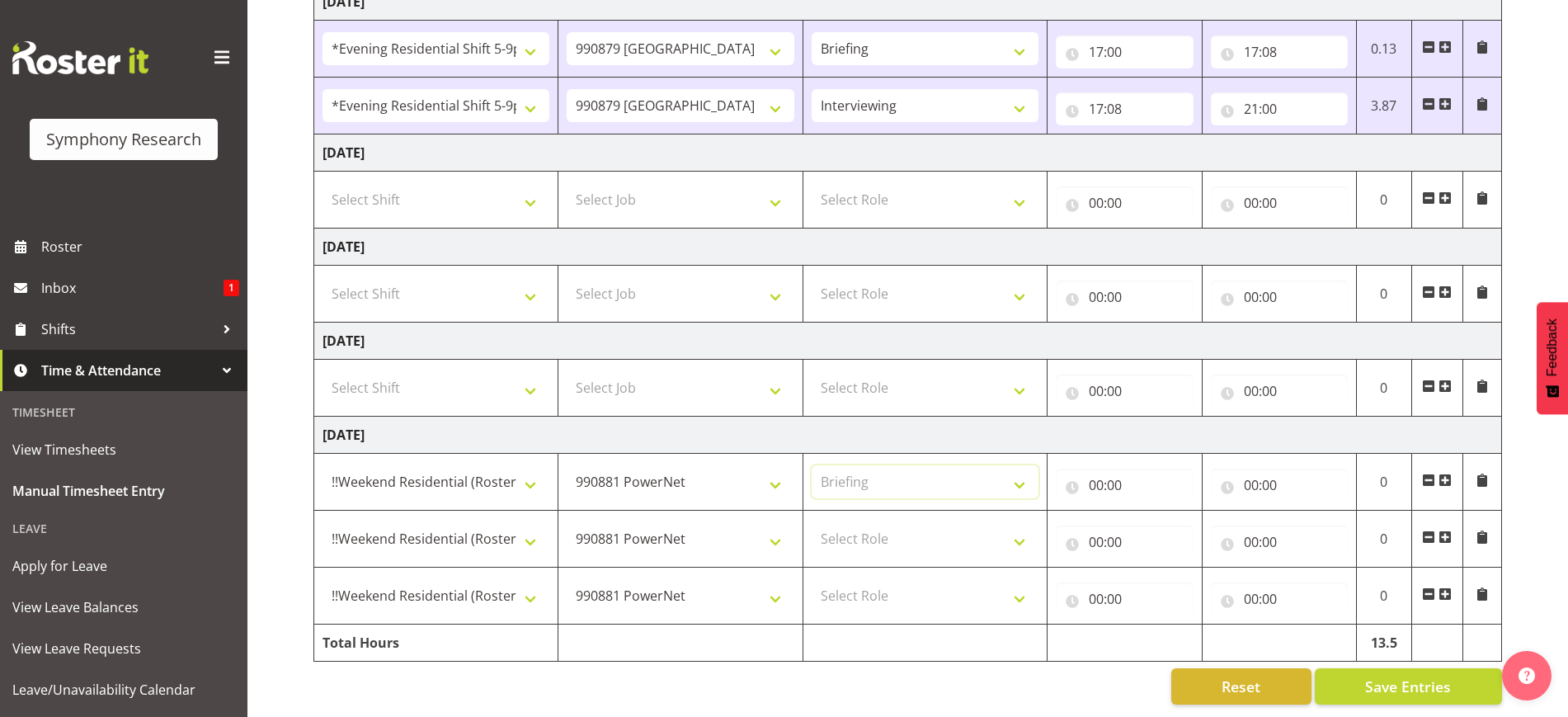 select 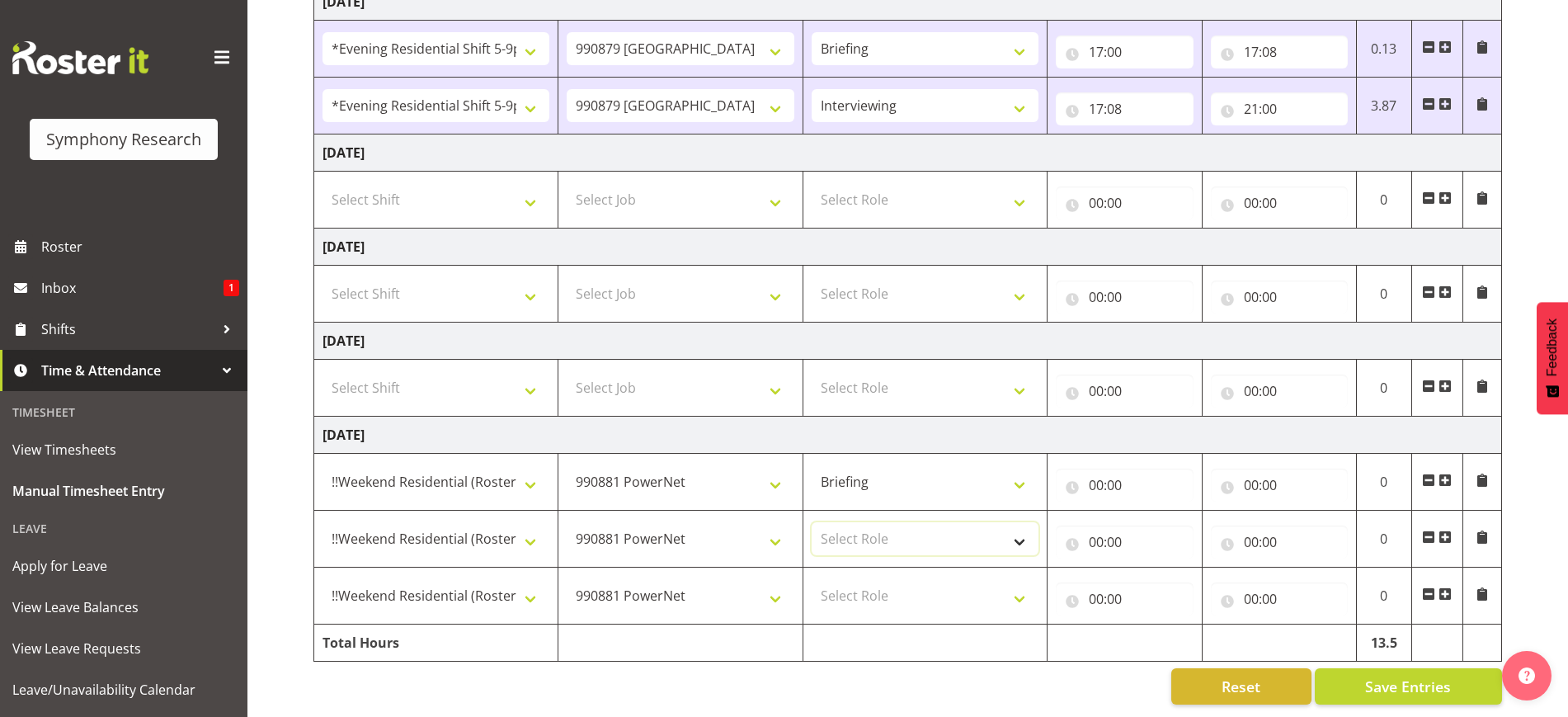 click on "Select Role  Briefing Interviewing" at bounding box center [925, 539] 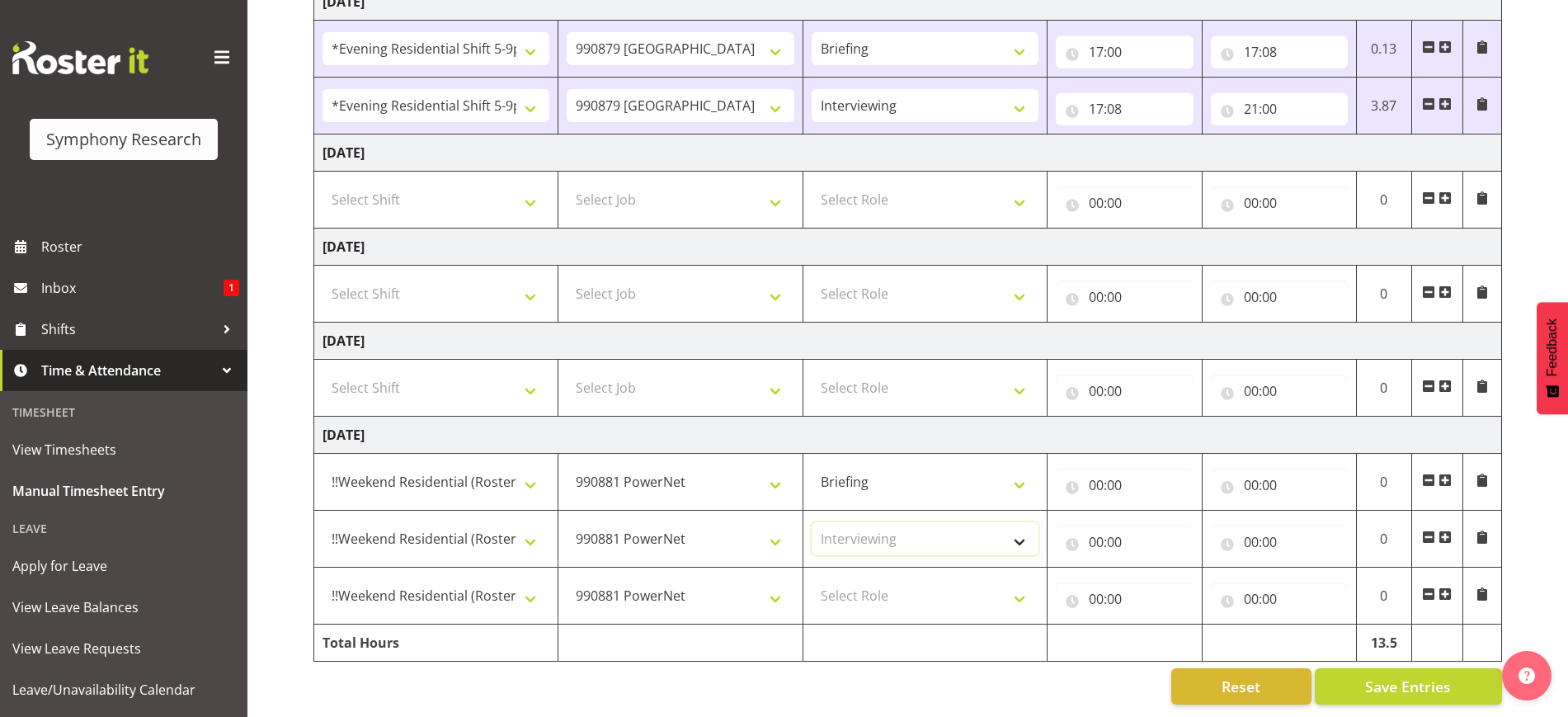click on "Select Role  Briefing Interviewing" at bounding box center (925, 539) 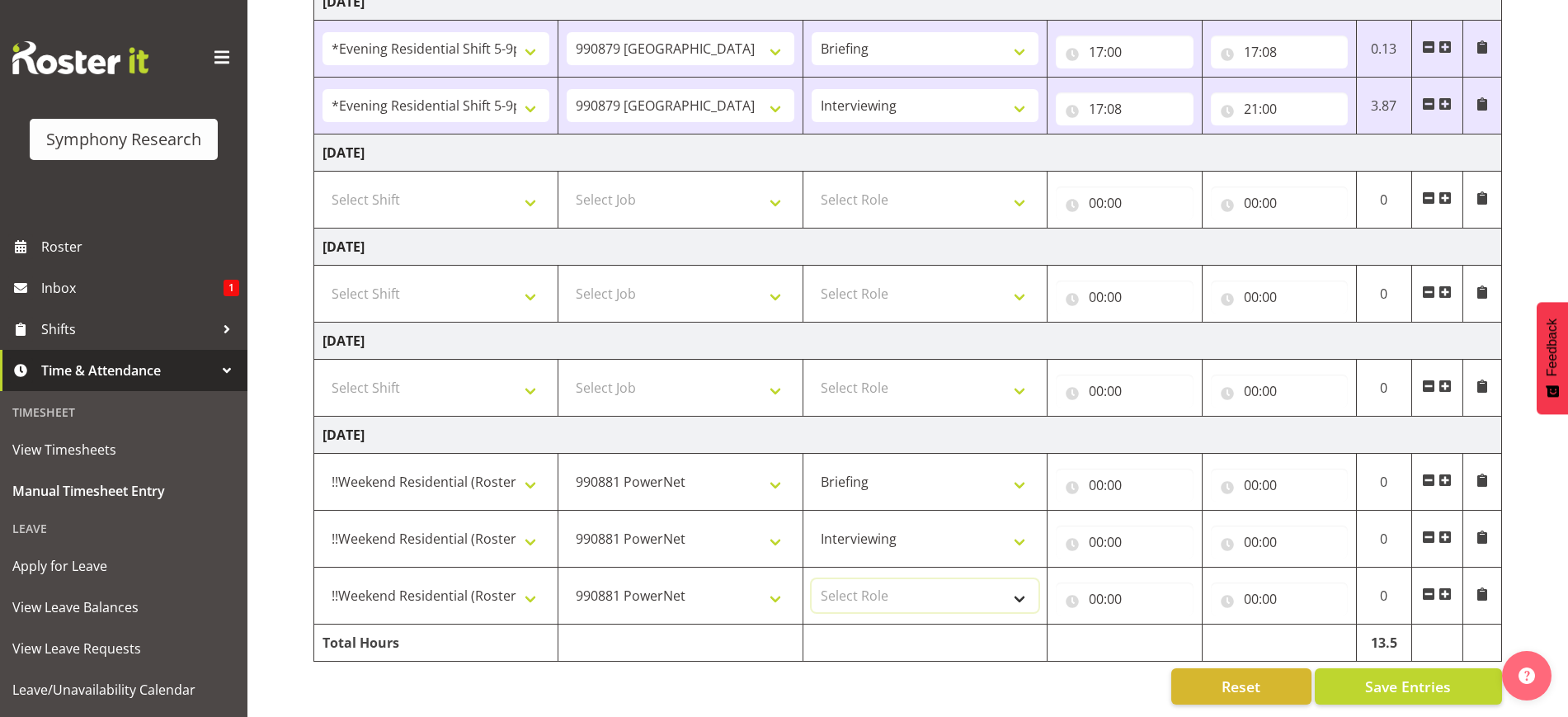 click on "Select Role  Briefing Interviewing" at bounding box center (925, 596) 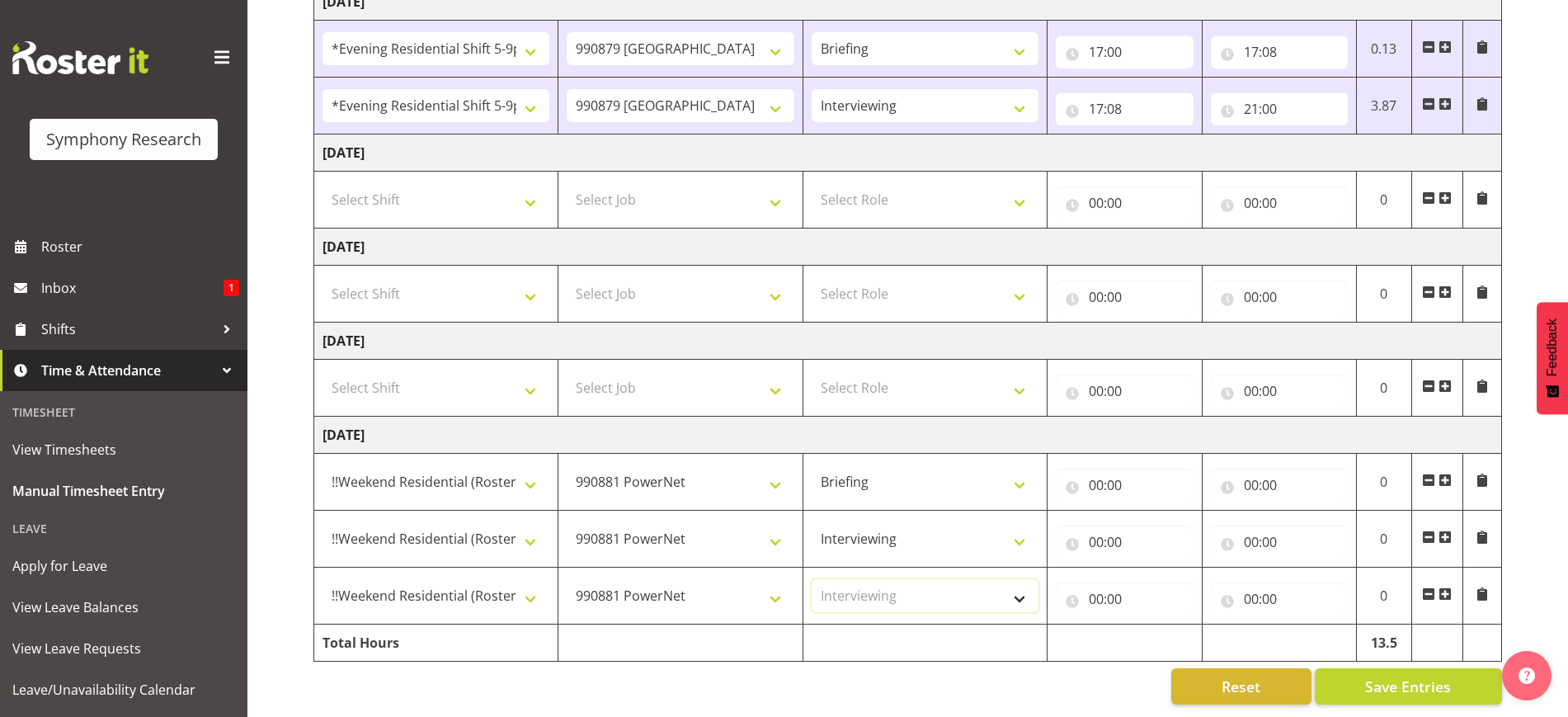 click on "Select Role  Briefing Interviewing" at bounding box center (925, 596) 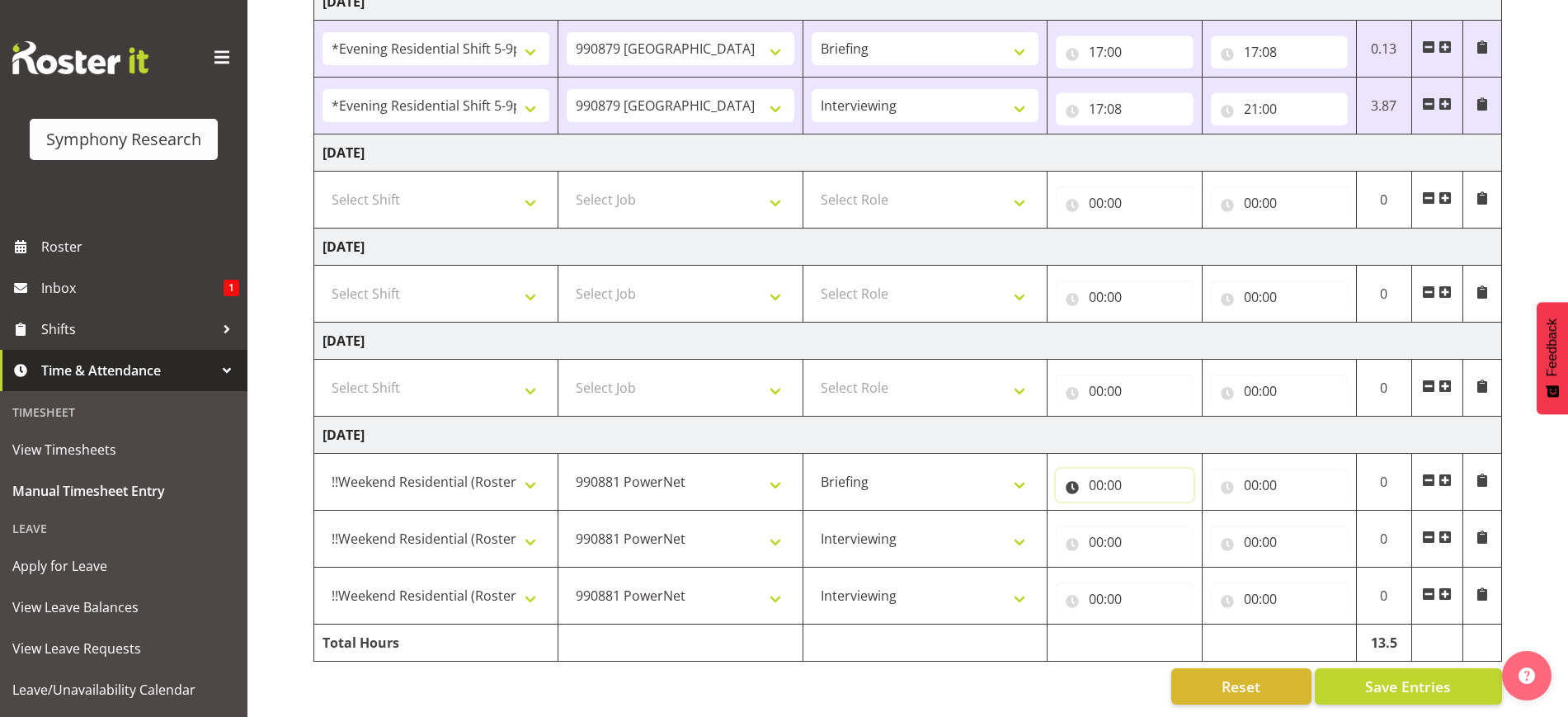 click on "00:00" at bounding box center [1124, 485] 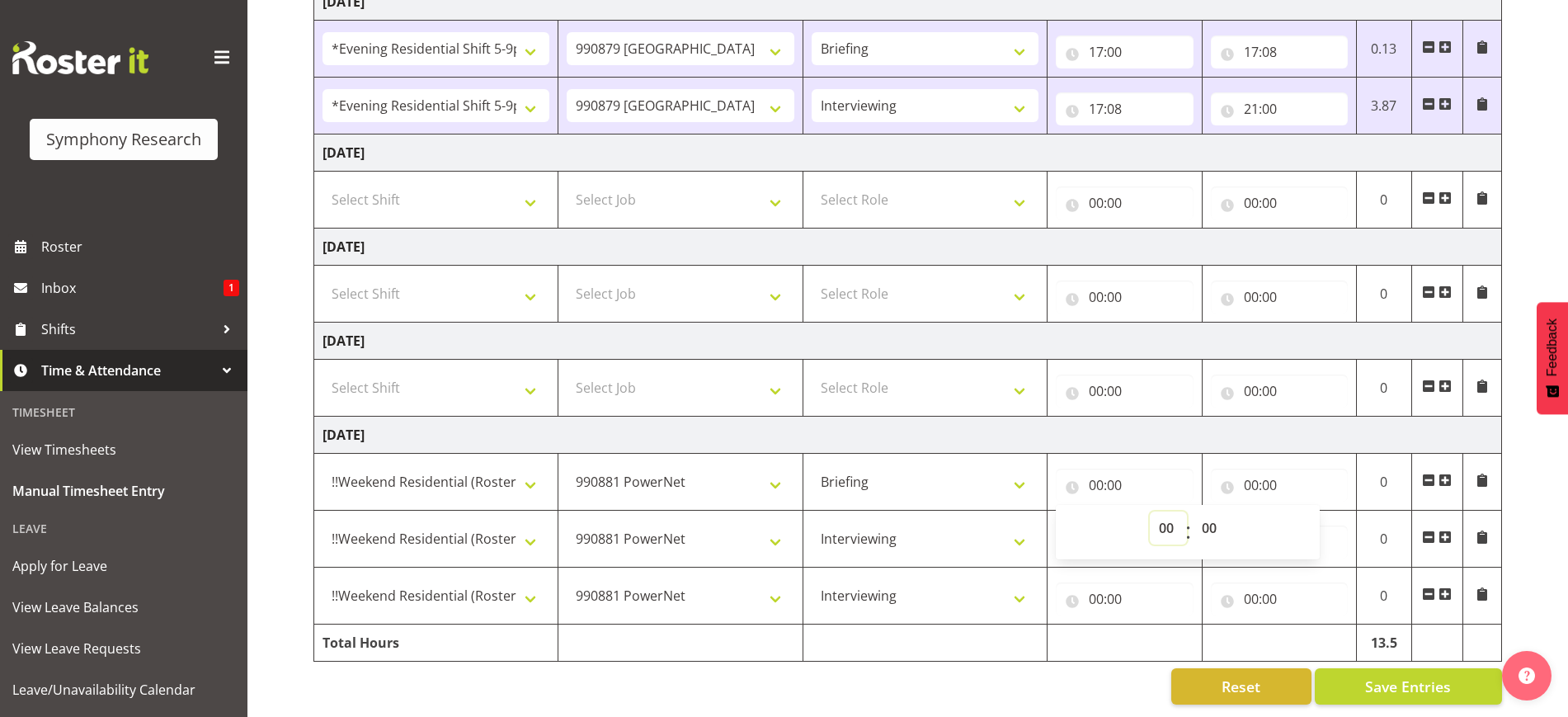 click on "00   01   02   03   04   05   06   07   08   09   10   11   12   13   14   15   16   17   18   19   20   21   22   23" at bounding box center [1168, 528] 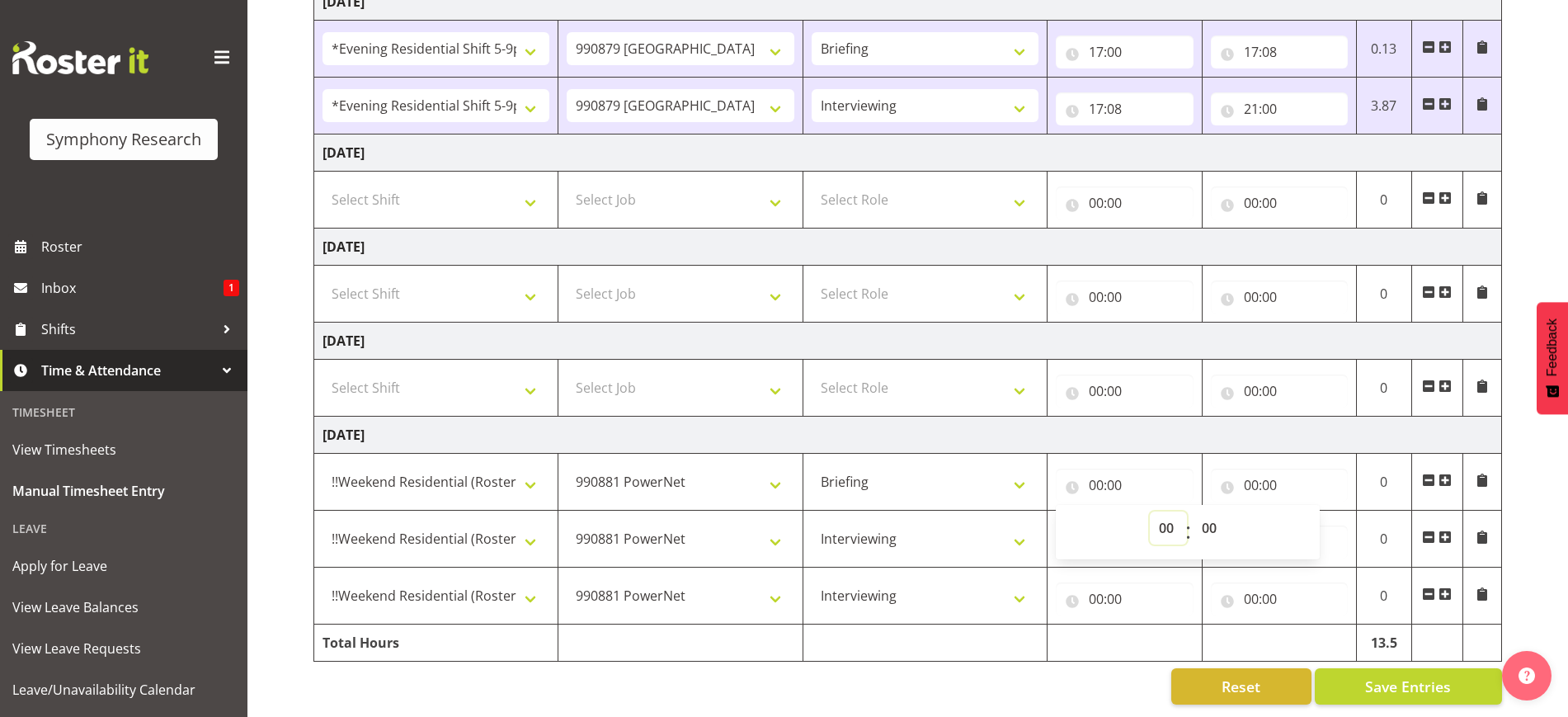 select on "12" 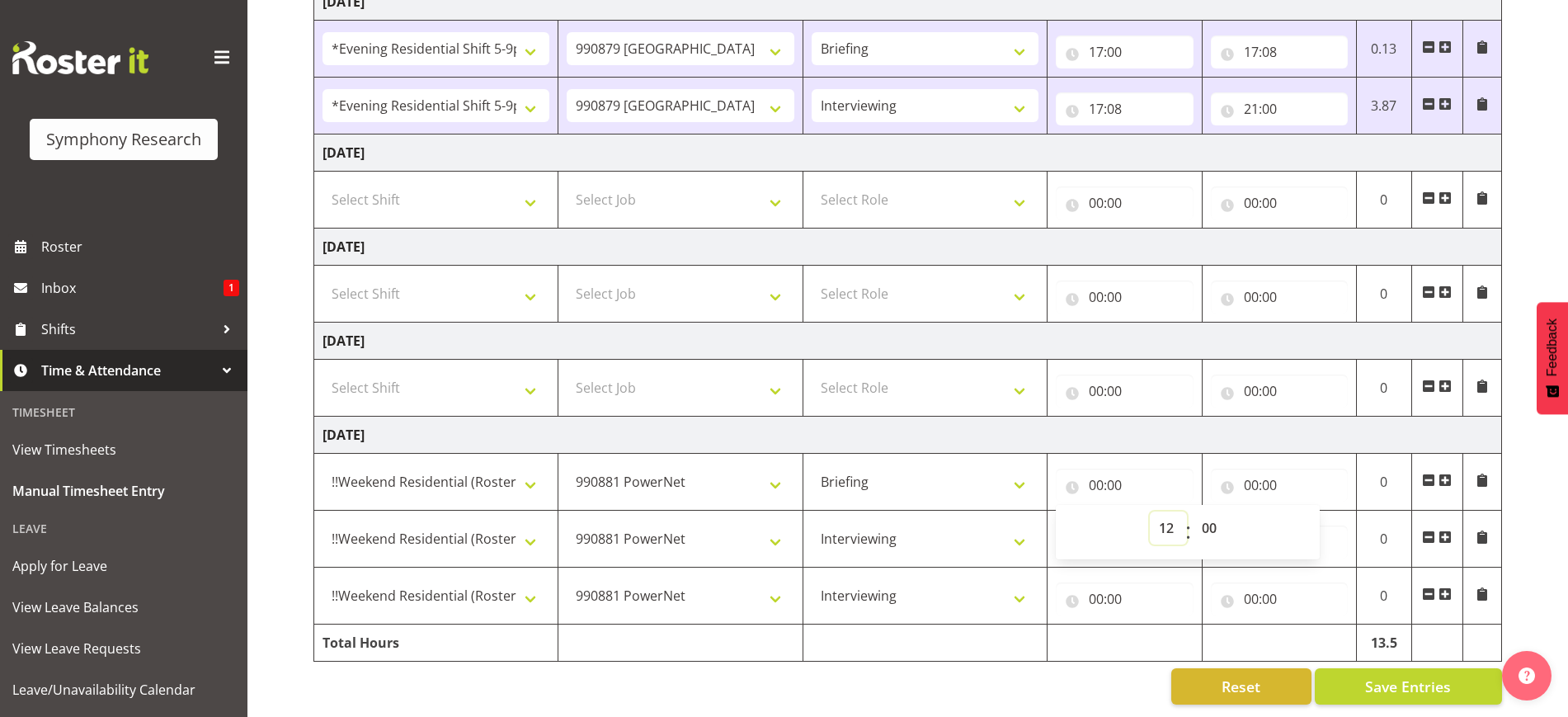 click on "00   01   02   03   04   05   06   07   08   09   10   11   12   13   14   15   16   17   18   19   20   21   22   23" at bounding box center [1168, 528] 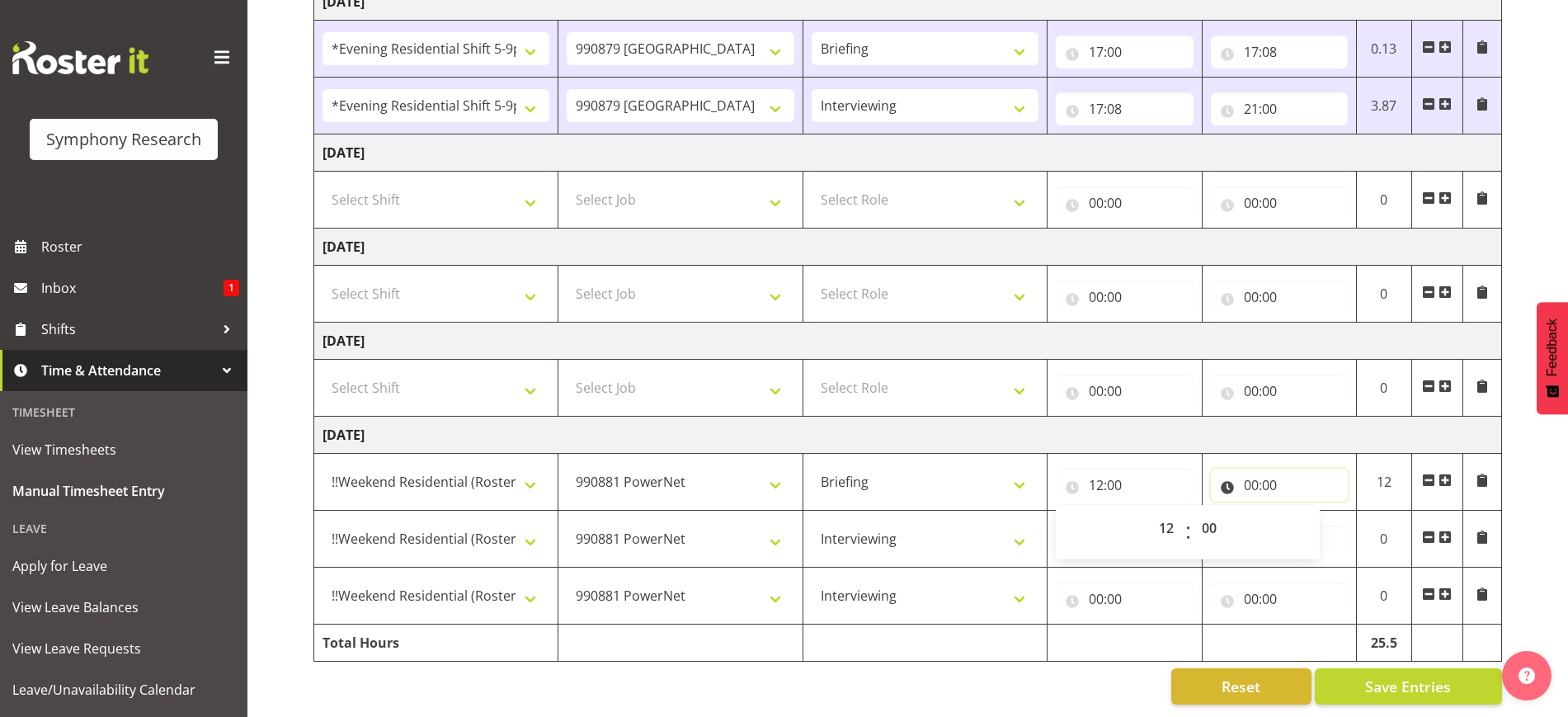 click on "00:00" at bounding box center (1279, 485) 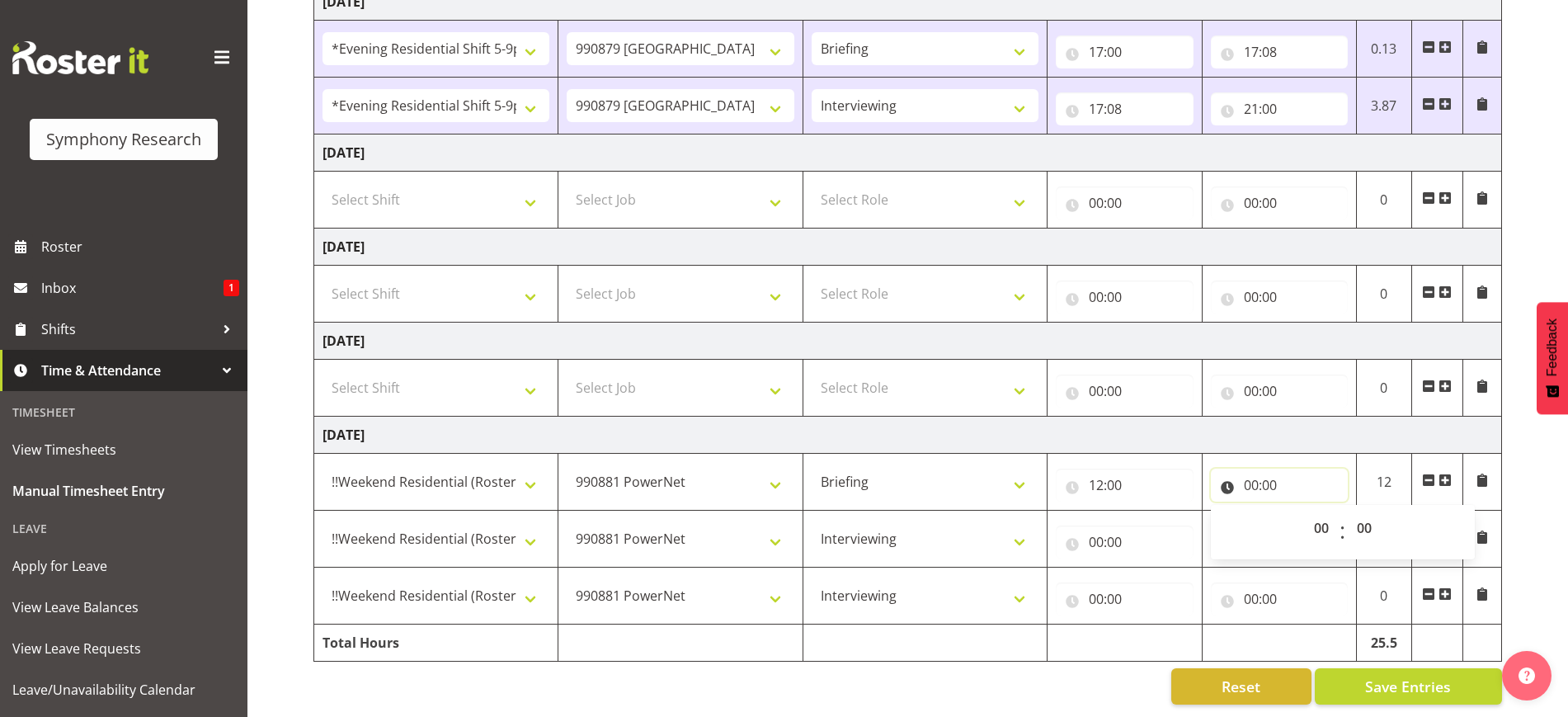 click on "00:00" at bounding box center [1279, 485] 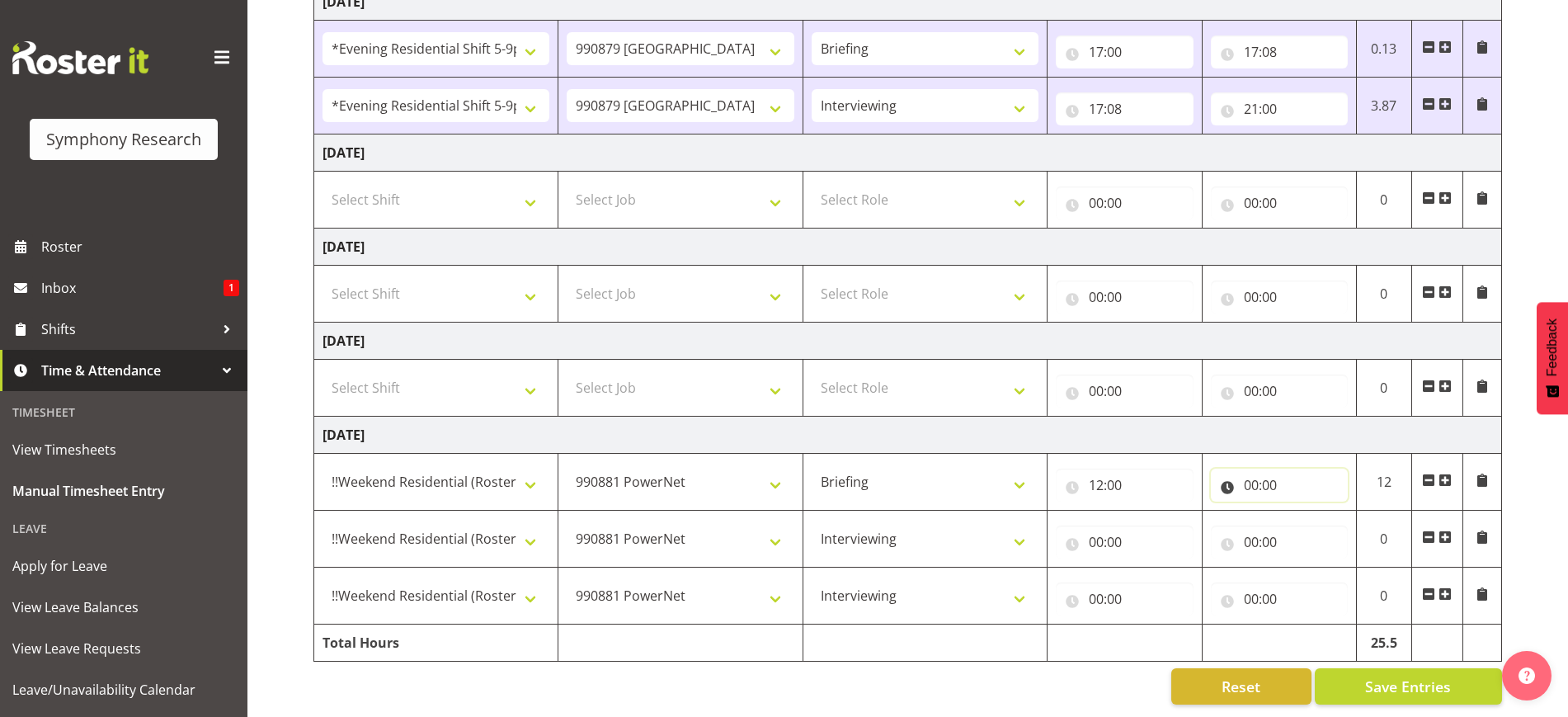 click on "00:00" at bounding box center (1279, 485) 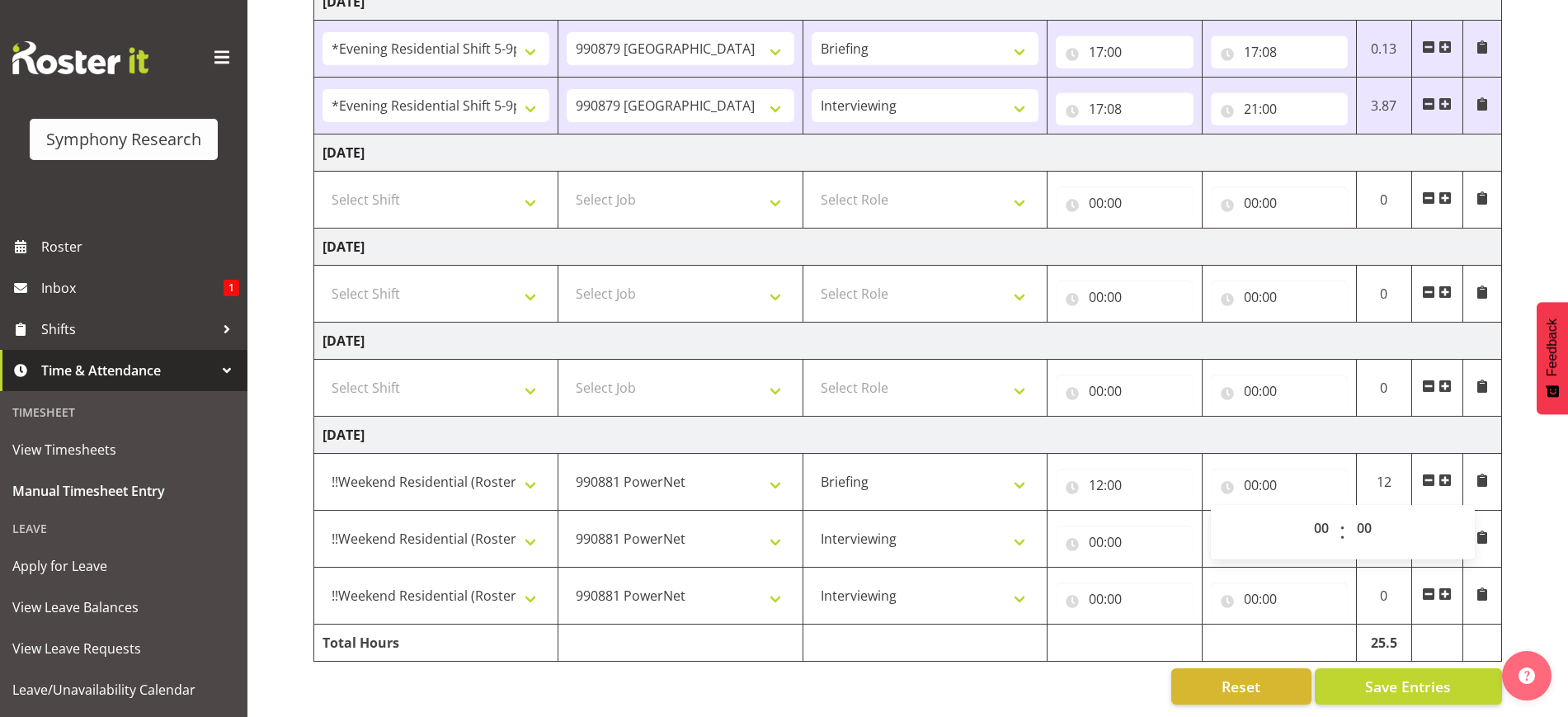 click on "12" at bounding box center (1383, 482) 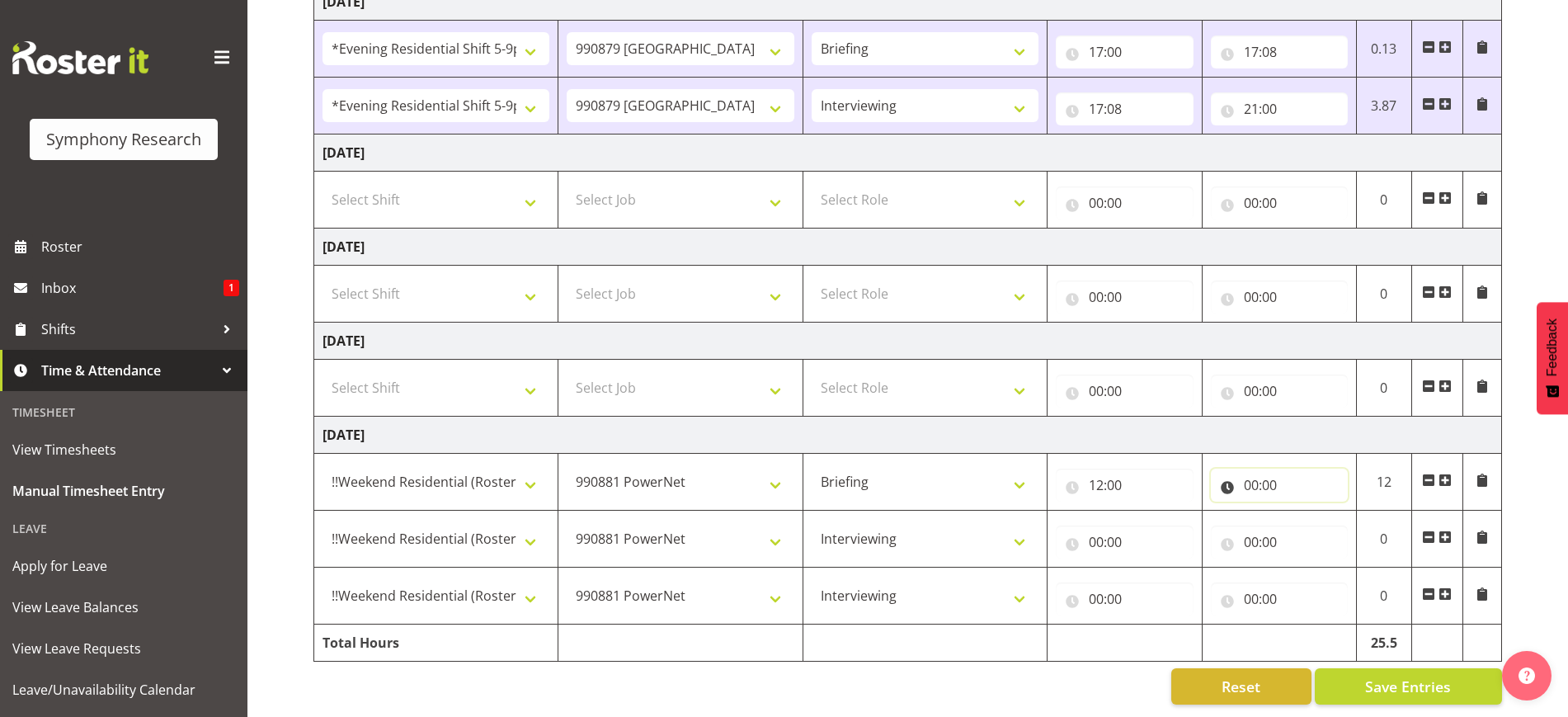 click on "00:00" at bounding box center (1279, 485) 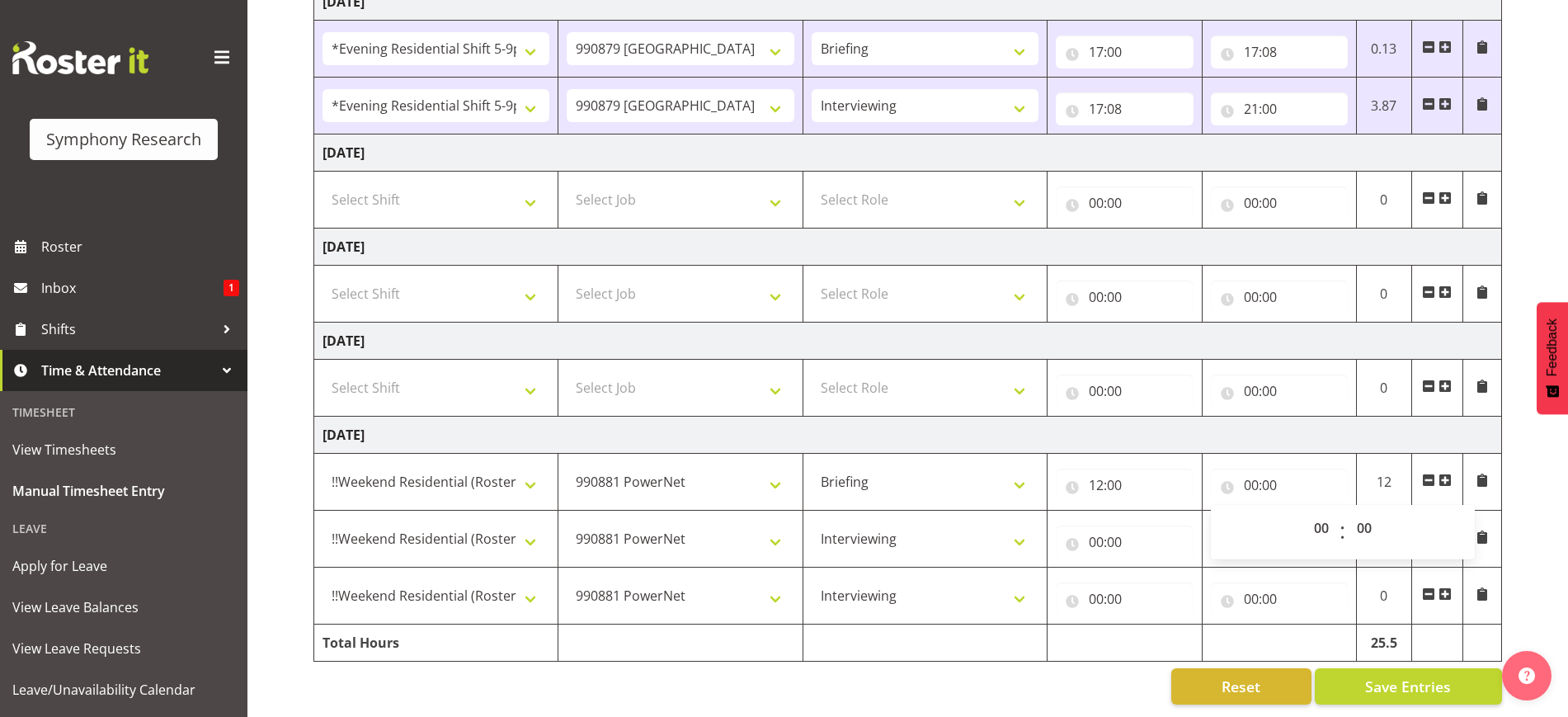 click on ":" at bounding box center [1342, 532] 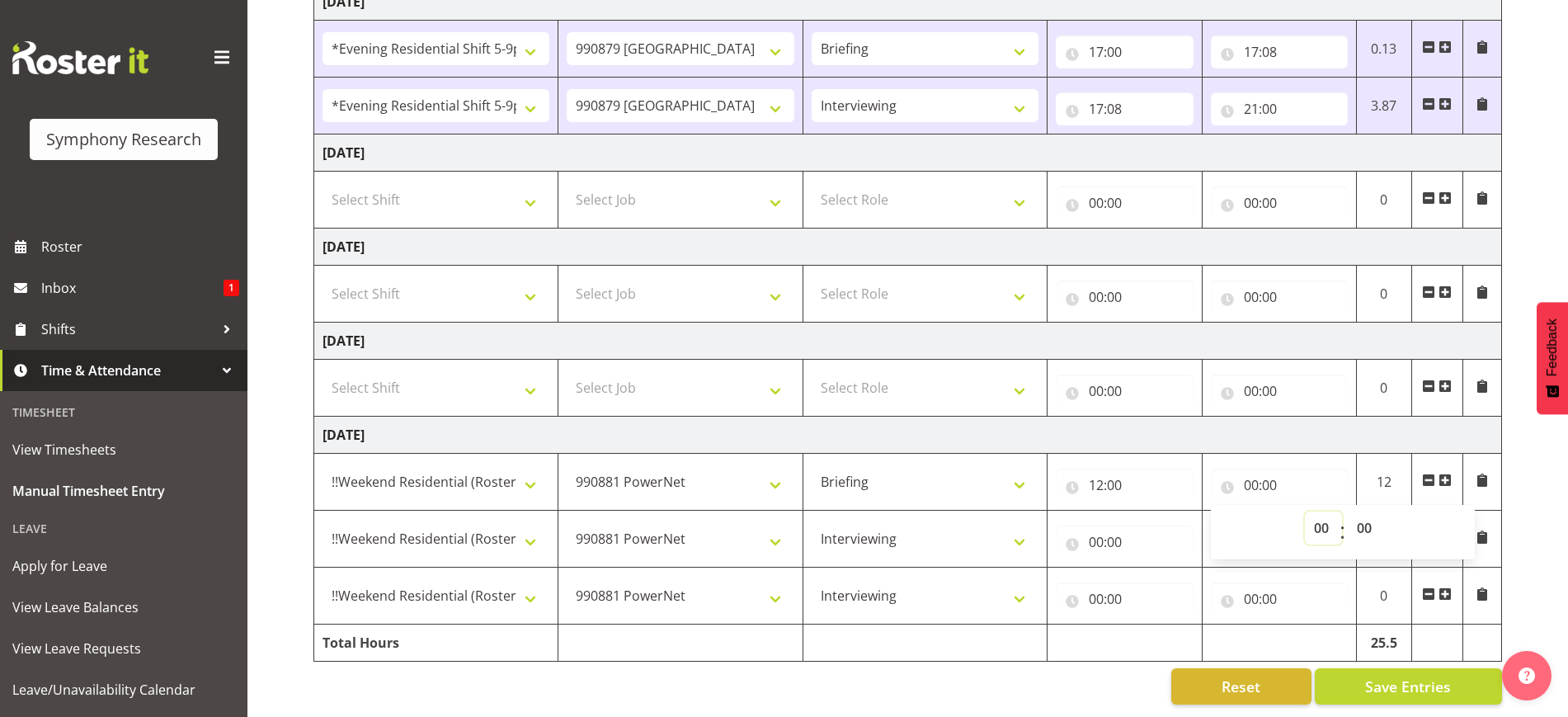 click on "00   01   02   03   04   05   06   07   08   09   10   11   12   13   14   15   16   17   18   19   20   21   22   23" at bounding box center (1323, 528) 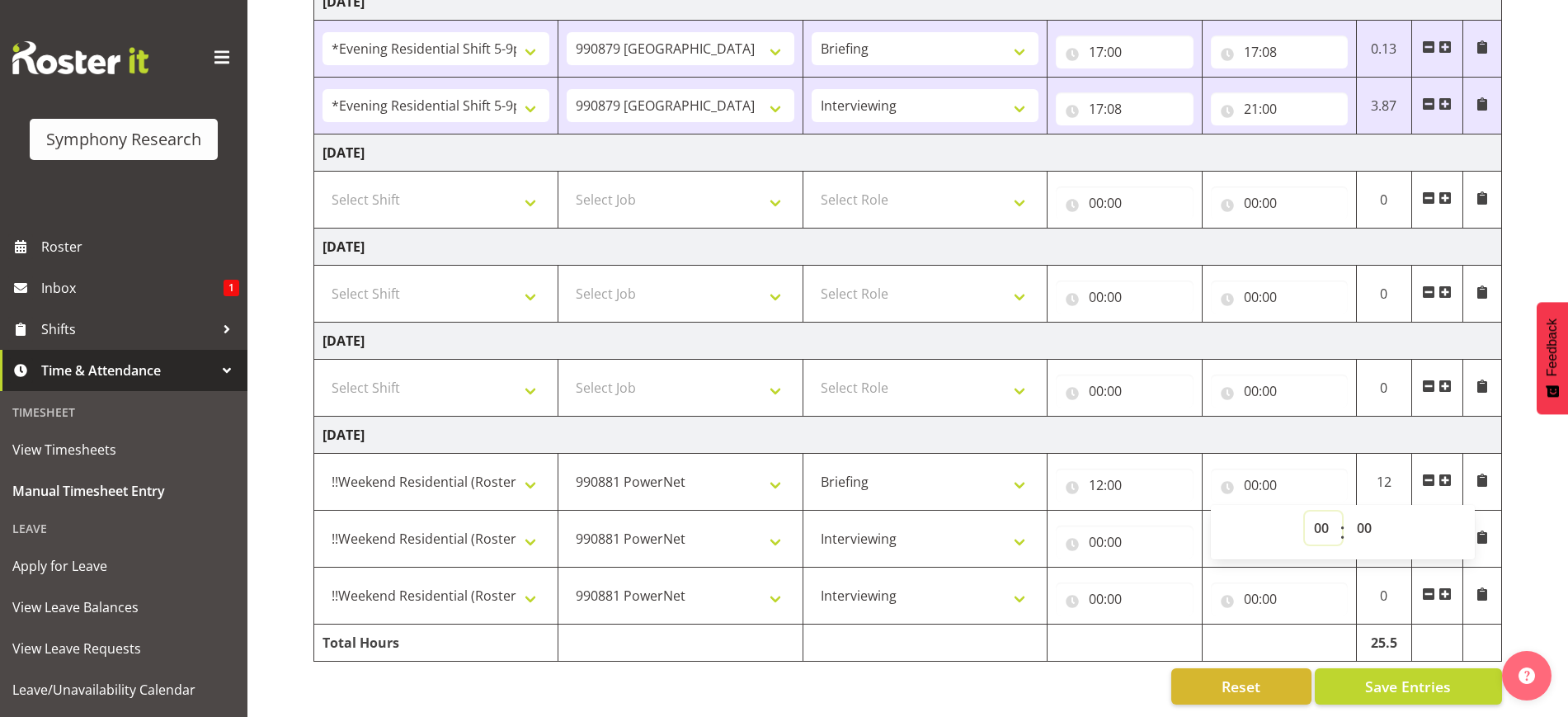 select on "13" 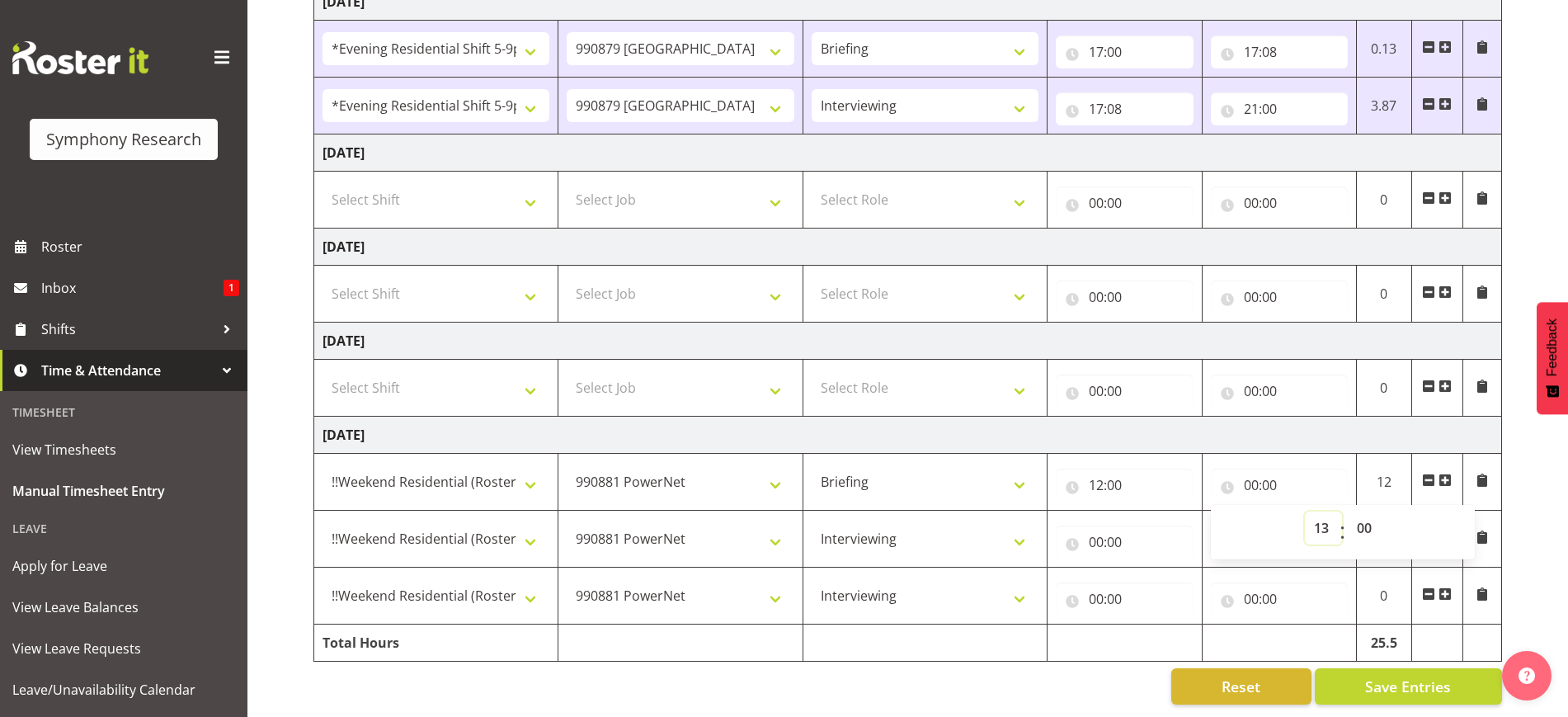 click on "00   01   02   03   04   05   06   07   08   09   10   11   12   13   14   15   16   17   18   19   20   21   22   23" at bounding box center (1323, 528) 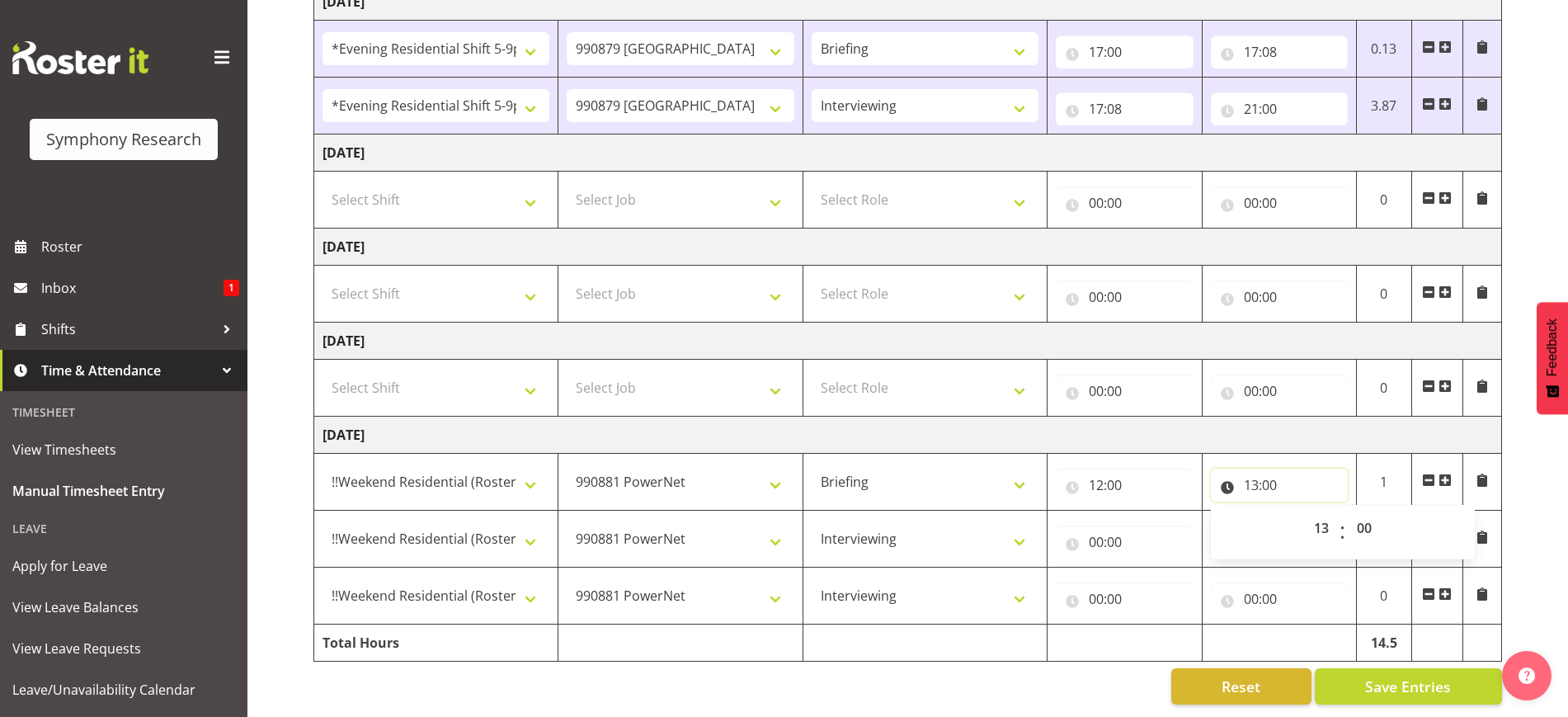 click on "13:00" at bounding box center [1279, 485] 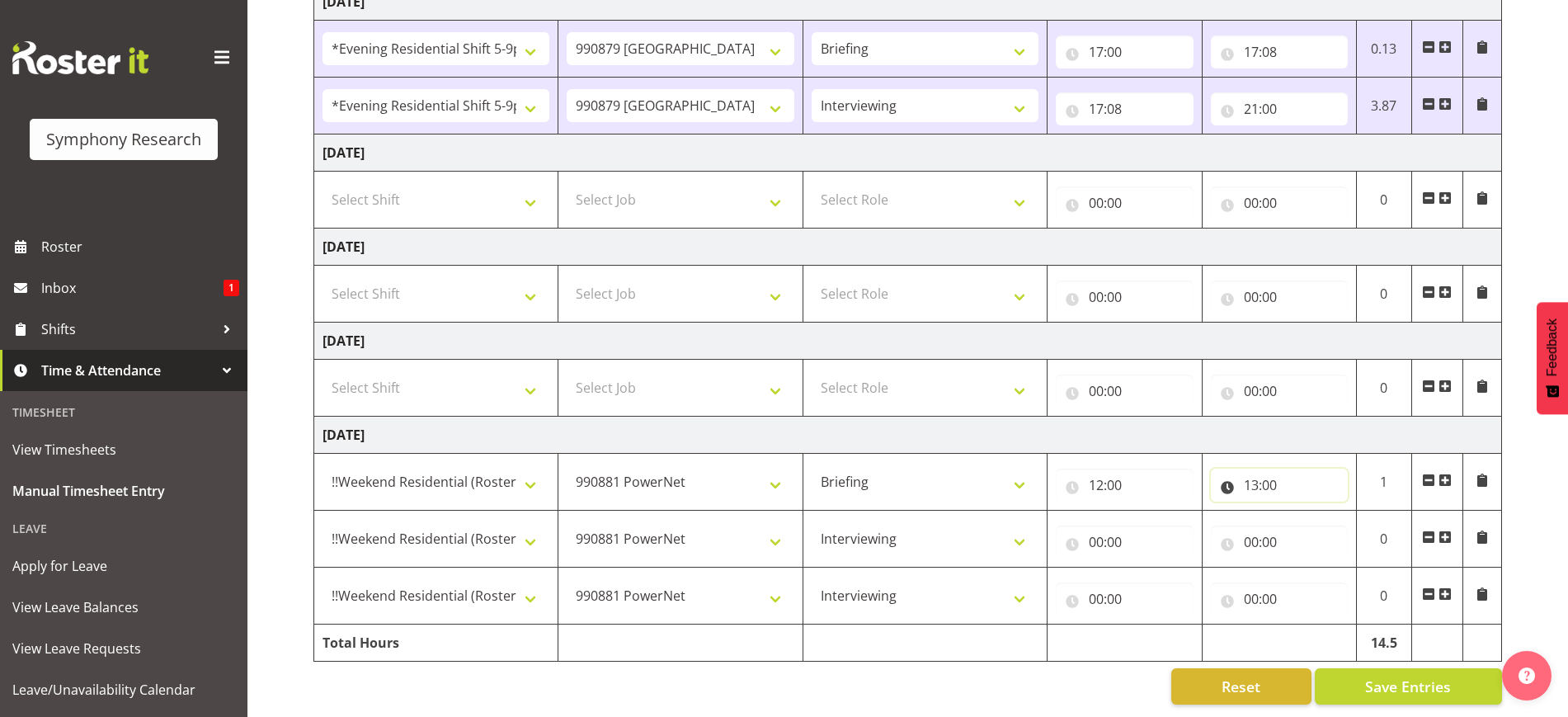 click on "13:00" at bounding box center (1279, 485) 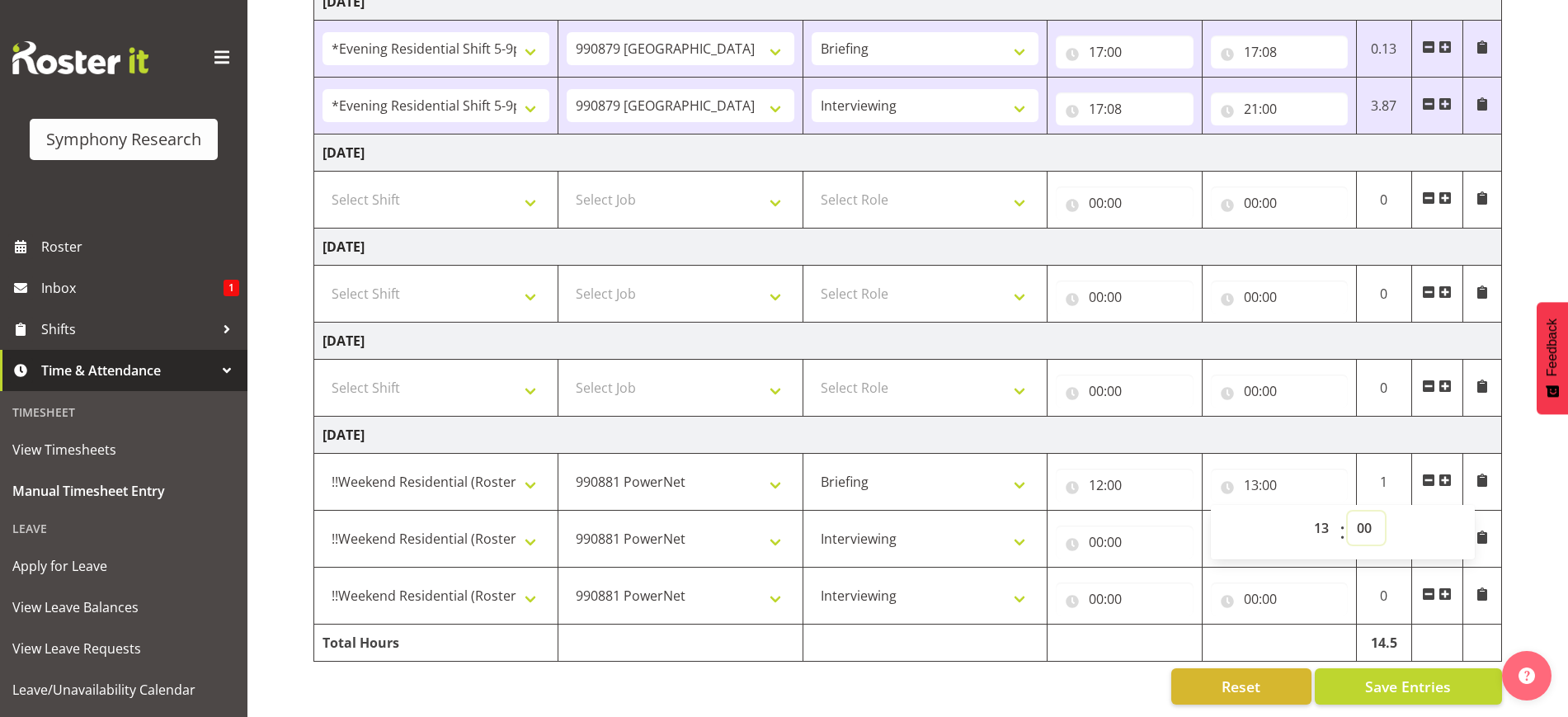 click on "00   01   02   03   04   05   06   07   08   09   10   11   12   13   14   15   16   17   18   19   20   21   22   23   24   25   26   27   28   29   30   31   32   33   34   35   36   37   38   39   40   41   42   43   44   45   46   47   48   49   50   51   52   53   54   55   56   57   58   59" at bounding box center (1366, 528) 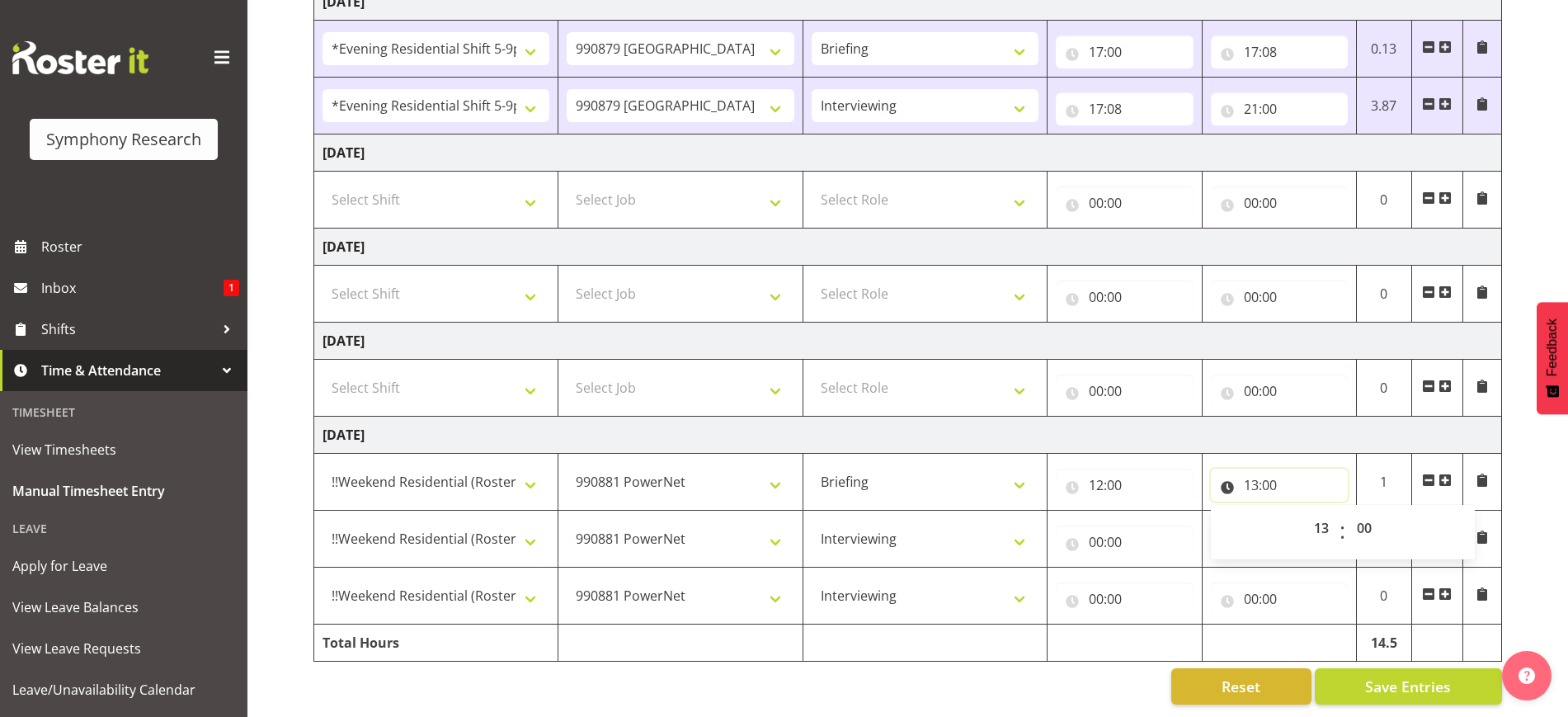 click on "13:00" at bounding box center (1279, 485) 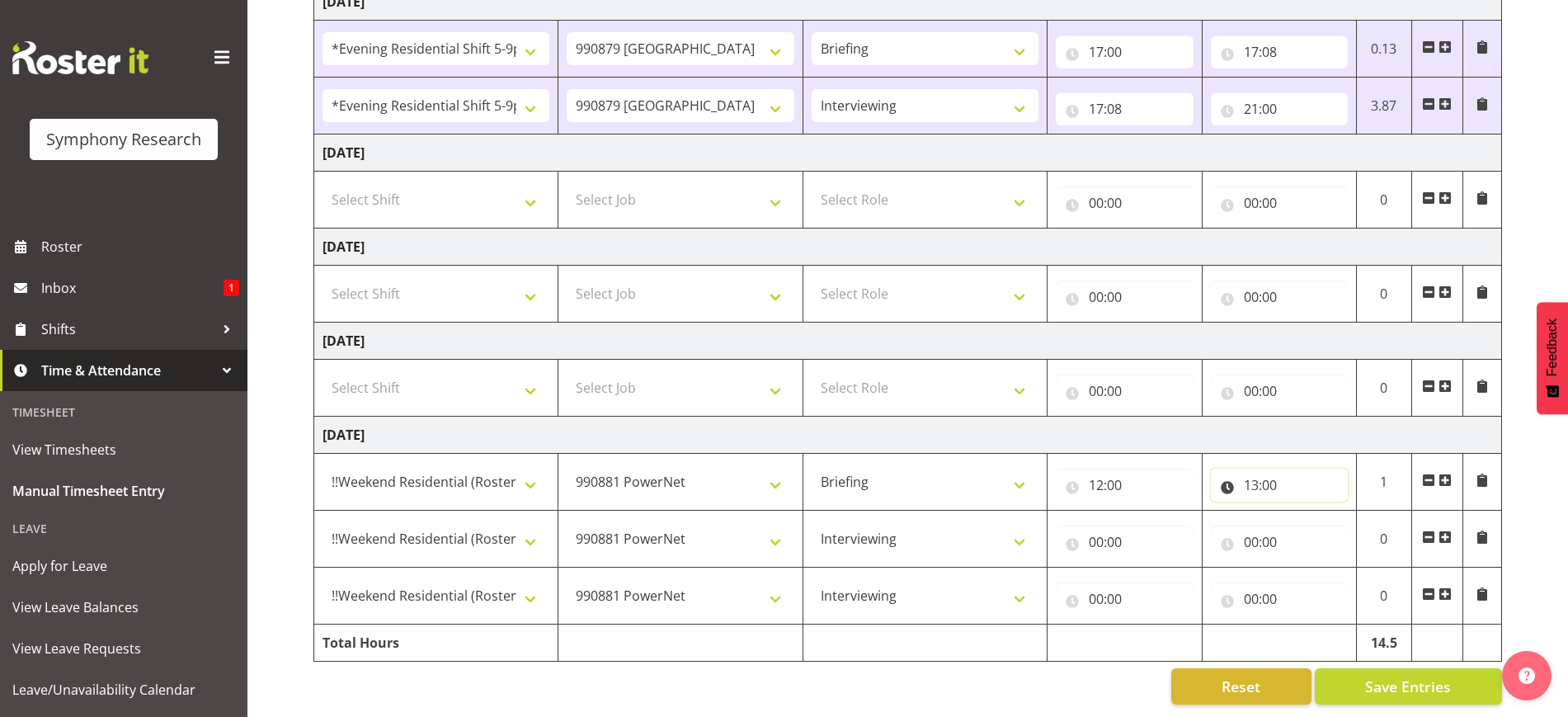 click on "13:00" at bounding box center (1279, 485) 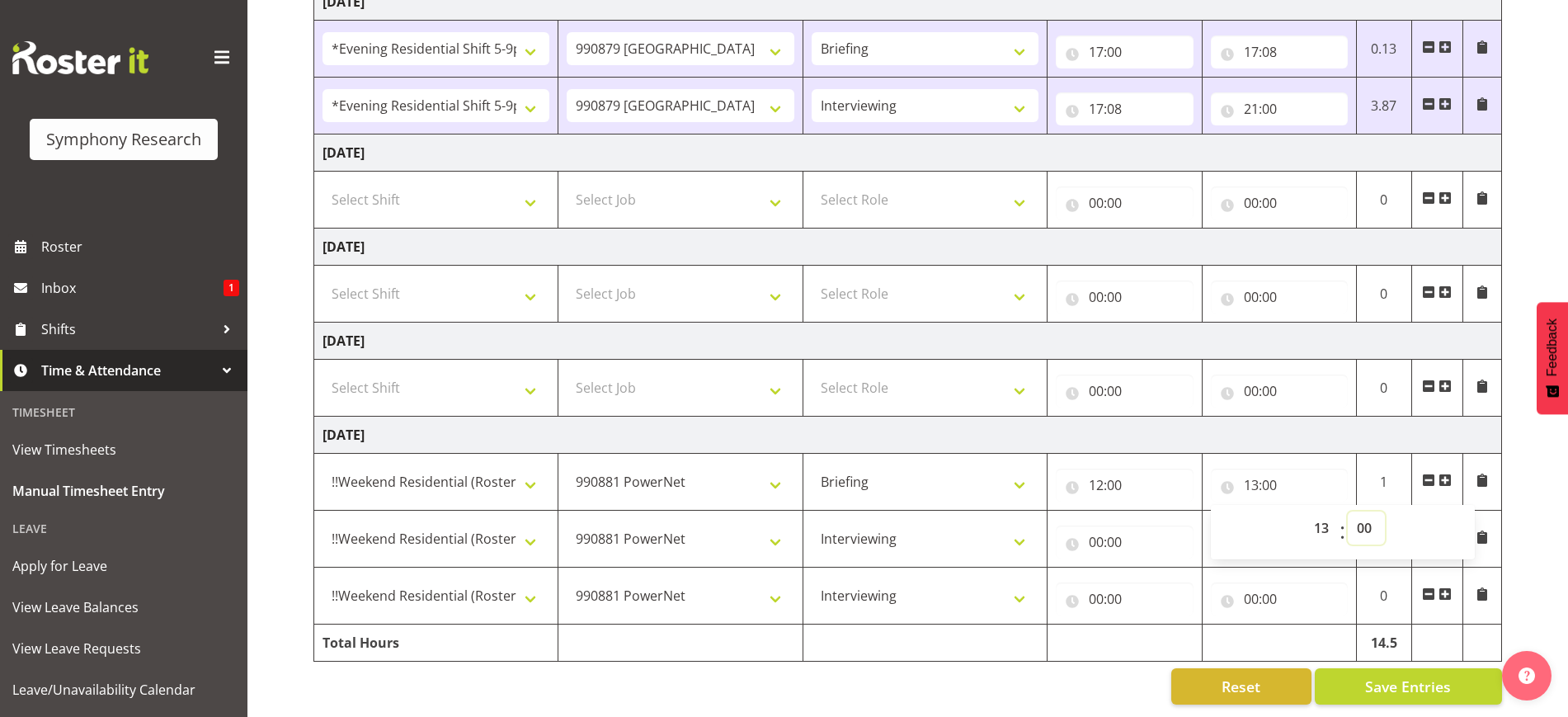 click on "00   01   02   03   04   05   06   07   08   09   10   11   12   13   14   15   16   17   18   19   20   21   22   23   24   25   26   27   28   29   30   31   32   33   34   35   36   37   38   39   40   41   42   43   44   45   46   47   48   49   50   51   52   53   54   55   56   57   58   59" at bounding box center (1366, 528) 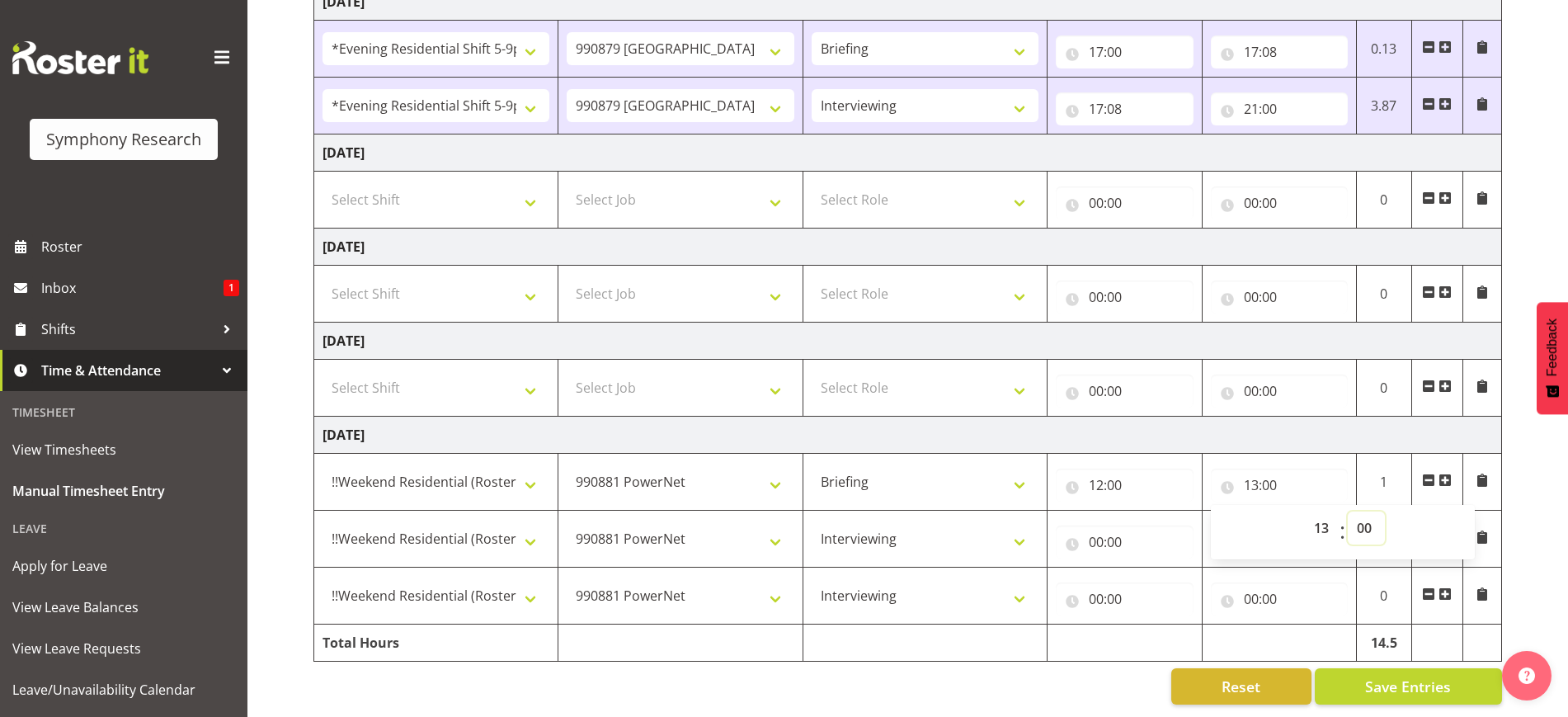 select on "17" 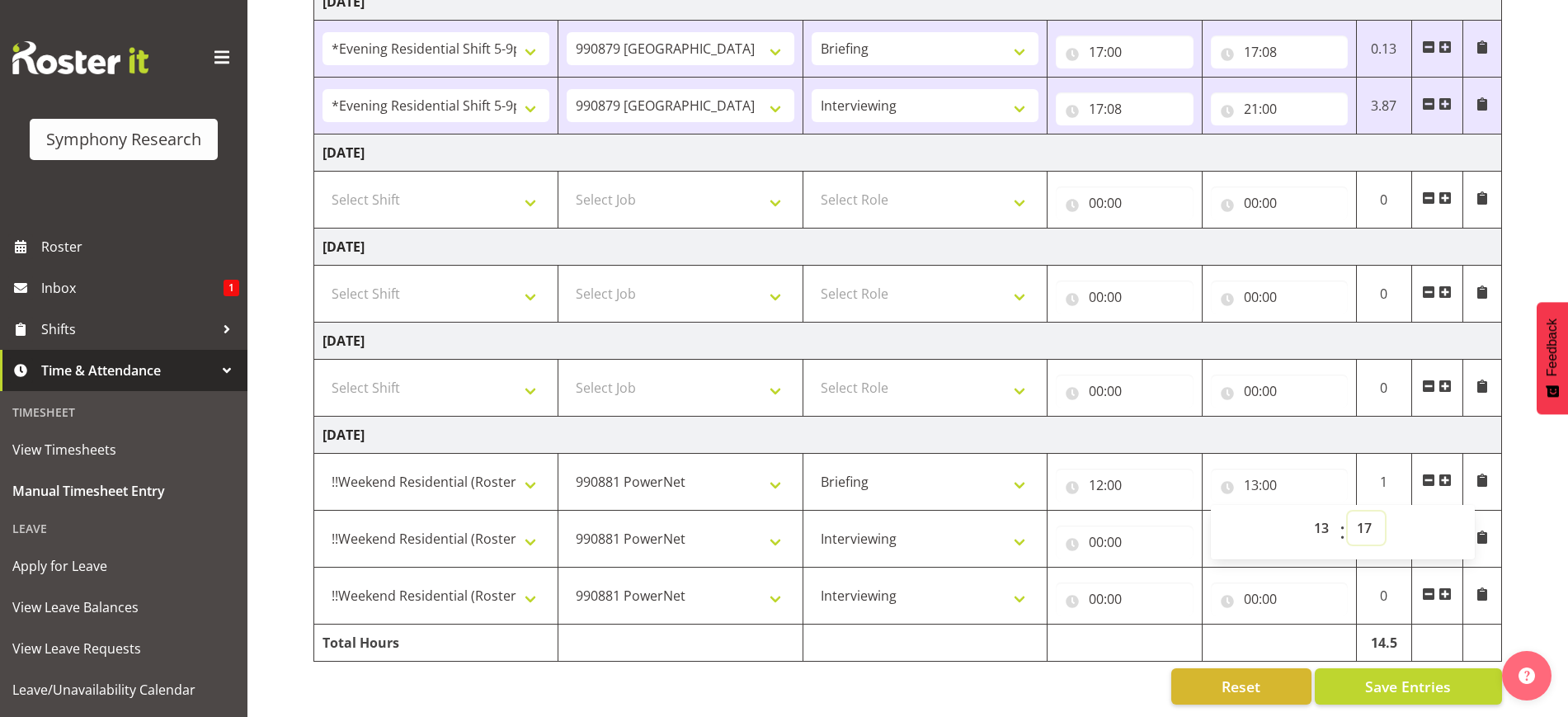 click on "00   01   02   03   04   05   06   07   08   09   10   11   12   13   14   15   16   17   18   19   20   21   22   23   24   25   26   27   28   29   30   31   32   33   34   35   36   37   38   39   40   41   42   43   44   45   46   47   48   49   50   51   52   53   54   55   56   57   58   59" at bounding box center [1366, 528] 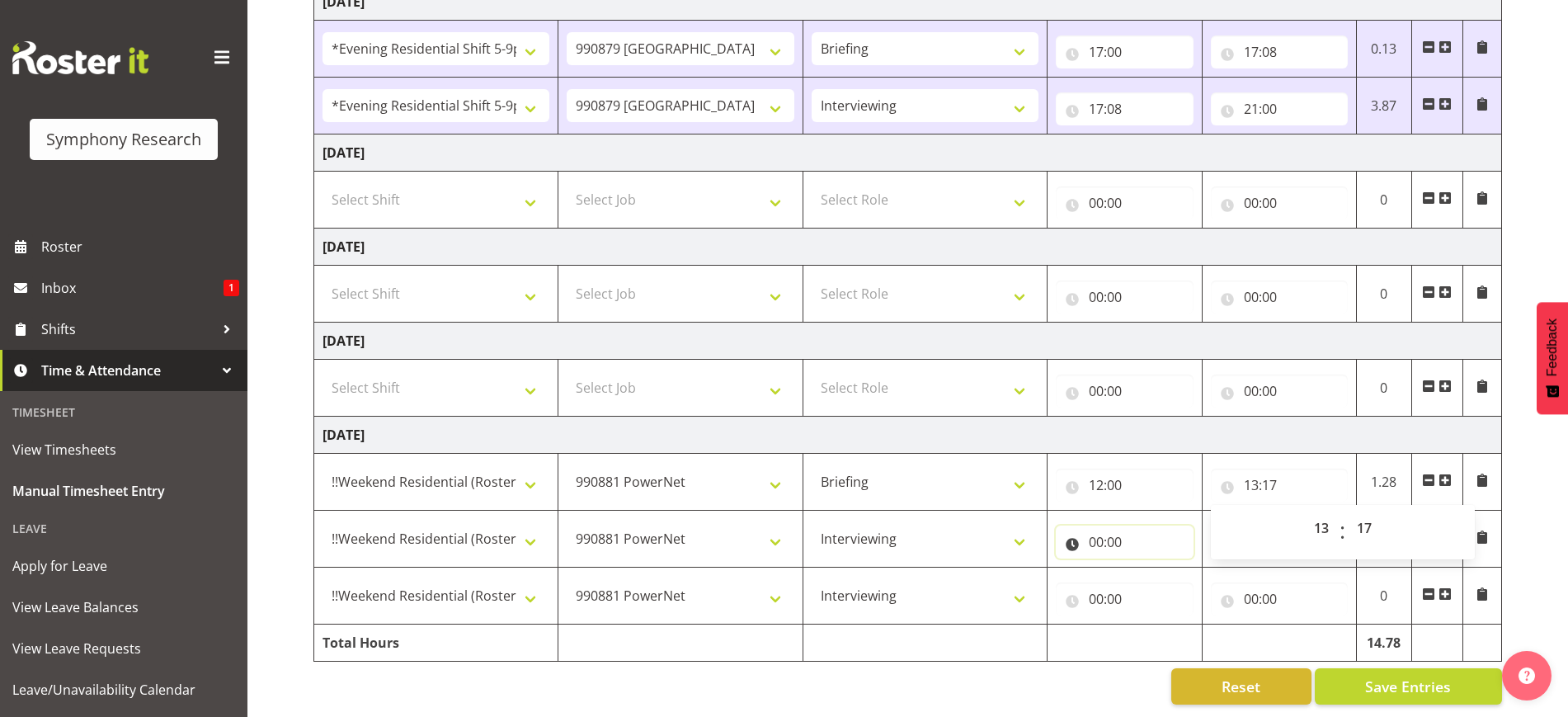 click on "00:00" at bounding box center (1124, 542) 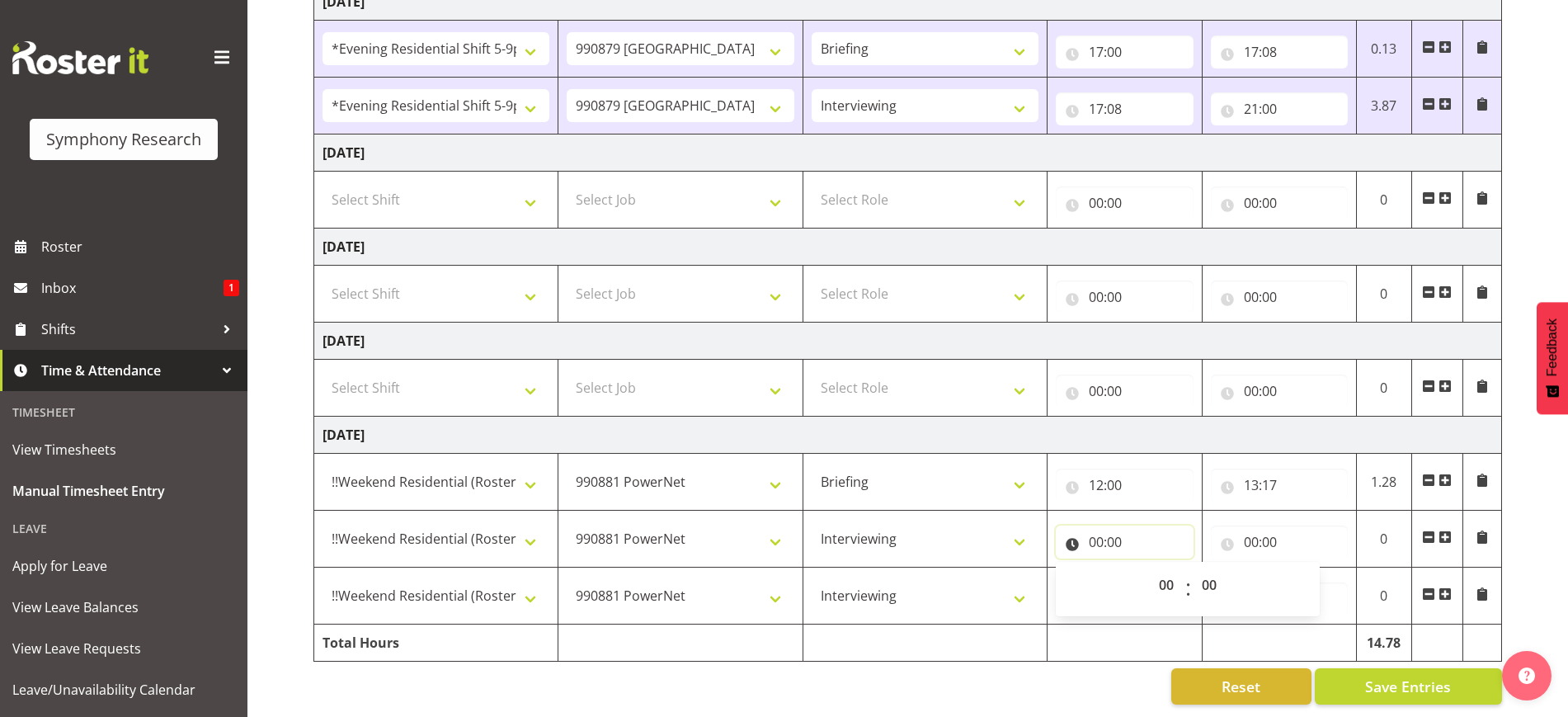 click on "00:00" at bounding box center [1124, 542] 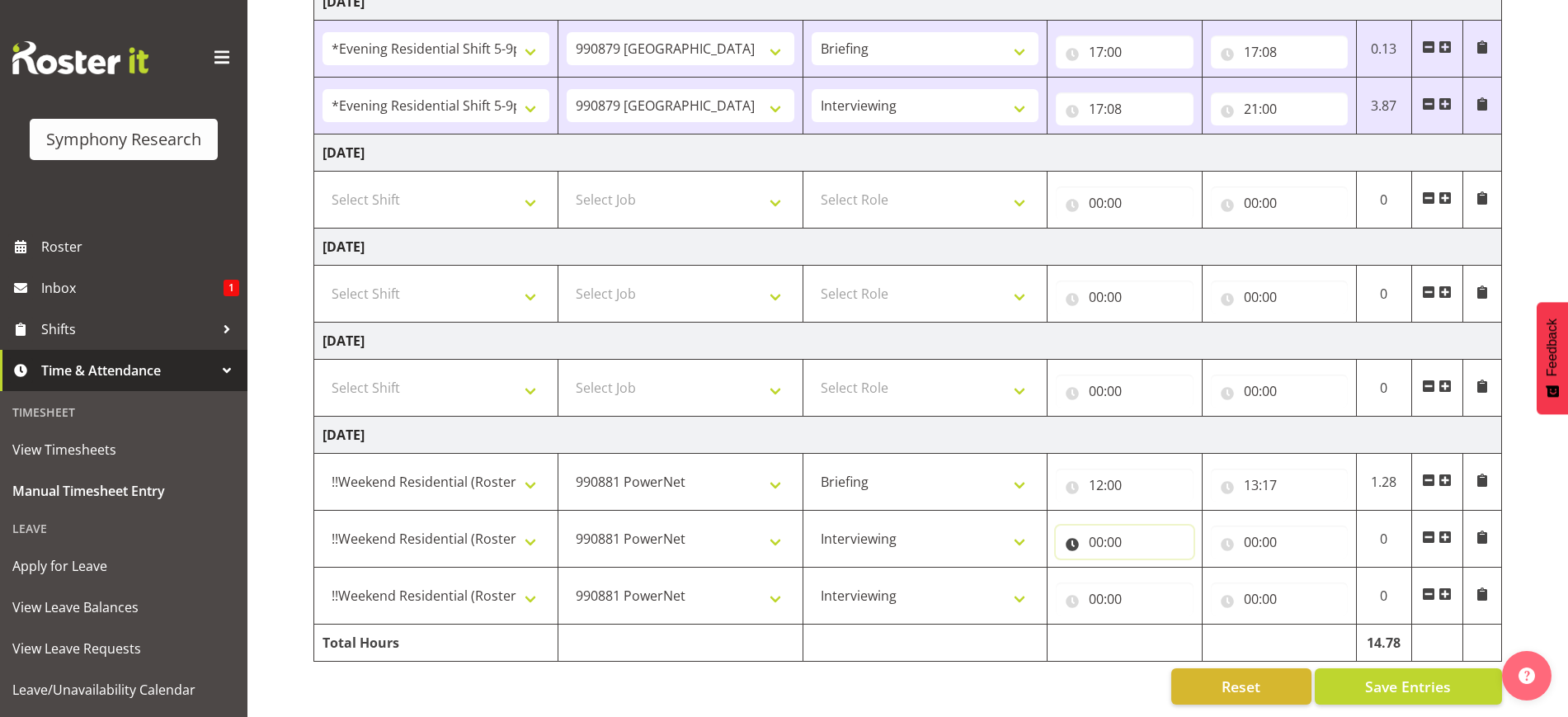 click on "00:00" at bounding box center [1124, 542] 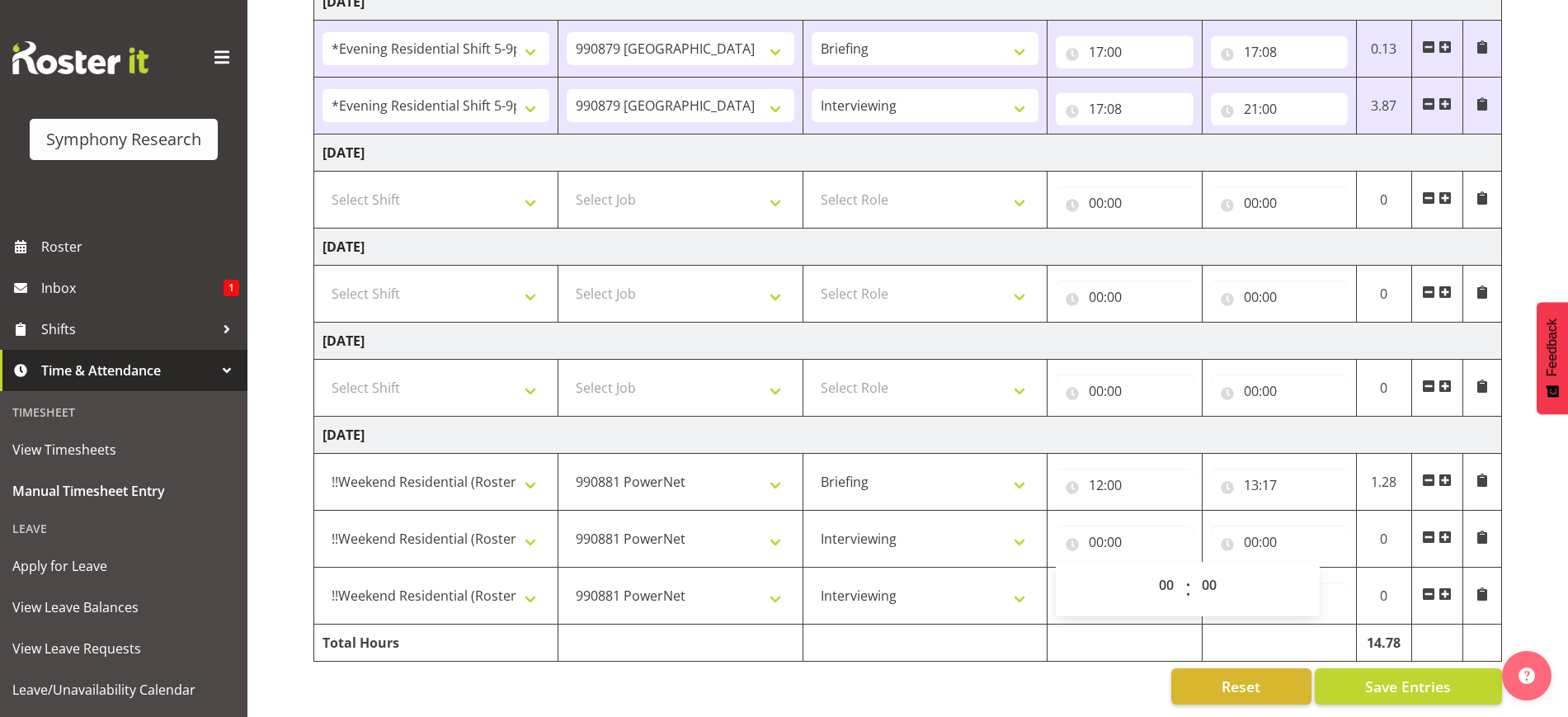 click on ":" at bounding box center [1188, 589] 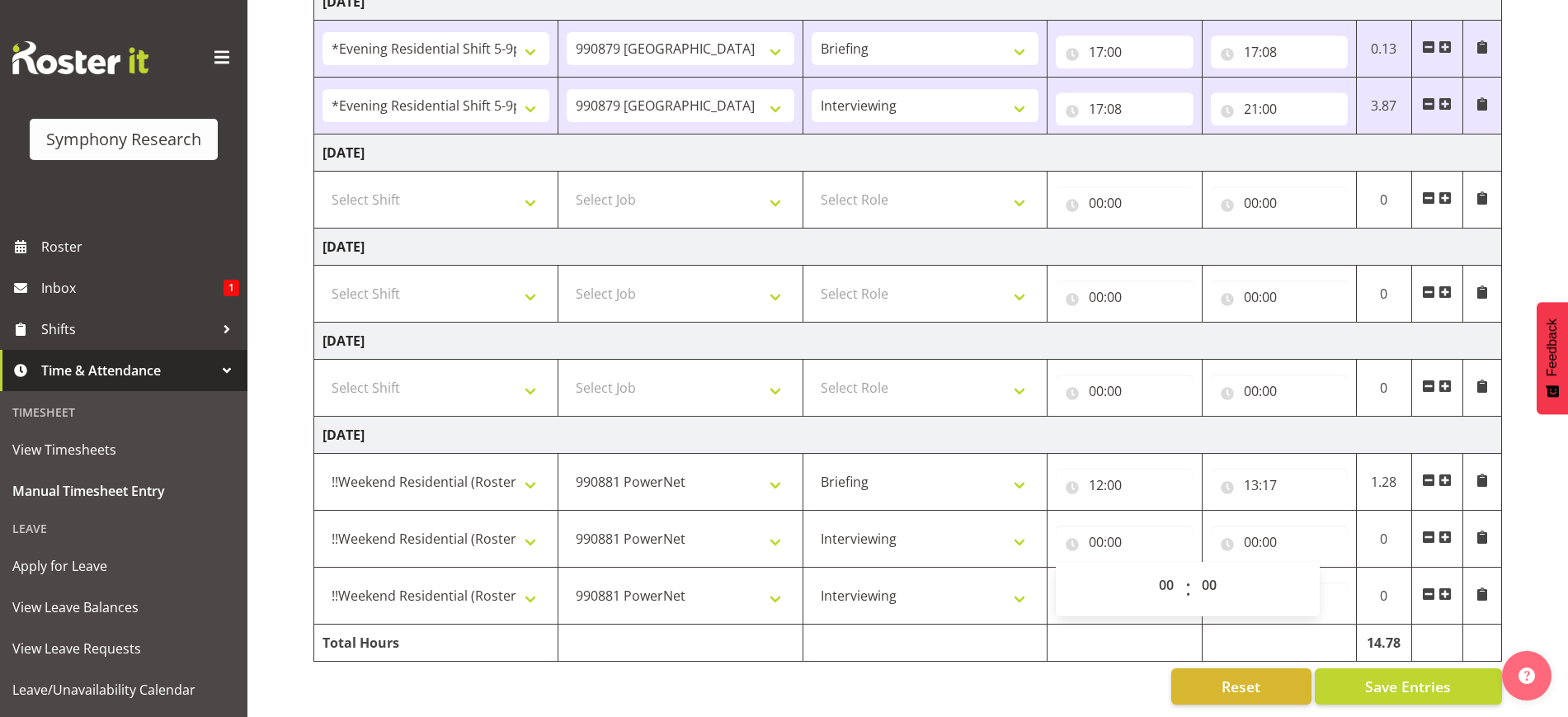 click on ":" at bounding box center (1188, 589) 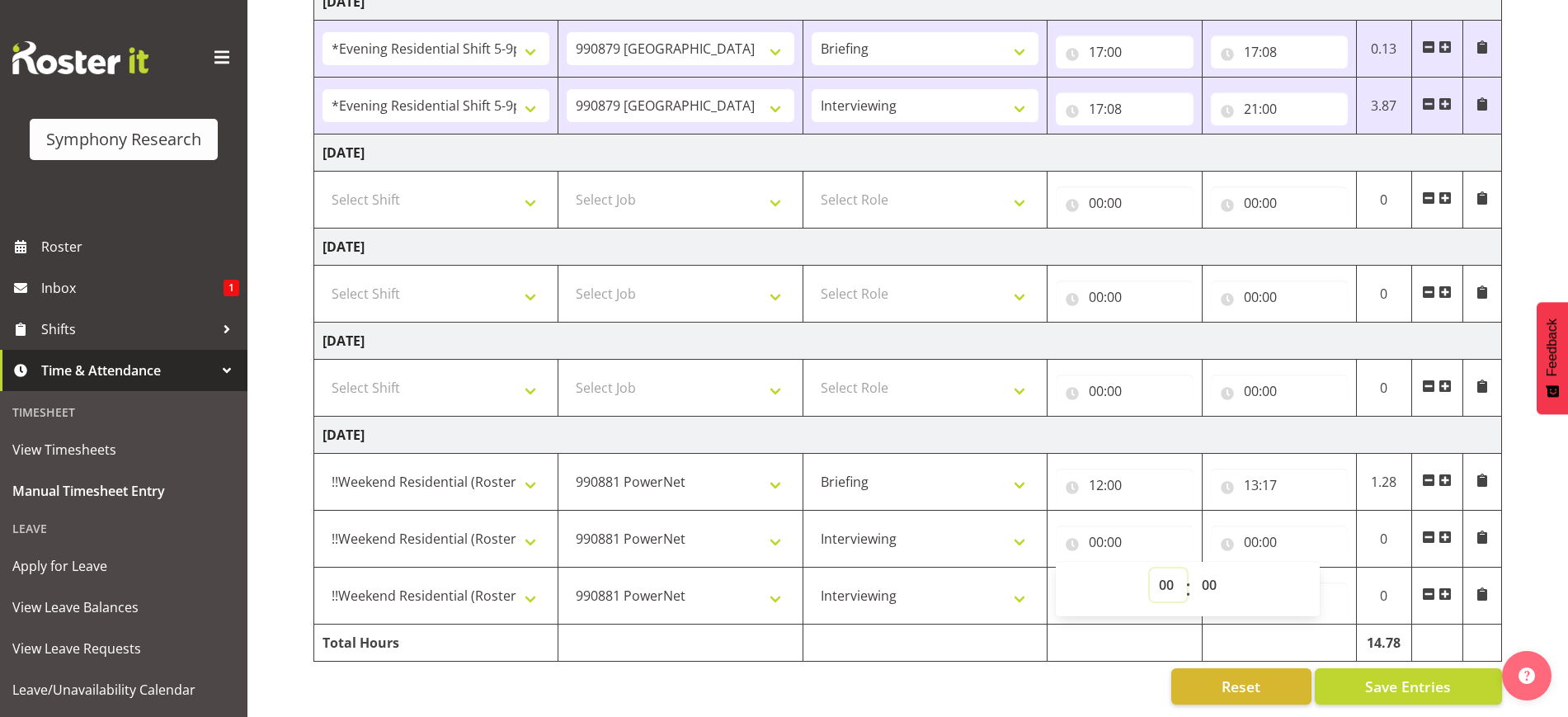click on "00   01   02   03   04   05   06   07   08   09   10   11   12   13   14   15   16   17   18   19   20   21   22   23" at bounding box center (1168, 585) 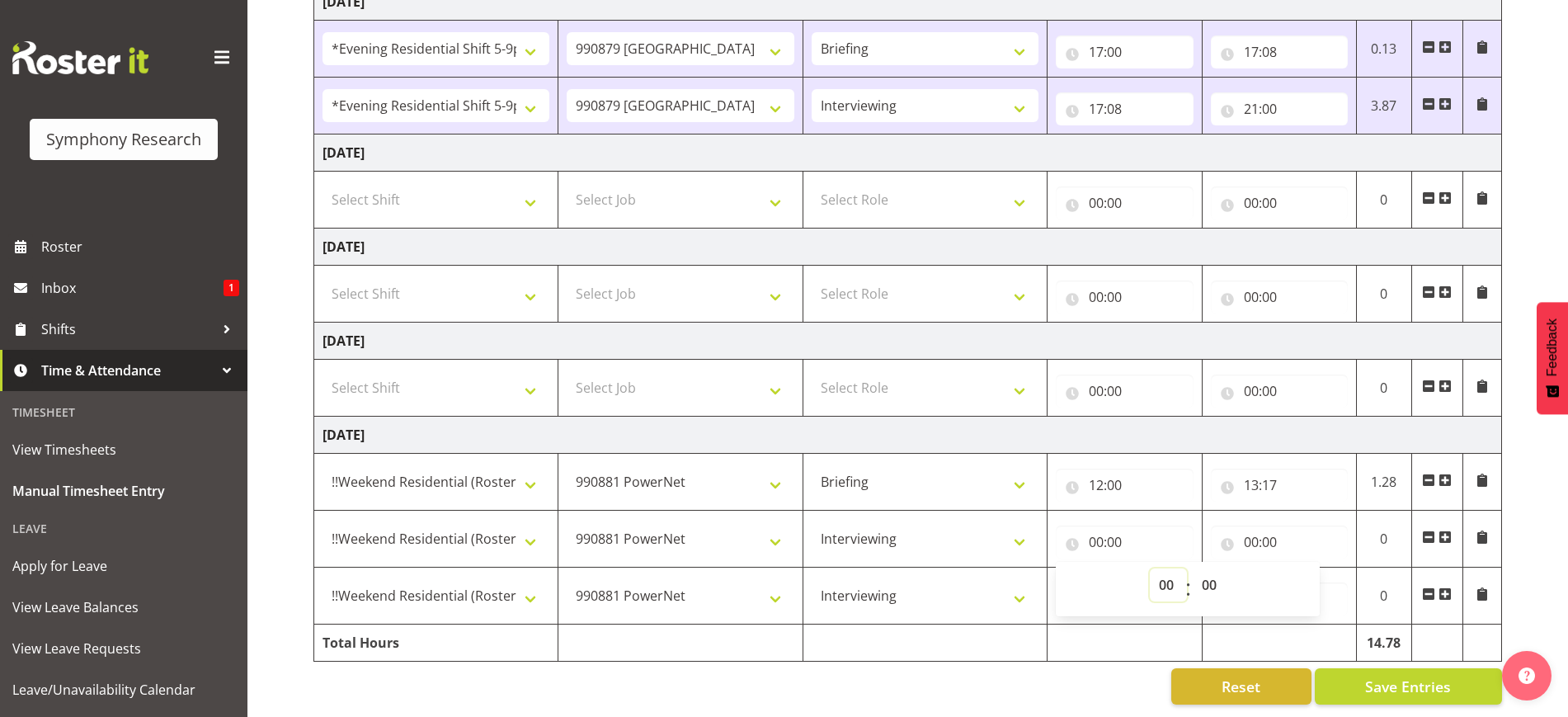 select on "13" 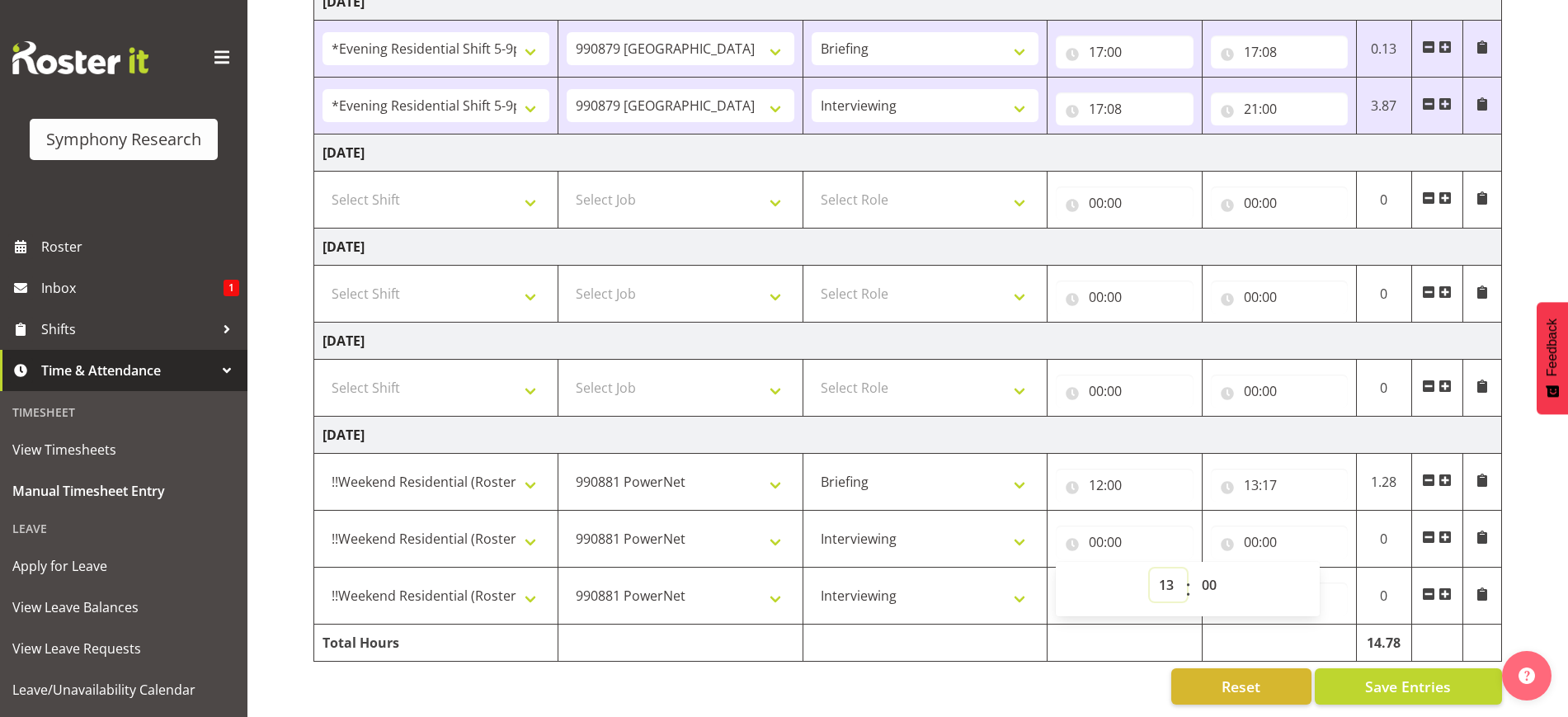 click on "00   01   02   03   04   05   06   07   08   09   10   11   12   13   14   15   16   17   18   19   20   21   22   23" at bounding box center (1168, 585) 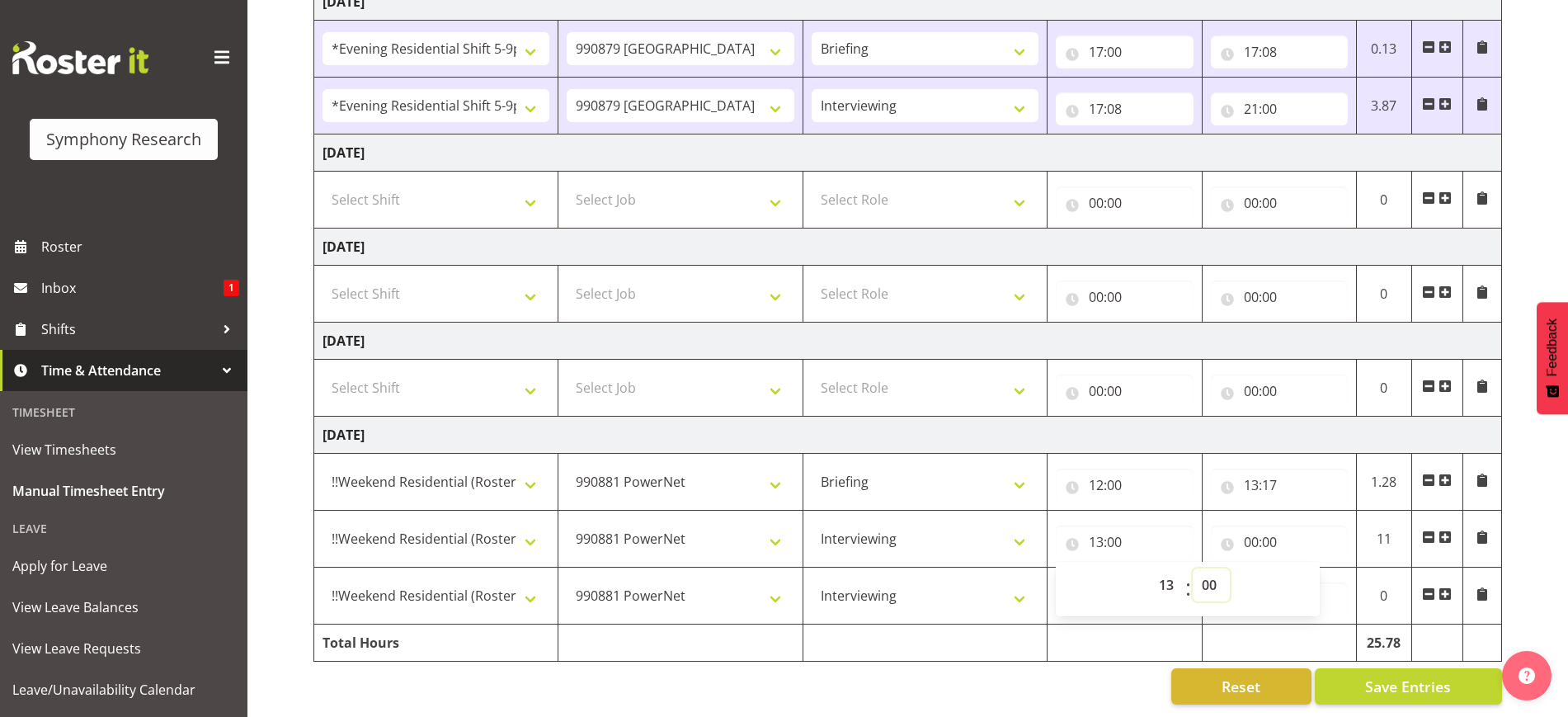 click on "00   01   02   03   04   05   06   07   08   09   10   11   12   13   14   15   16   17   18   19   20   21   22   23   24   25   26   27   28   29   30   31   32   33   34   35   36   37   38   39   40   41   42   43   44   45   46   47   48   49   50   51   52   53   54   55   56   57   58   59" at bounding box center [1211, 585] 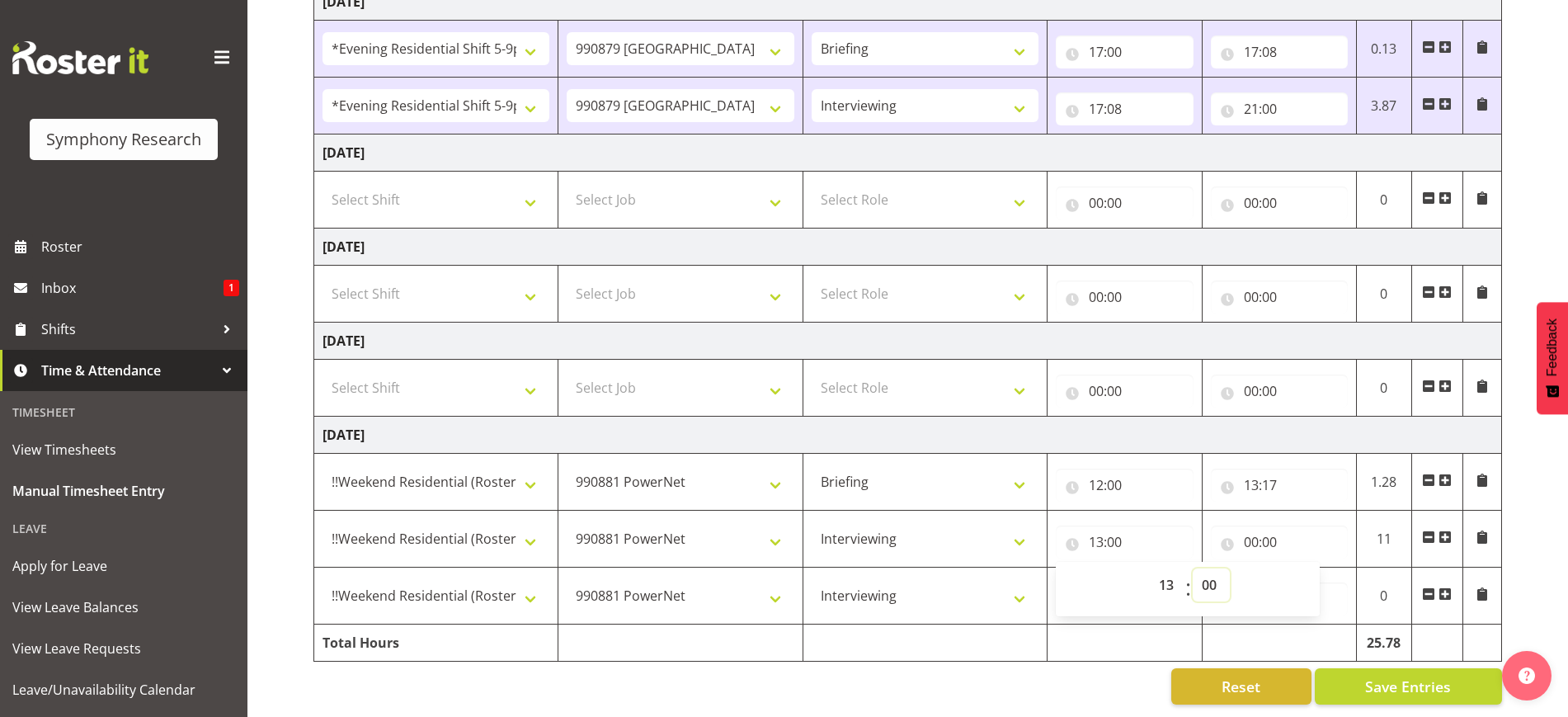 select on "17" 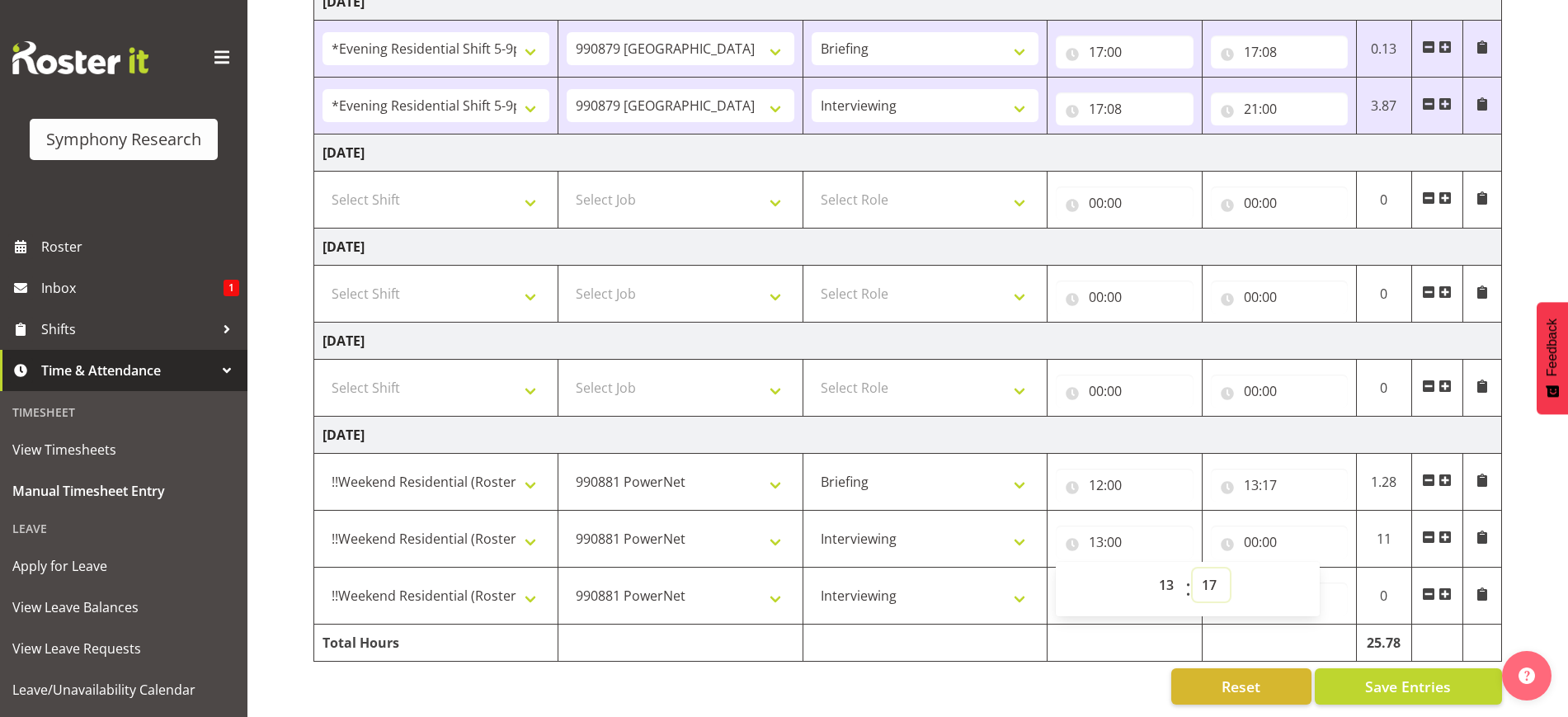 click on "00   01   02   03   04   05   06   07   08   09   10   11   12   13   14   15   16   17   18   19   20   21   22   23   24   25   26   27   28   29   30   31   32   33   34   35   36   37   38   39   40   41   42   43   44   45   46   47   48   49   50   51   52   53   54   55   56   57   58   59" at bounding box center (1211, 585) 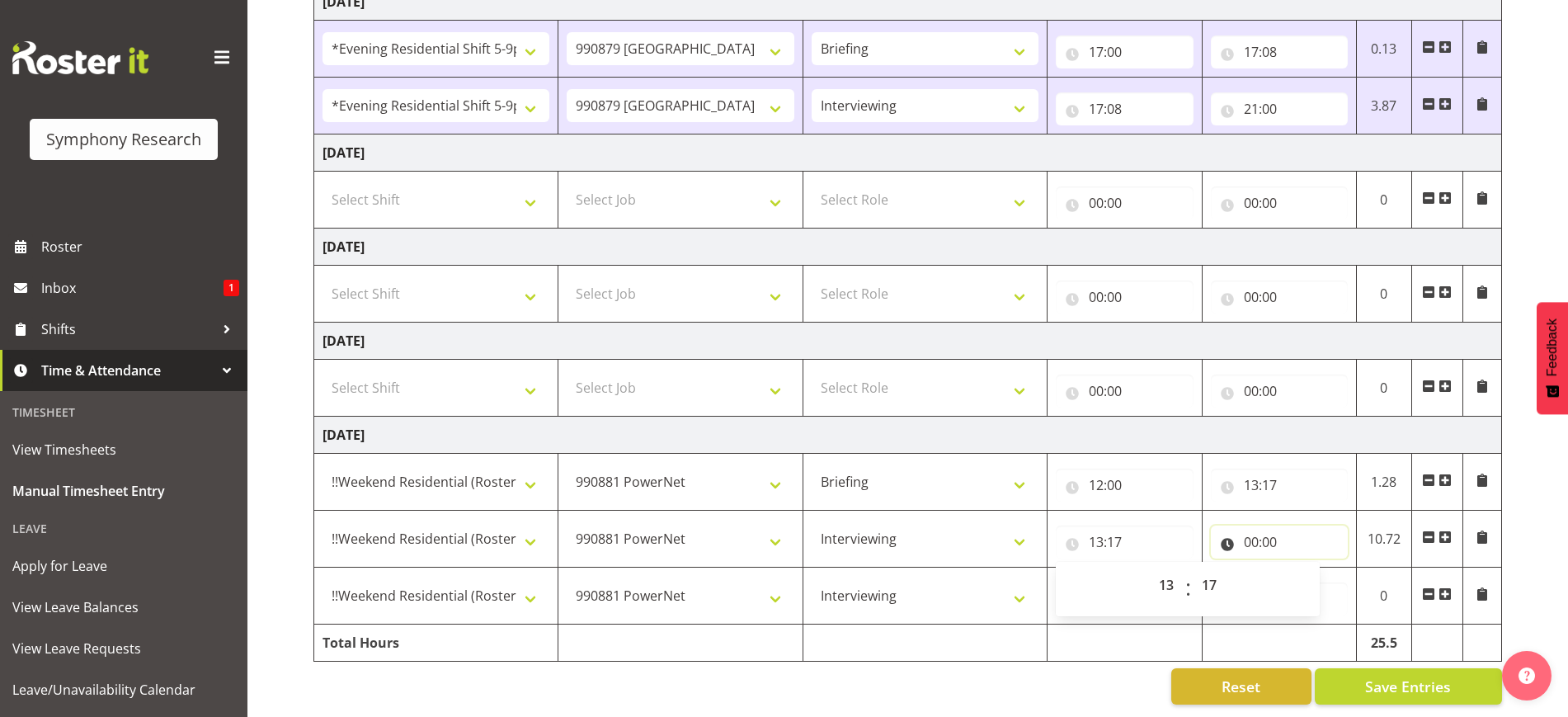 click on "00:00" at bounding box center [1279, 542] 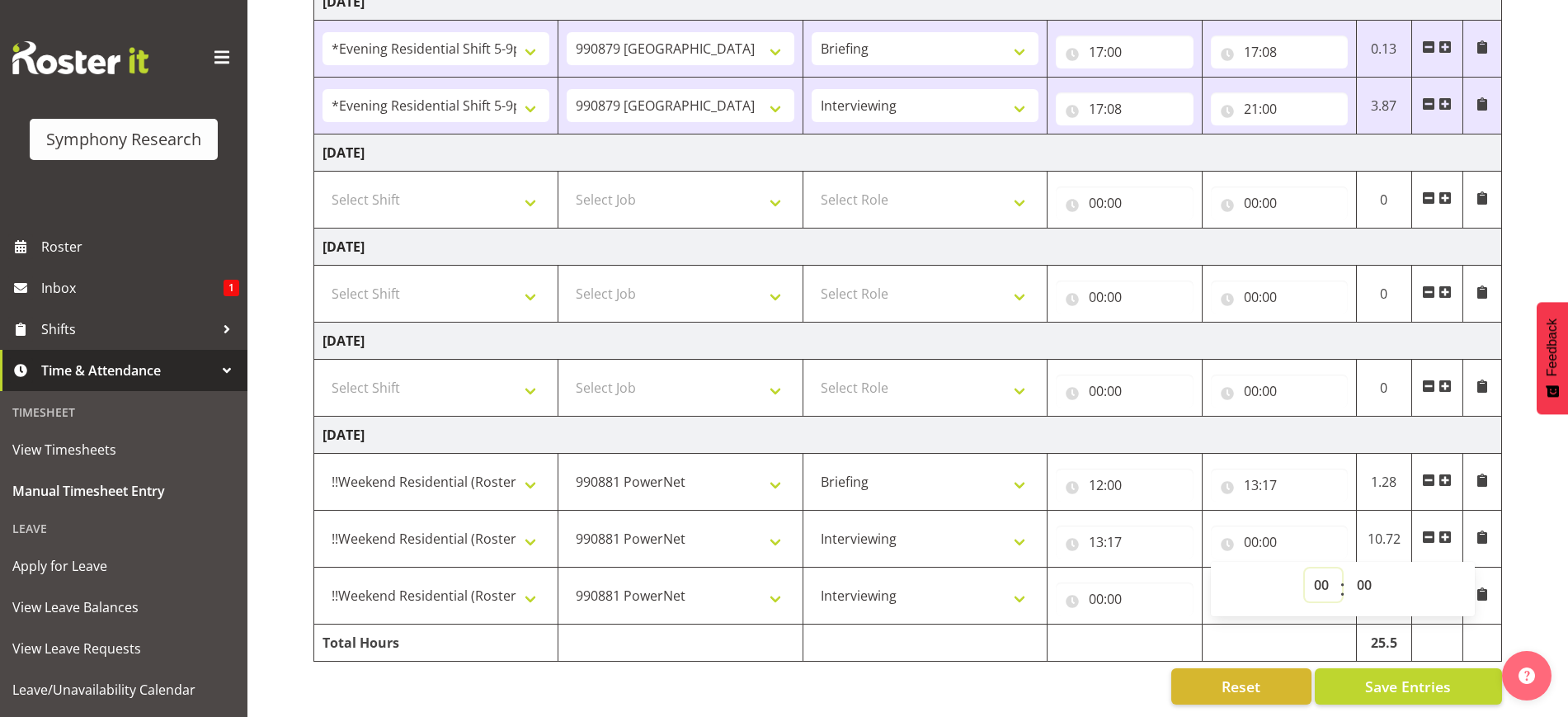 click on "00   01   02   03   04   05   06   07   08   09   10   11   12   13   14   15   16   17   18   19   20   21   22   23" at bounding box center (1323, 585) 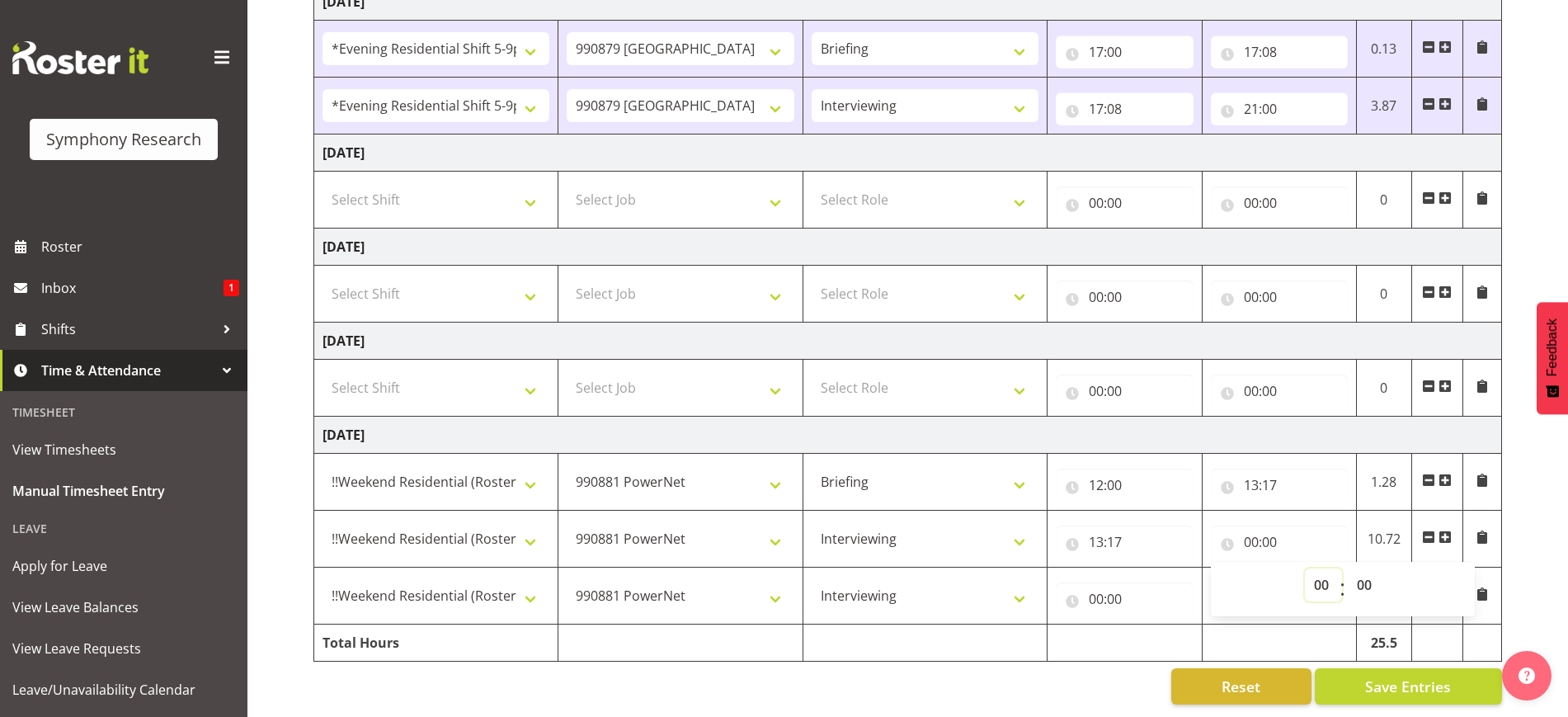 select on "15" 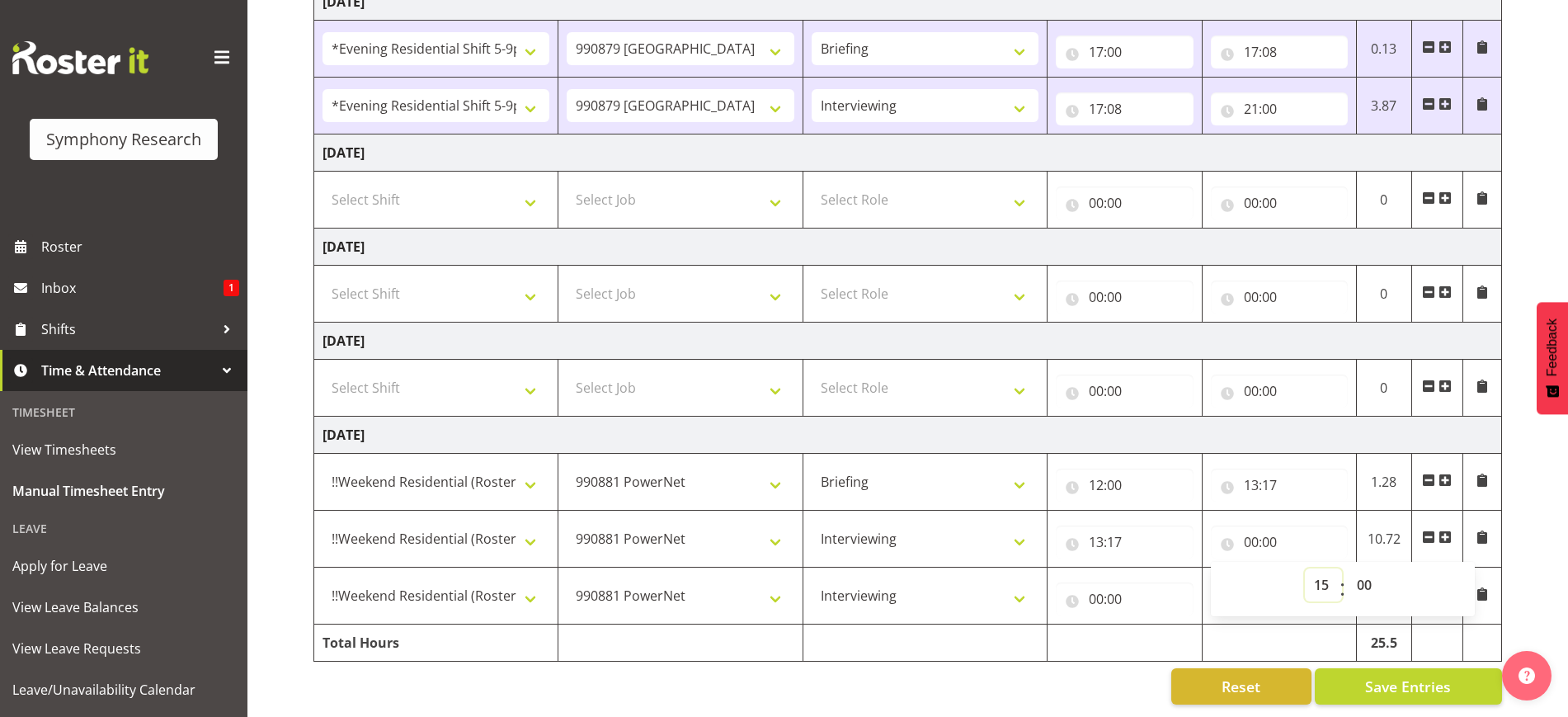 click on "00   01   02   03   04   05   06   07   08   09   10   11   12   13   14   15   16   17   18   19   20   21   22   23" at bounding box center (1323, 585) 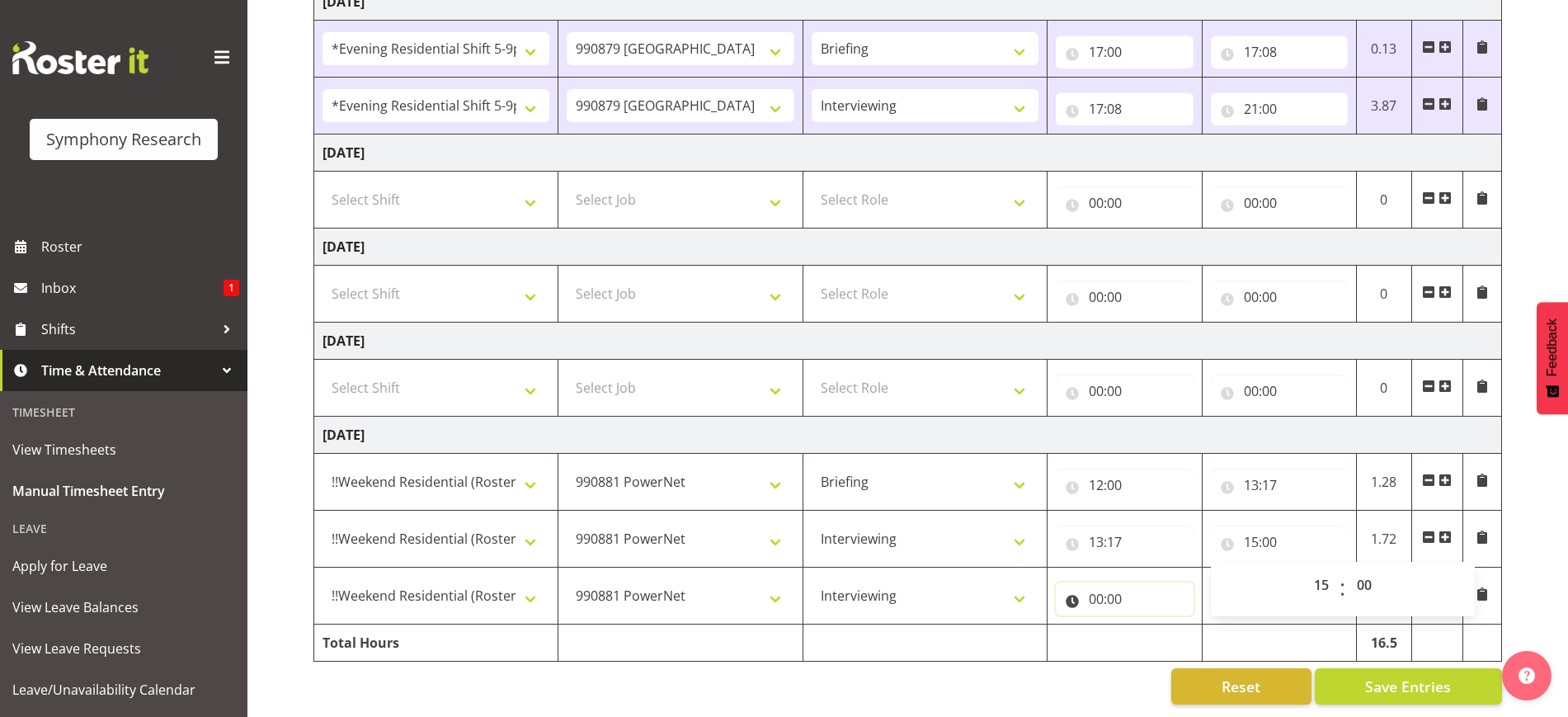 click on "00:00" at bounding box center [1124, 599] 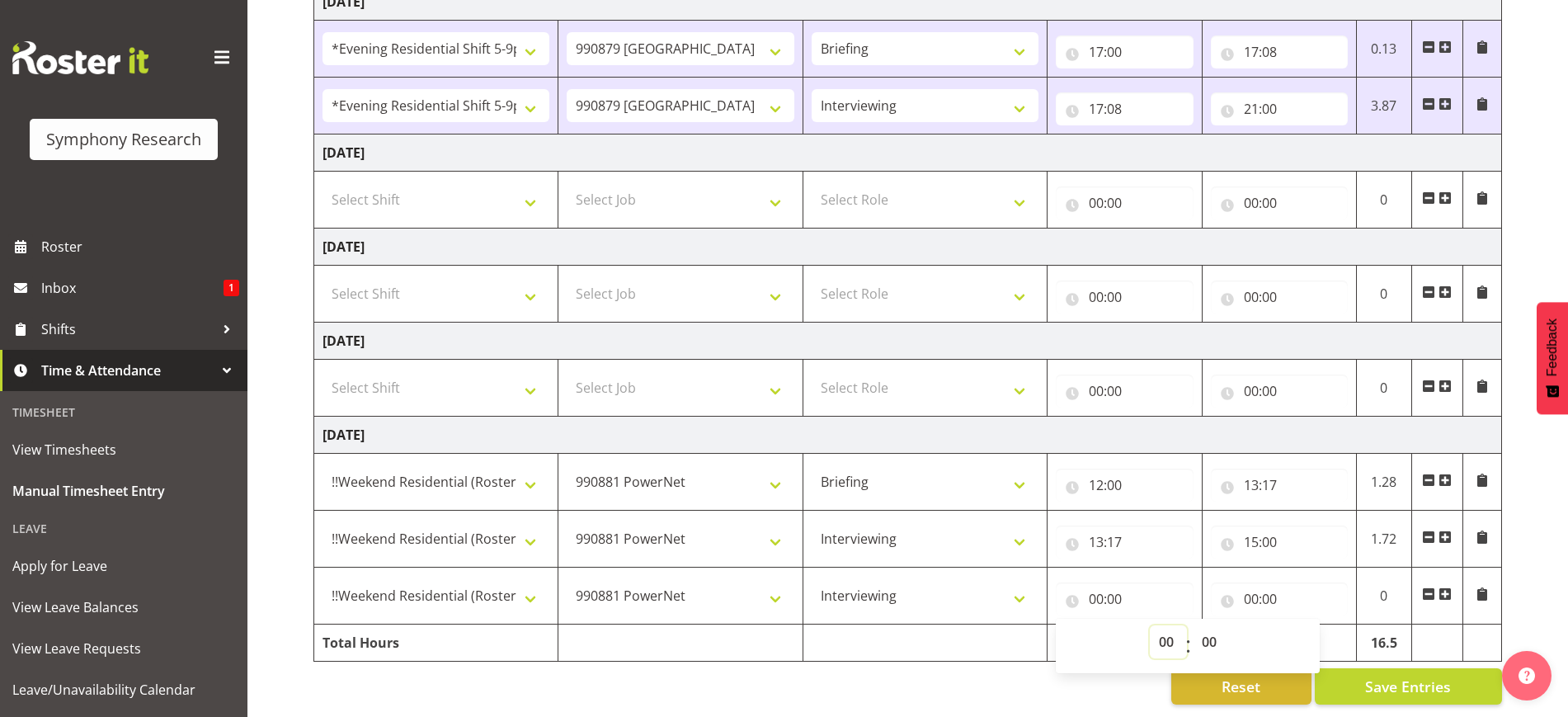 click on "00   01   02   03   04   05   06   07   08   09   10   11   12   13   14   15   16   17   18   19   20   21   22   23" at bounding box center [1168, 642] 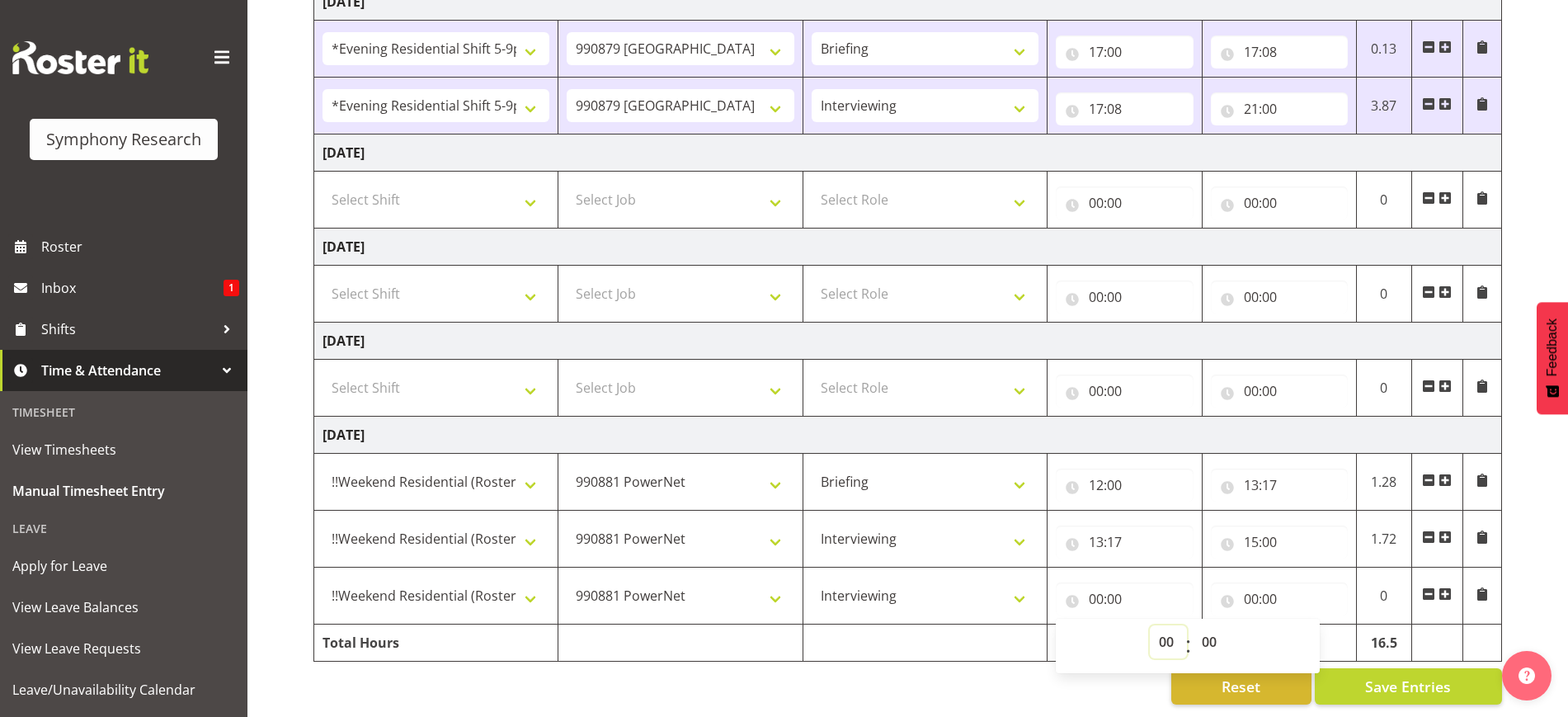 select on "15" 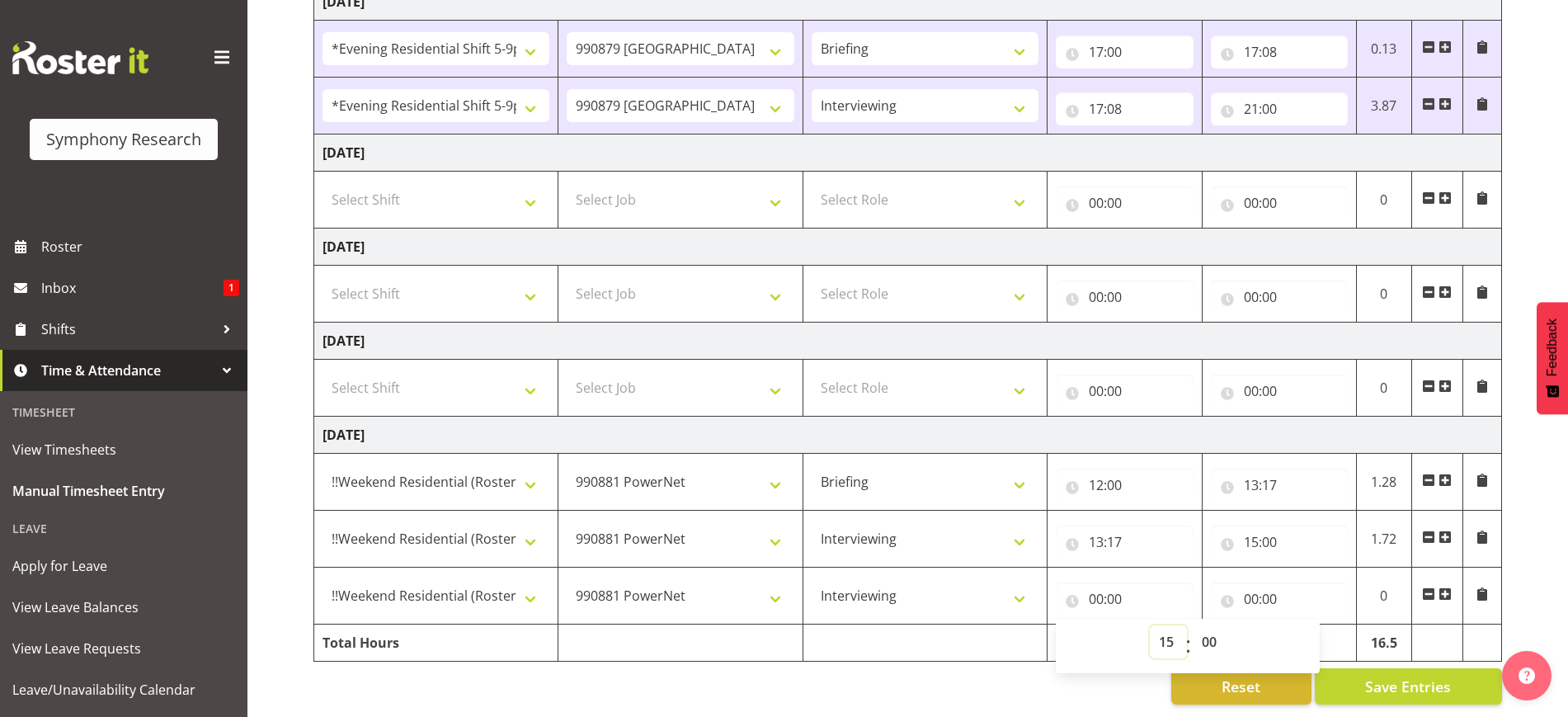 click on "00   01   02   03   04   05   06   07   08   09   10   11   12   13   14   15   16   17   18   19   20   21   22   23" at bounding box center [1168, 642] 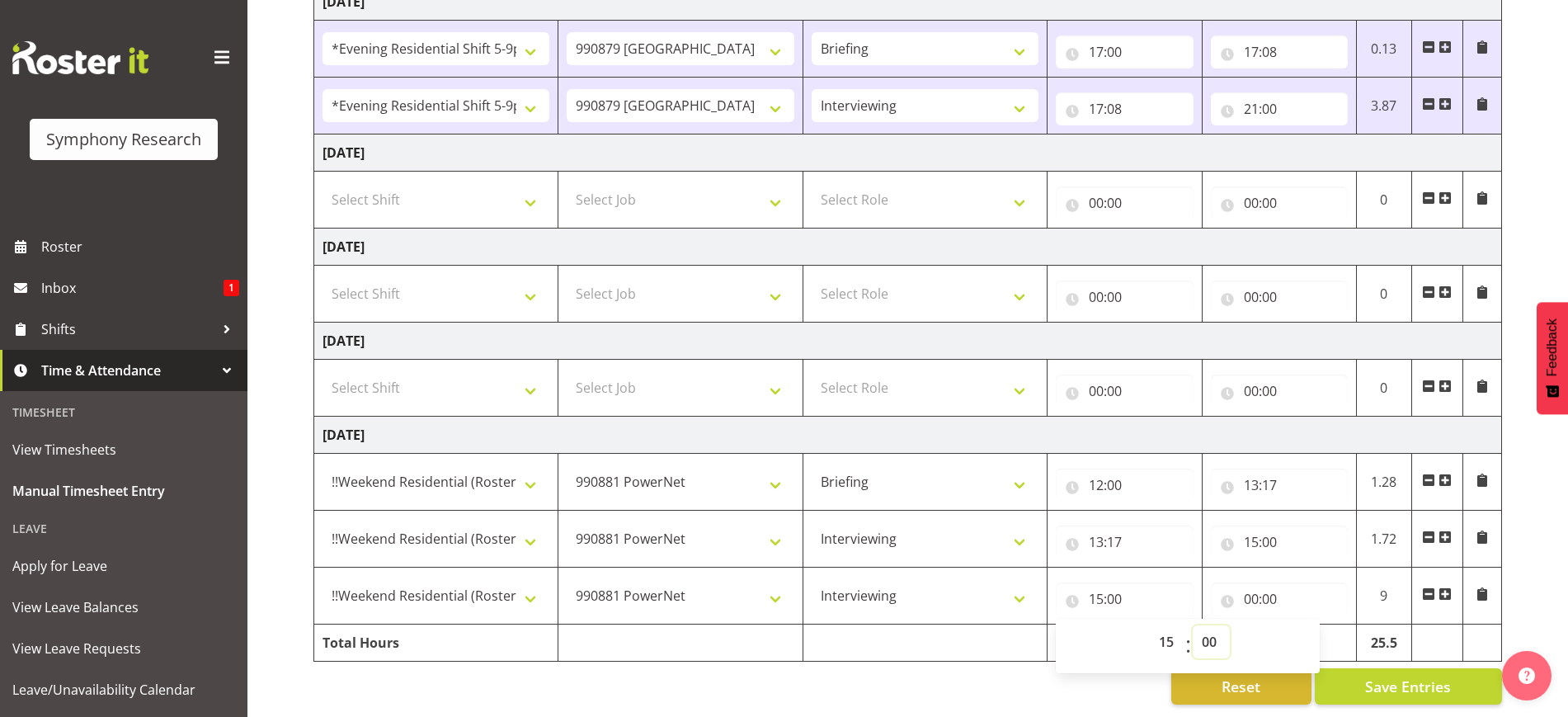 click on "00   01   02   03   04   05   06   07   08   09   10   11   12   13   14   15   16   17   18   19   20   21   22   23   24   25   26   27   28   29   30   31   32   33   34   35   36   37   38   39   40   41   42   43   44   45   46   47   48   49   50   51   52   53   54   55   56   57   58   59" at bounding box center (1211, 642) 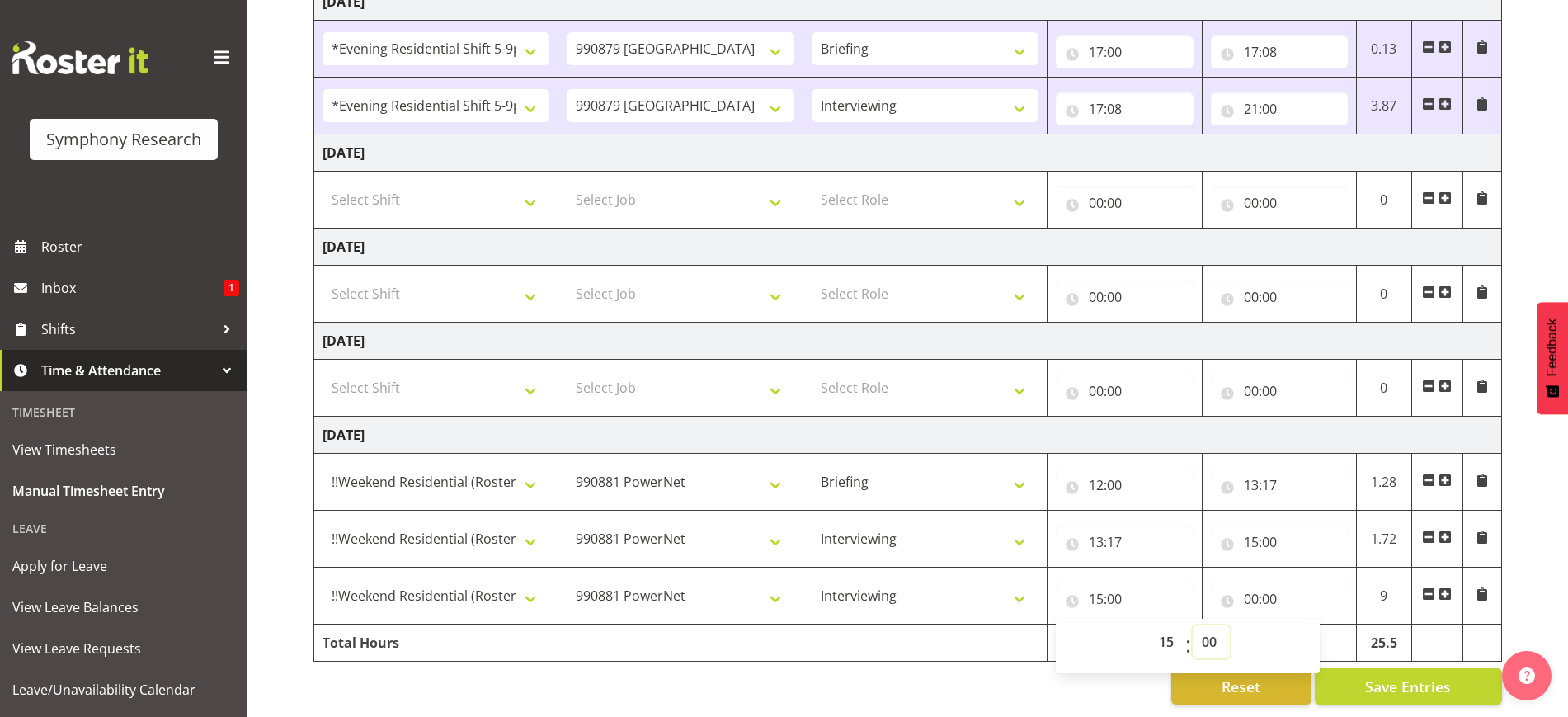select on "30" 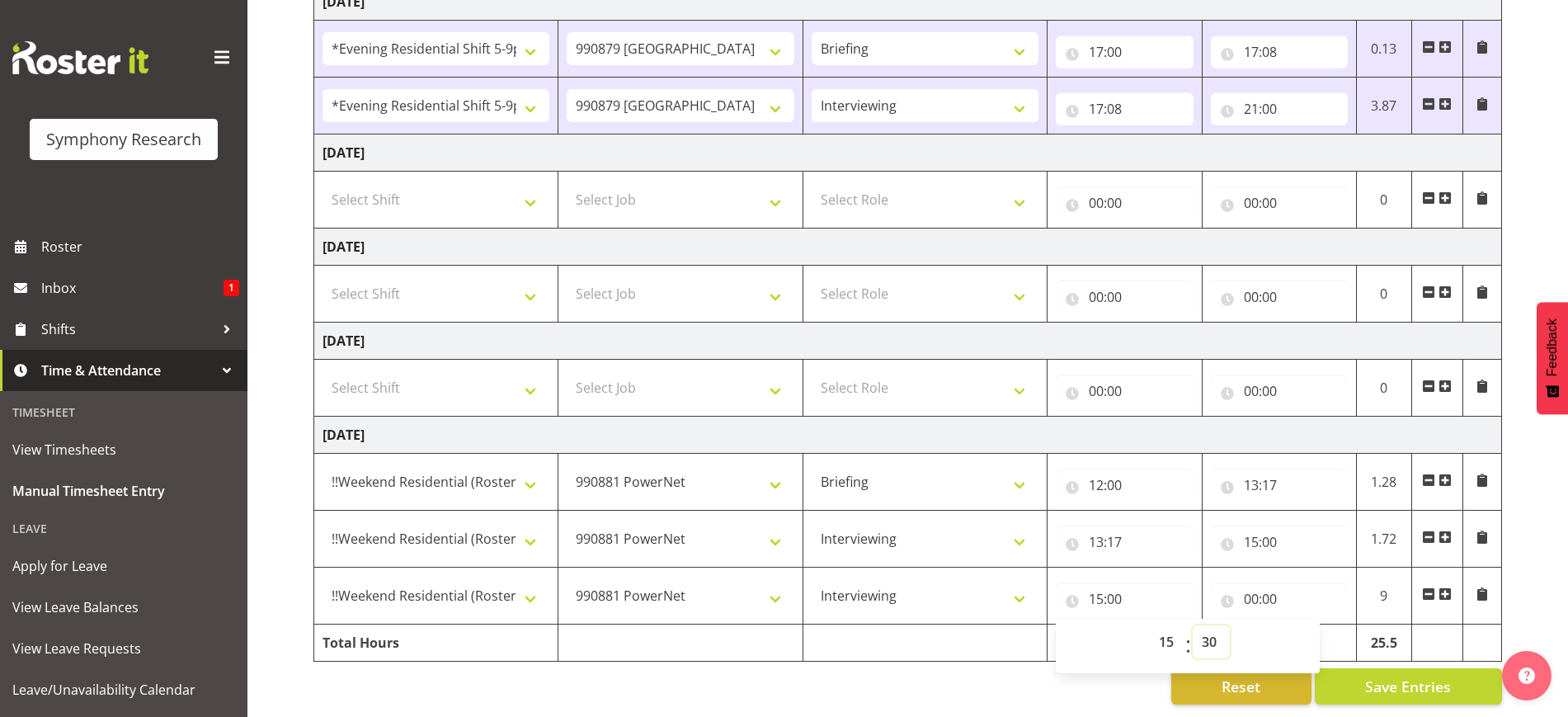 click on "00   01   02   03   04   05   06   07   08   09   10   11   12   13   14   15   16   17   18   19   20   21   22   23   24   25   26   27   28   29   30   31   32   33   34   35   36   37   38   39   40   41   42   43   44   45   46   47   48   49   50   51   52   53   54   55   56   57   58   59" at bounding box center (1211, 642) 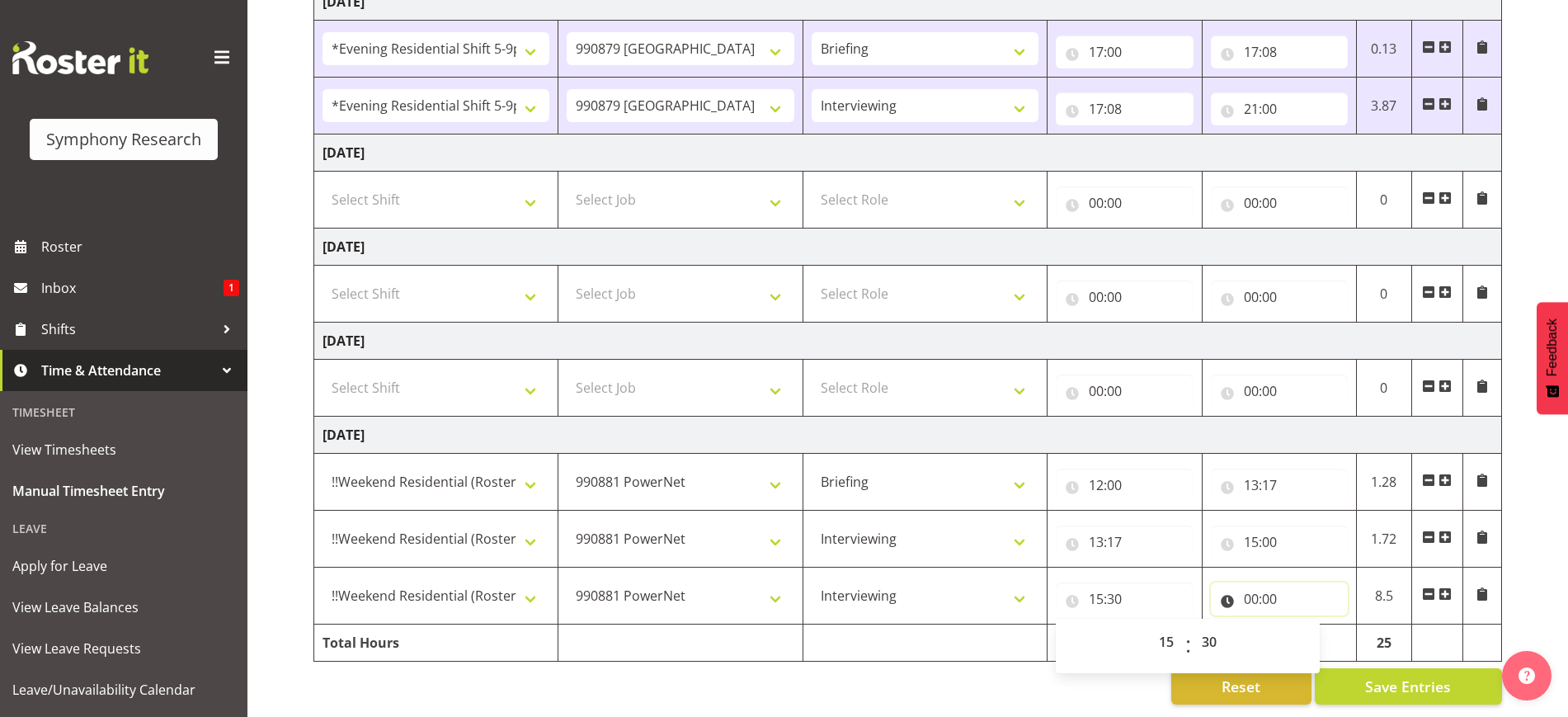 click on "00:00" at bounding box center [1279, 599] 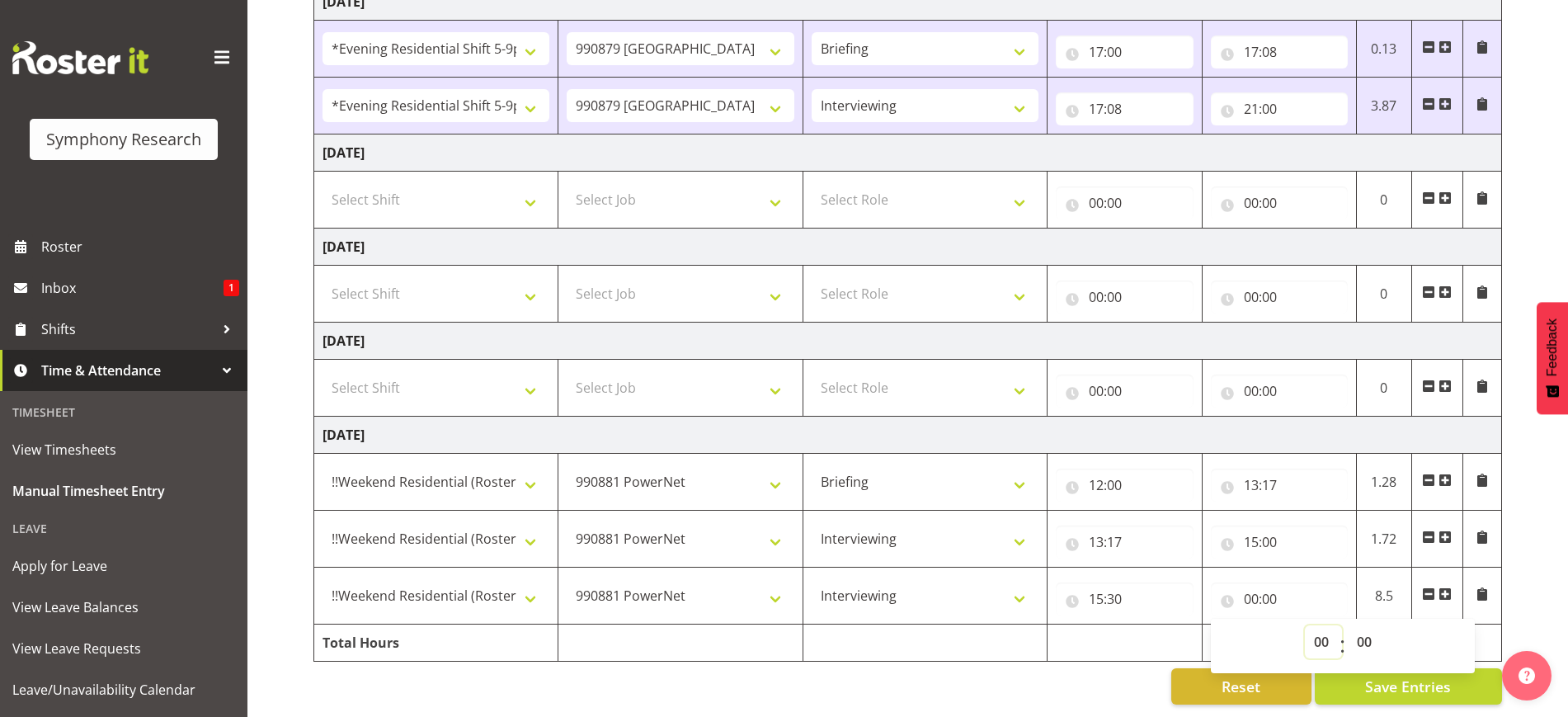 click on "00   01   02   03   04   05   06   07   08   09   10   11   12   13   14   15   16   17   18   19   20   21   22   23" at bounding box center (1323, 642) 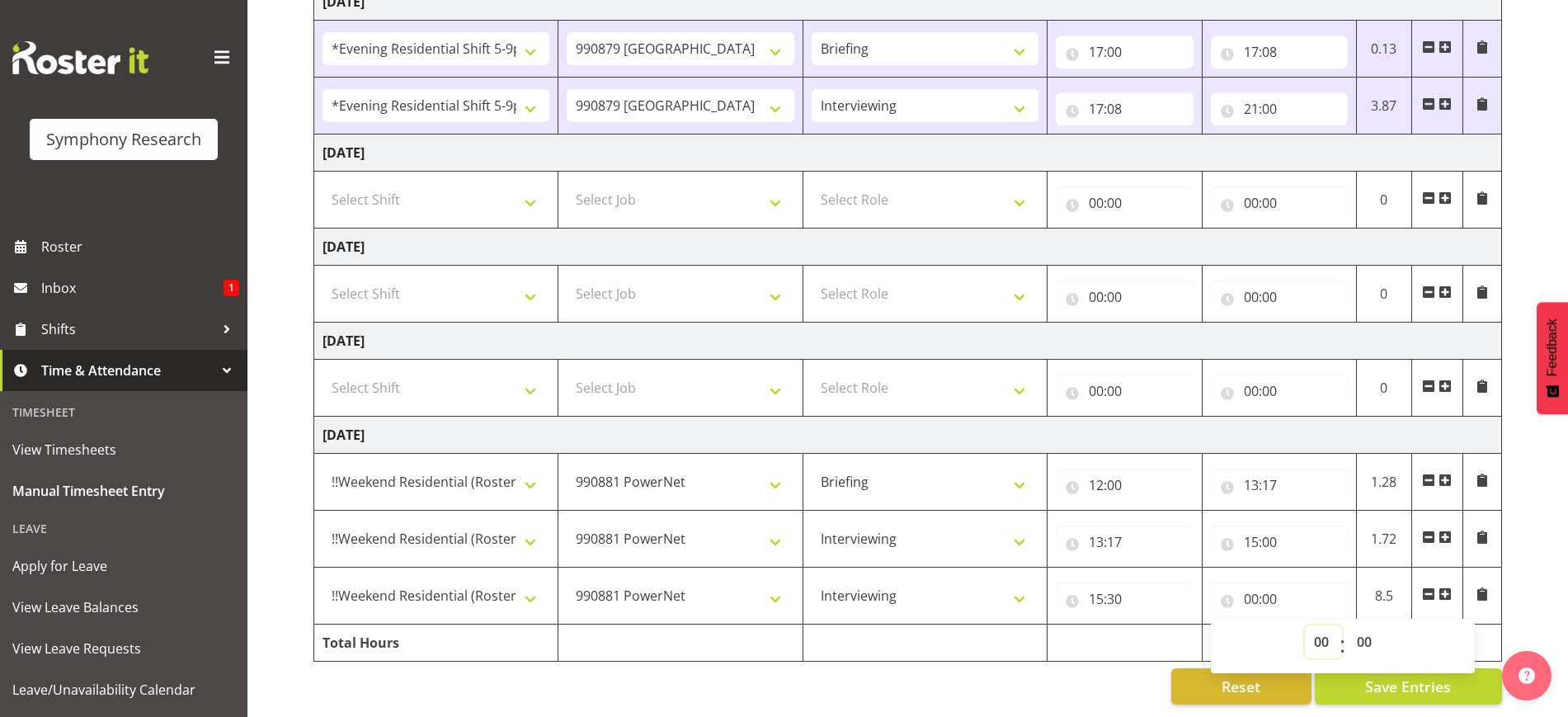 select on "19" 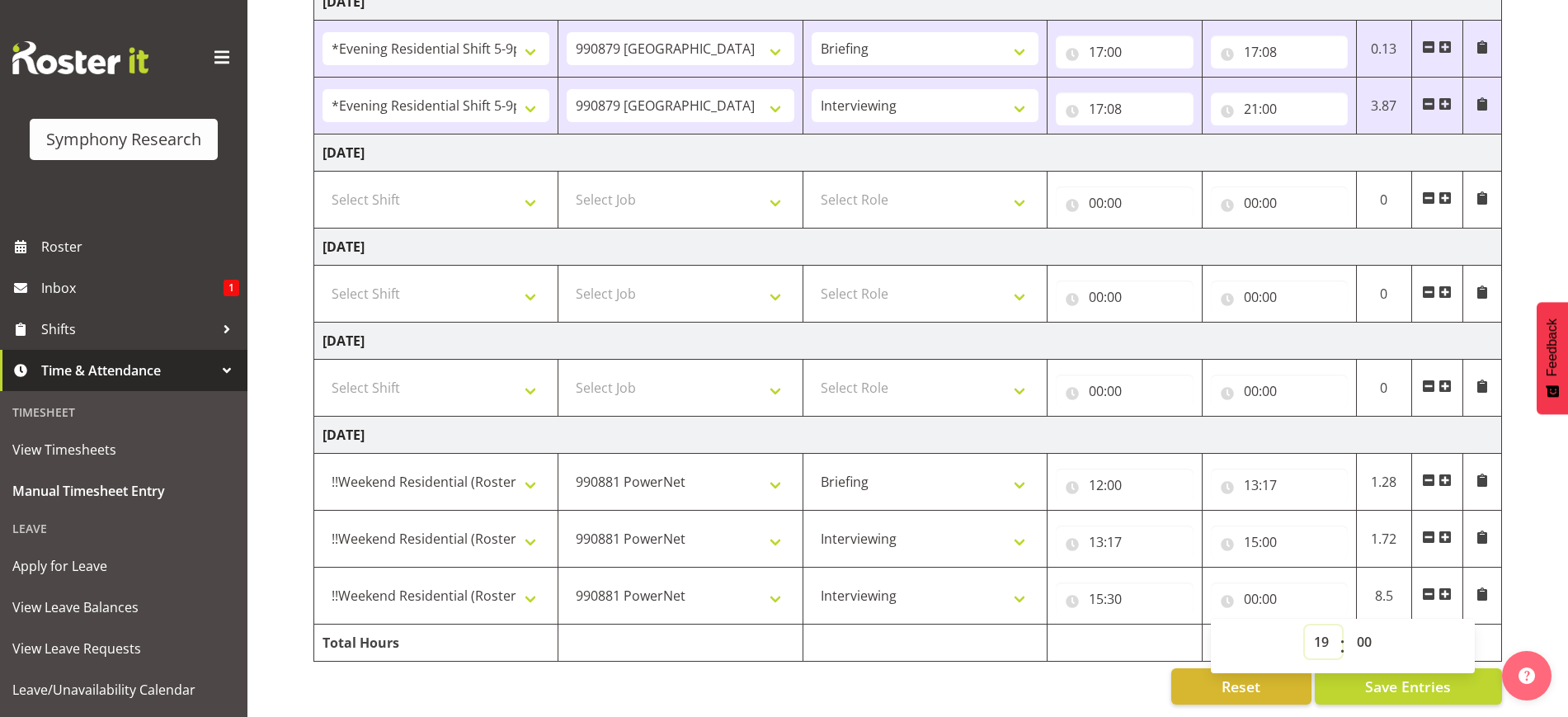click on "00   01   02   03   04   05   06   07   08   09   10   11   12   13   14   15   16   17   18   19   20   21   22   23" at bounding box center (1323, 642) 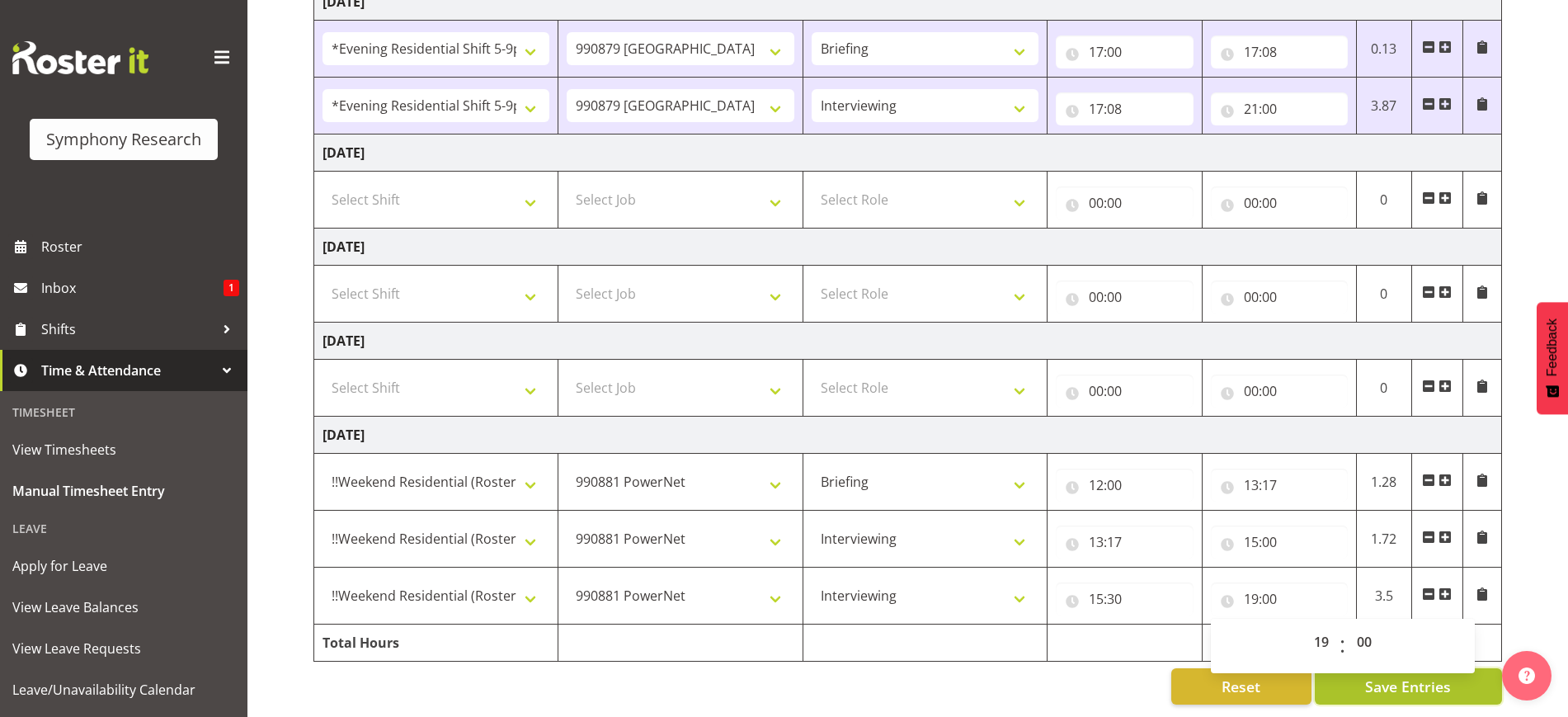 click on "Save
Entries" at bounding box center (1408, 686) 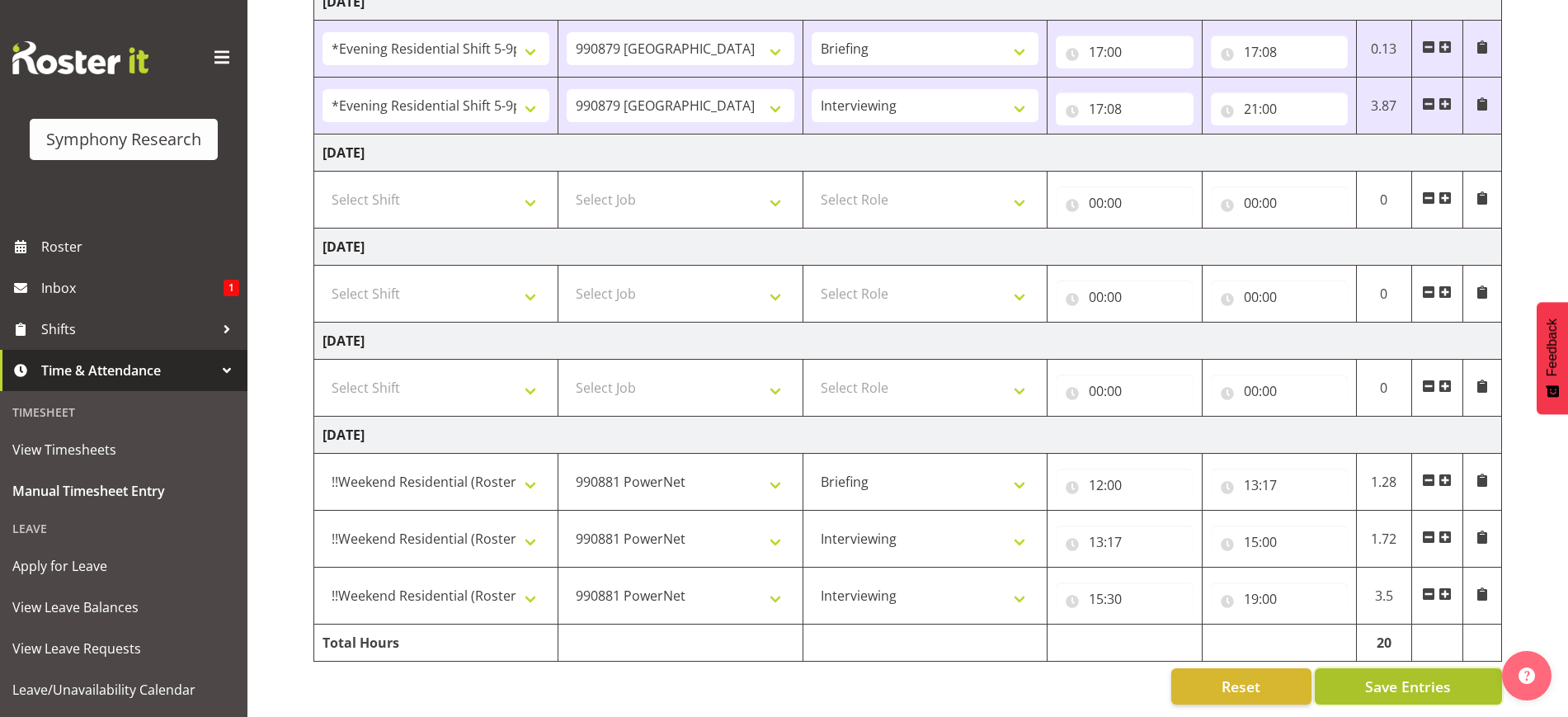 select 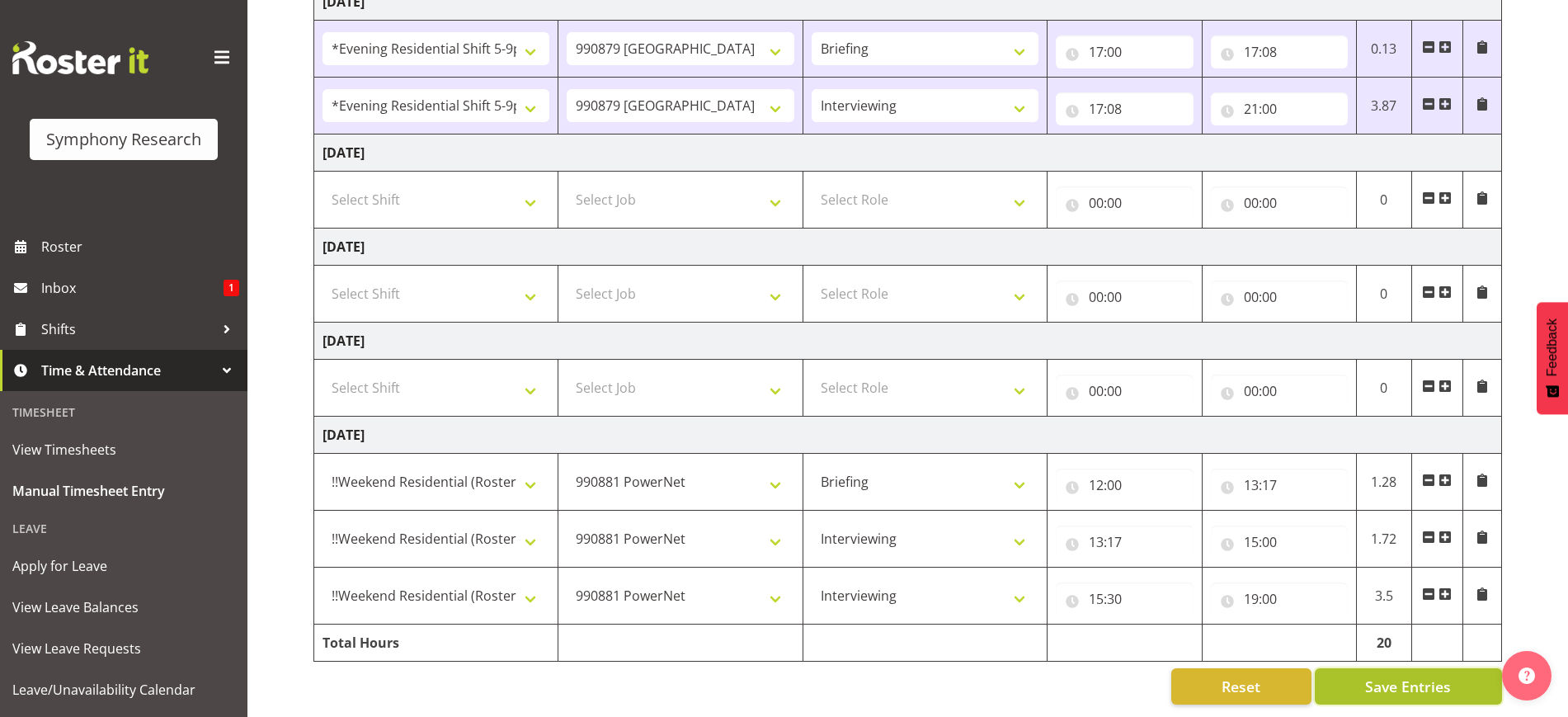 select 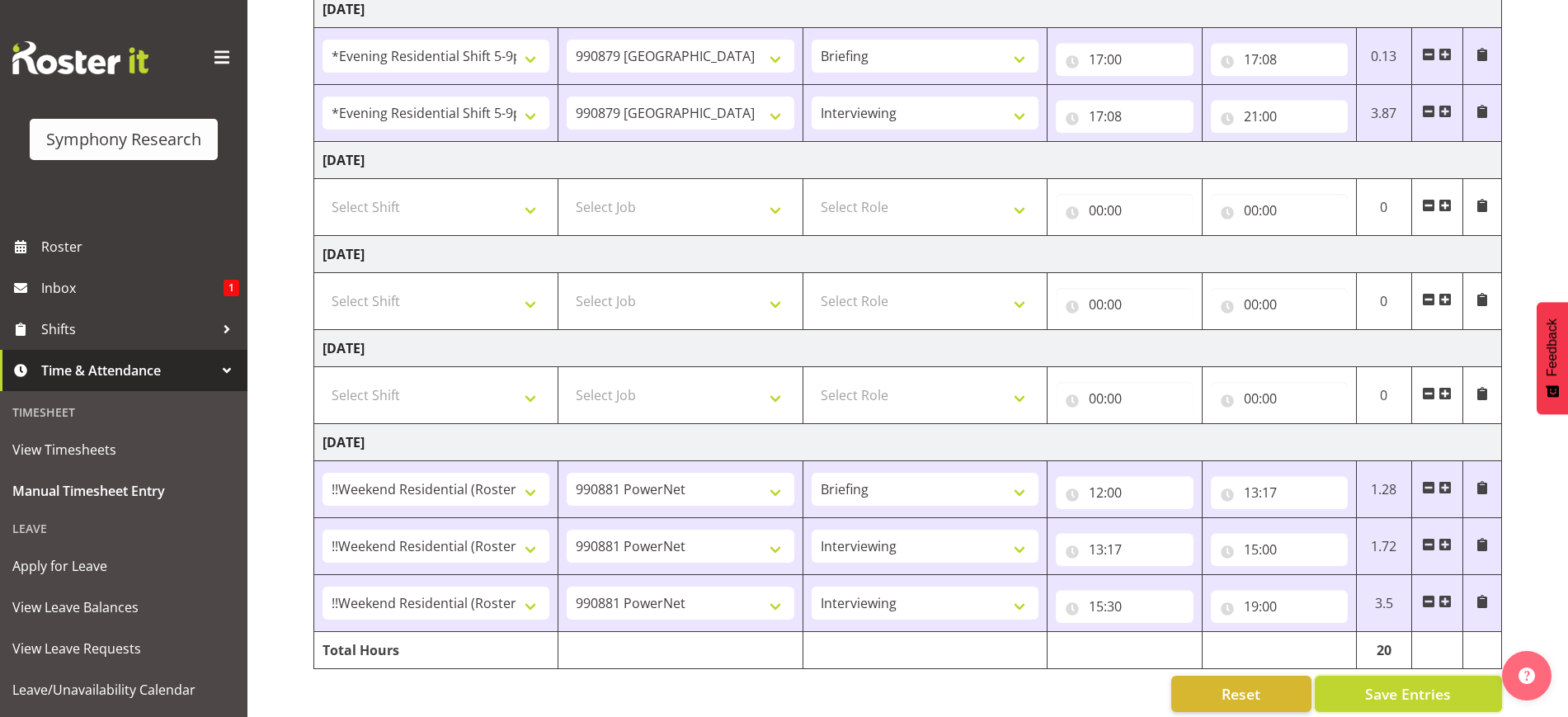 scroll, scrollTop: 652, scrollLeft: 0, axis: vertical 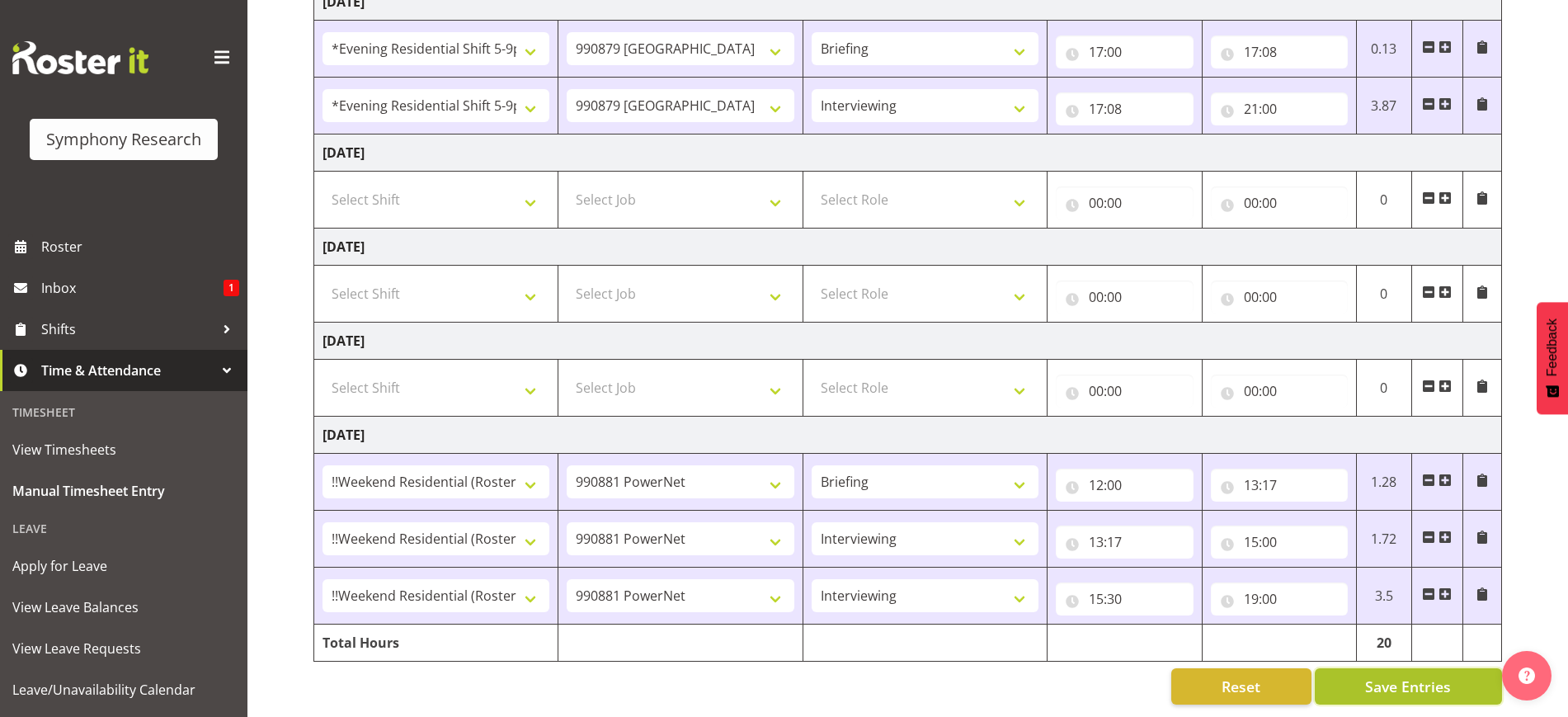 click on "Save
Entries" at bounding box center (1408, 686) 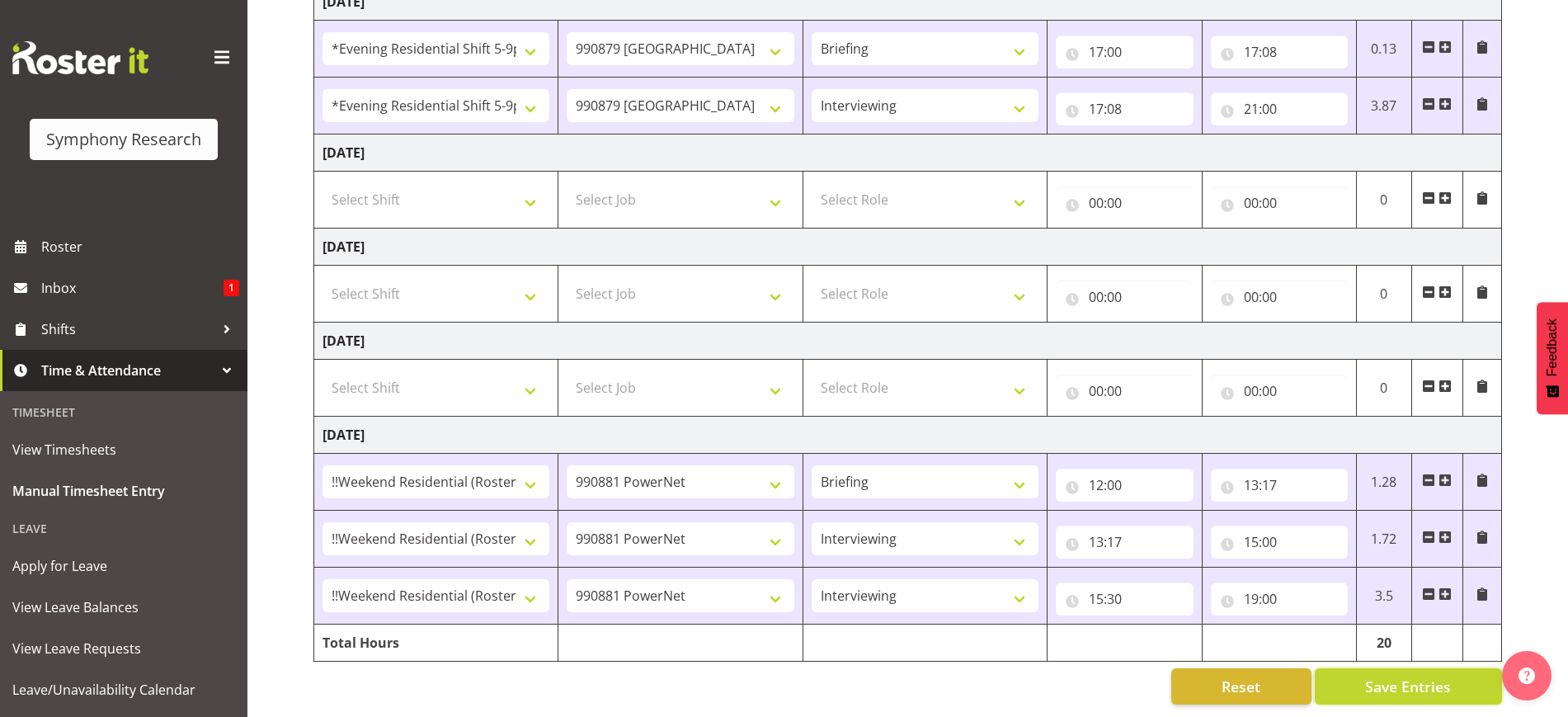 click on "Save
Entries" at bounding box center [1408, 686] 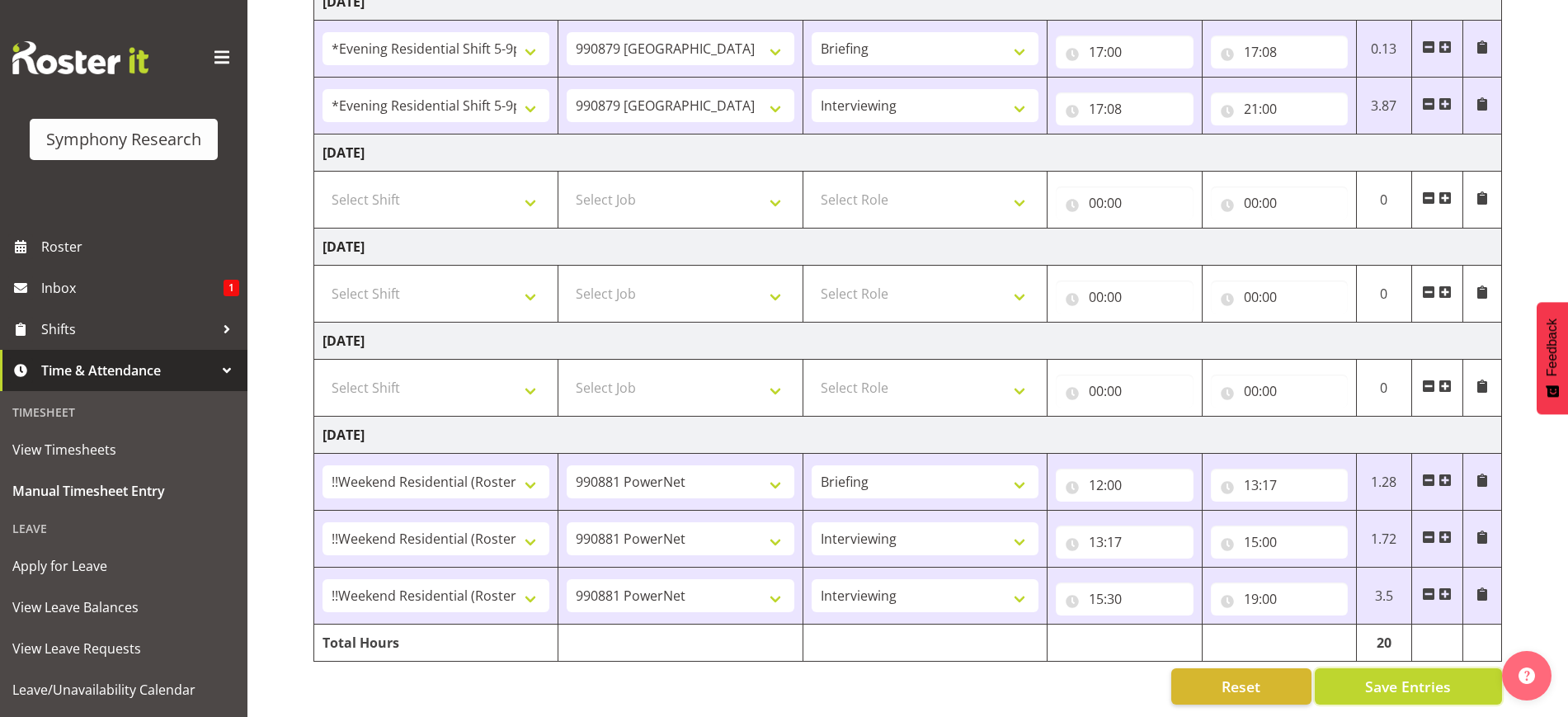select 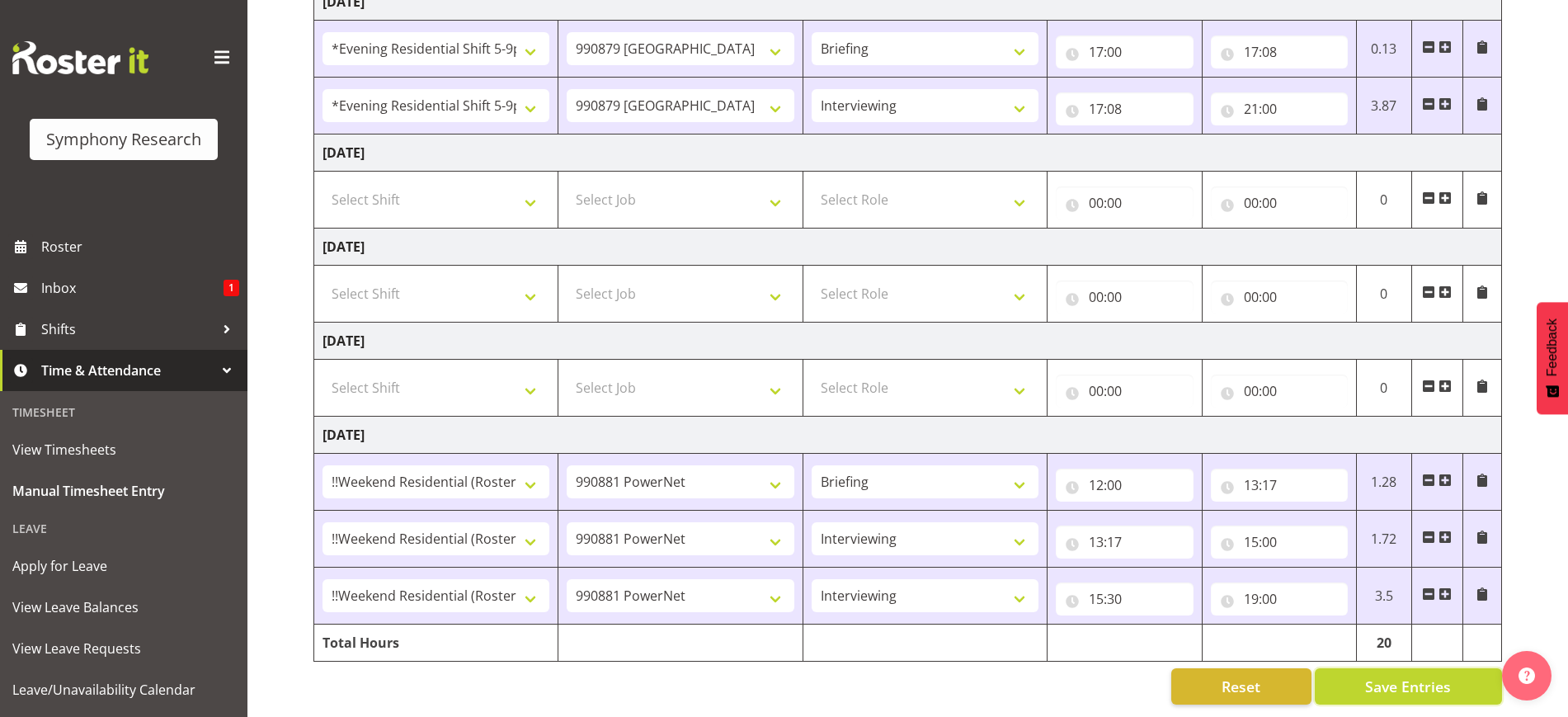 select 